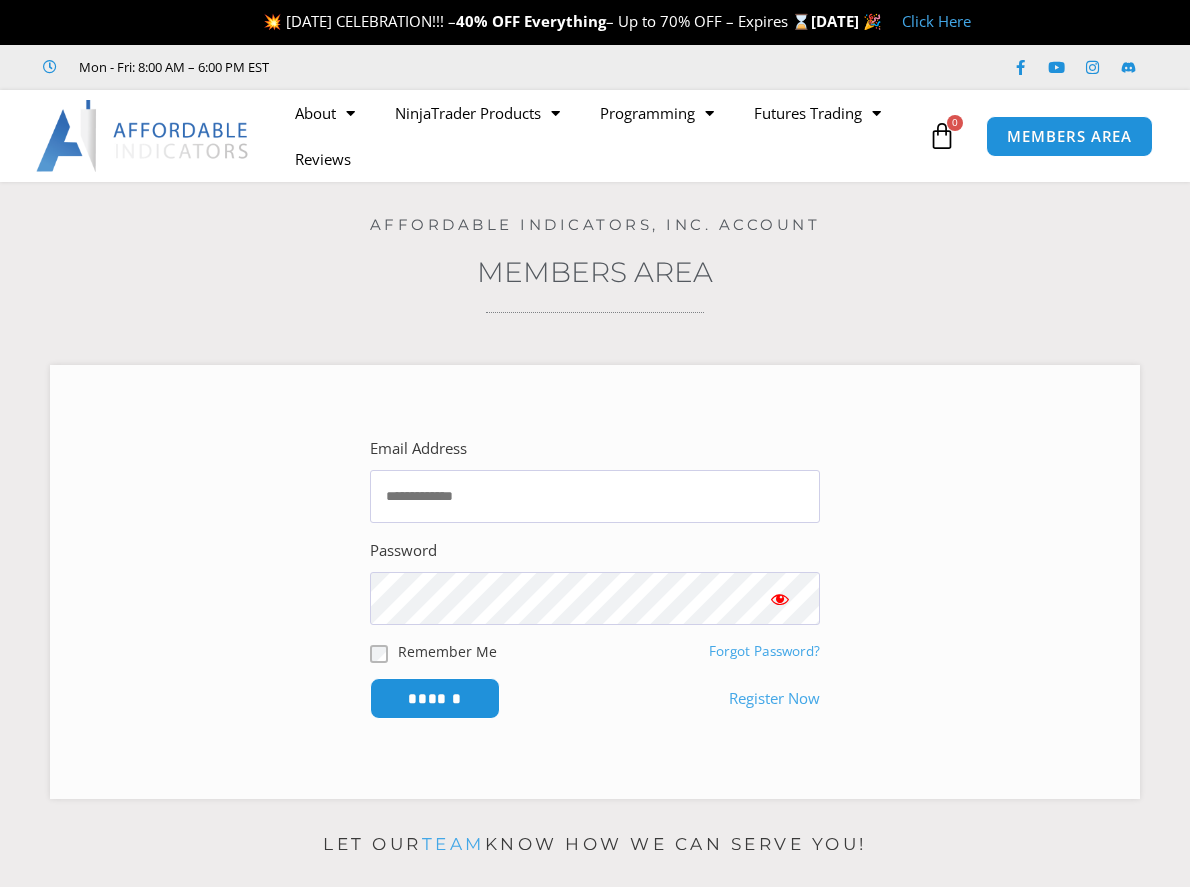 scroll, scrollTop: 0, scrollLeft: 0, axis: both 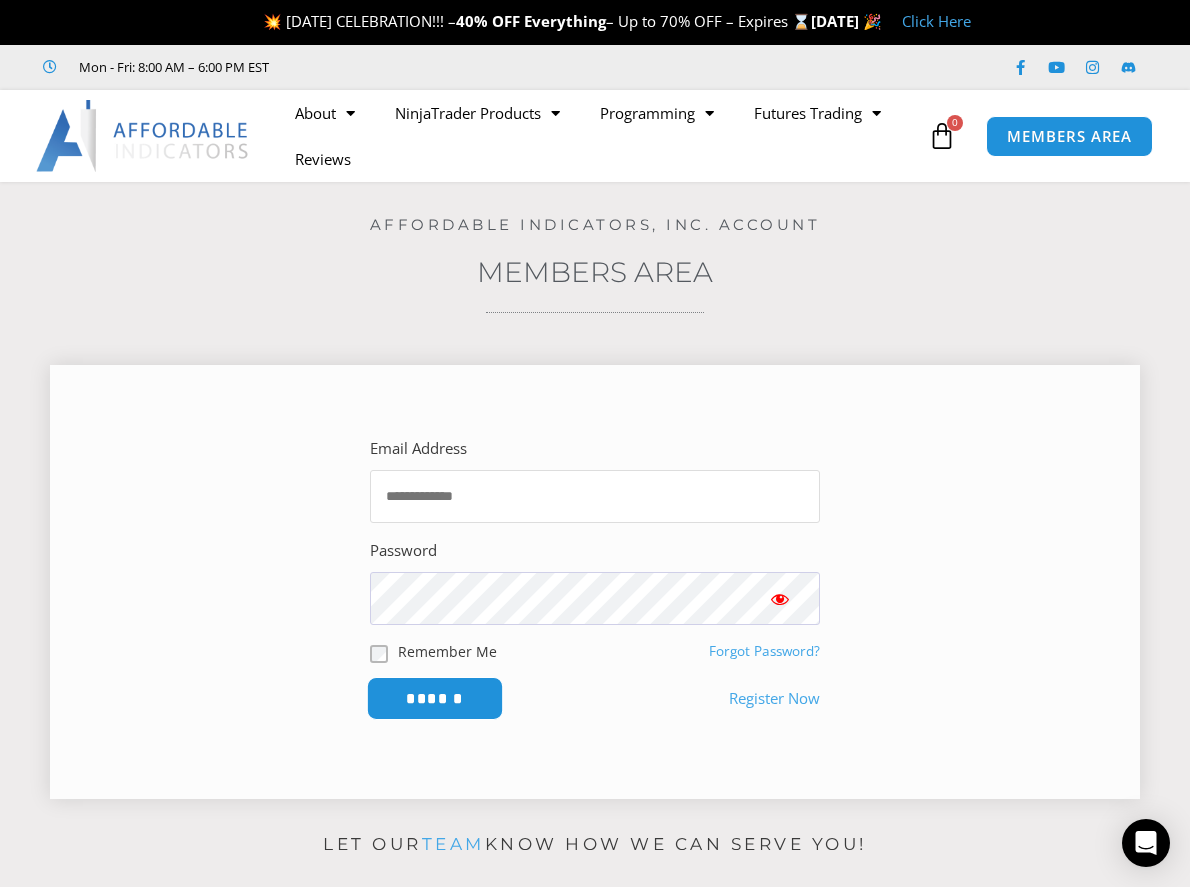 type on "**********" 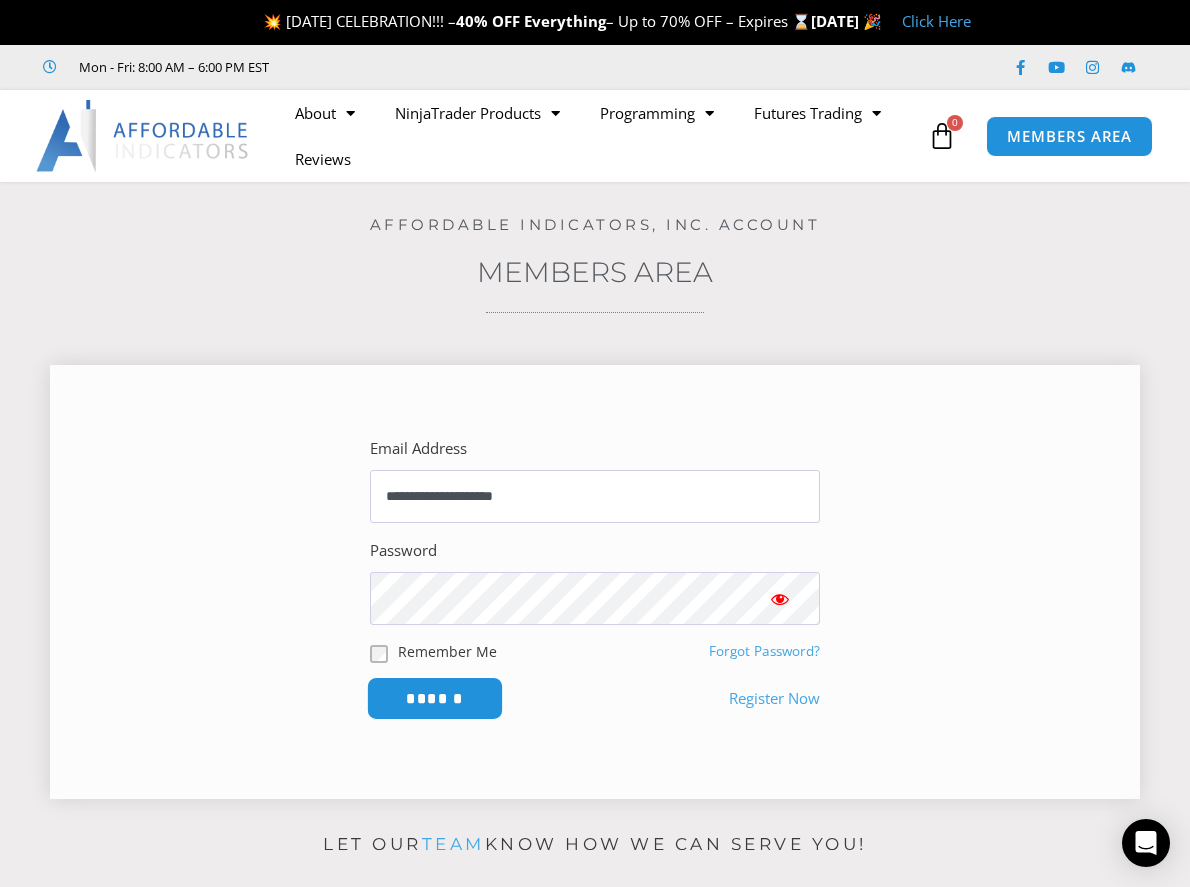click on "******" at bounding box center (435, 698) 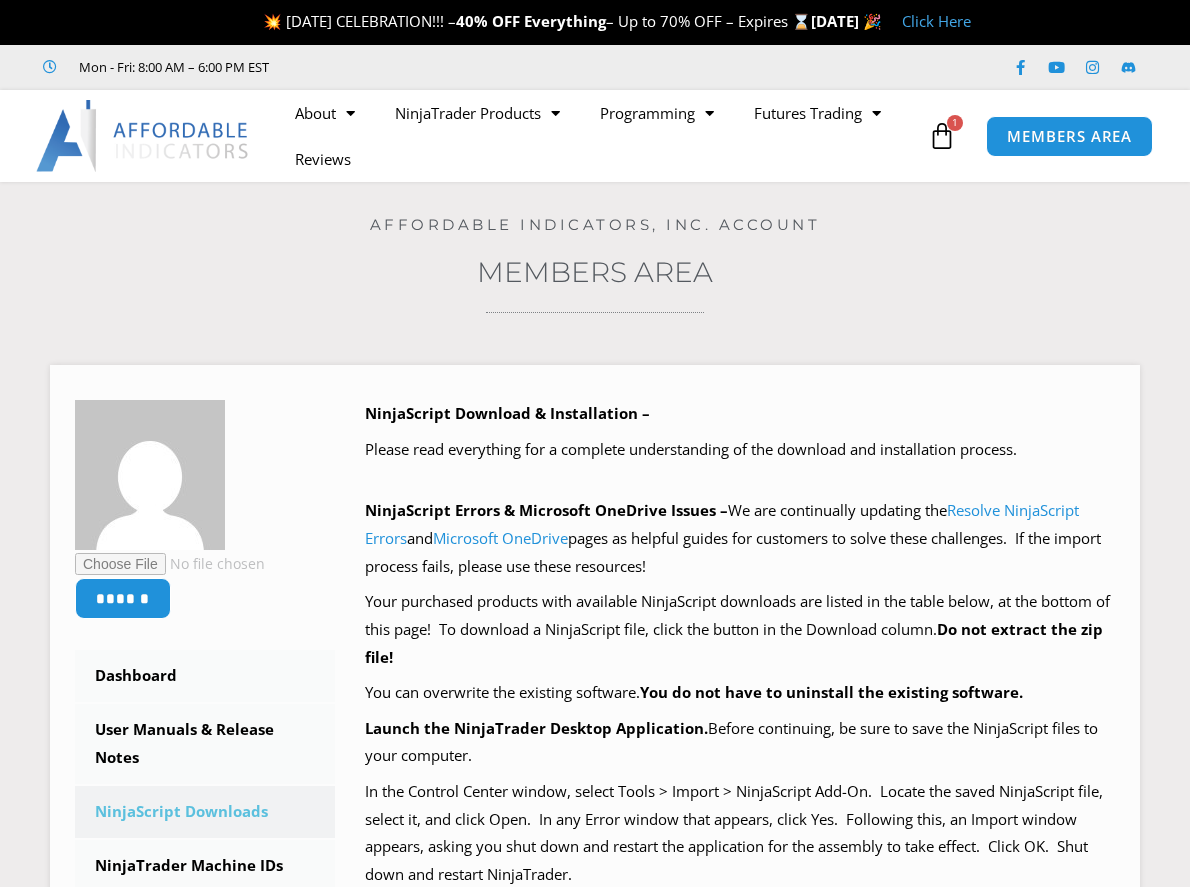 scroll, scrollTop: 0, scrollLeft: 0, axis: both 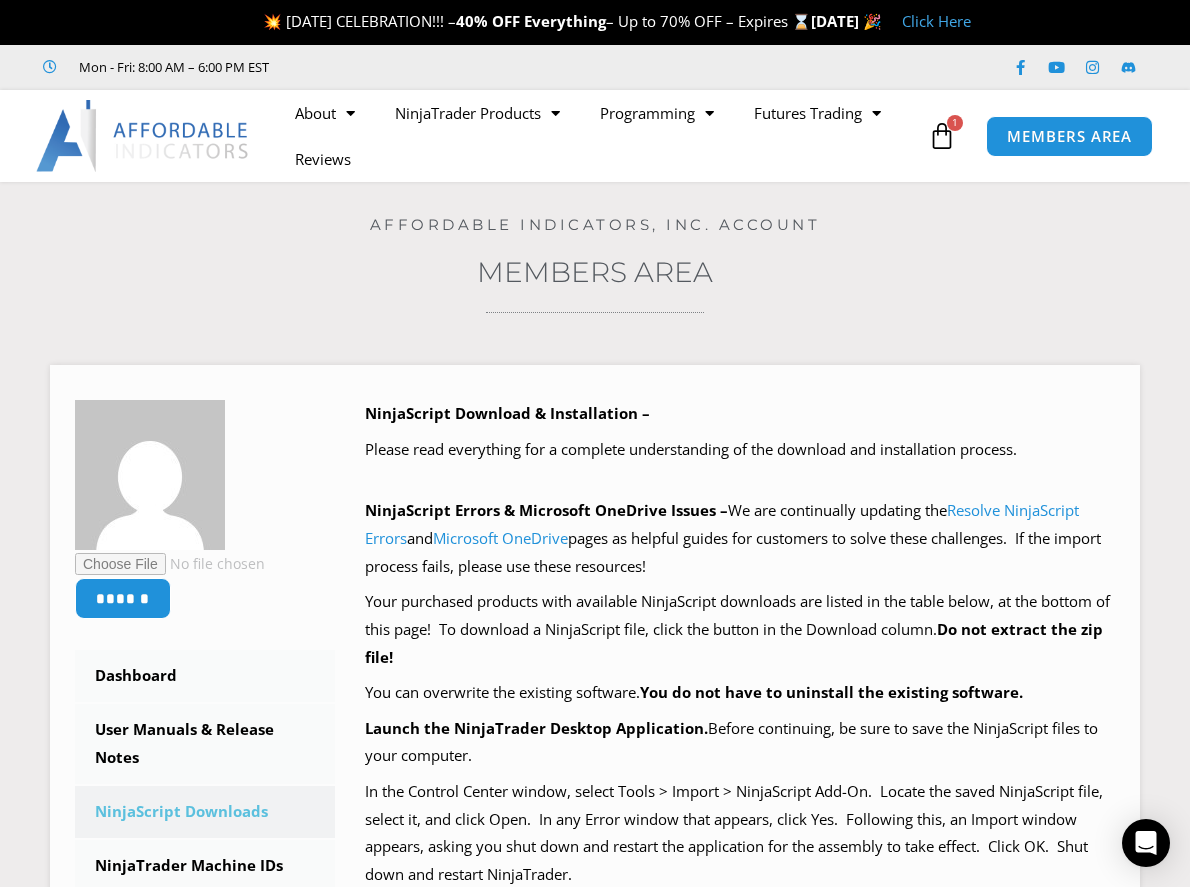 click on "Click Here" at bounding box center [936, 21] 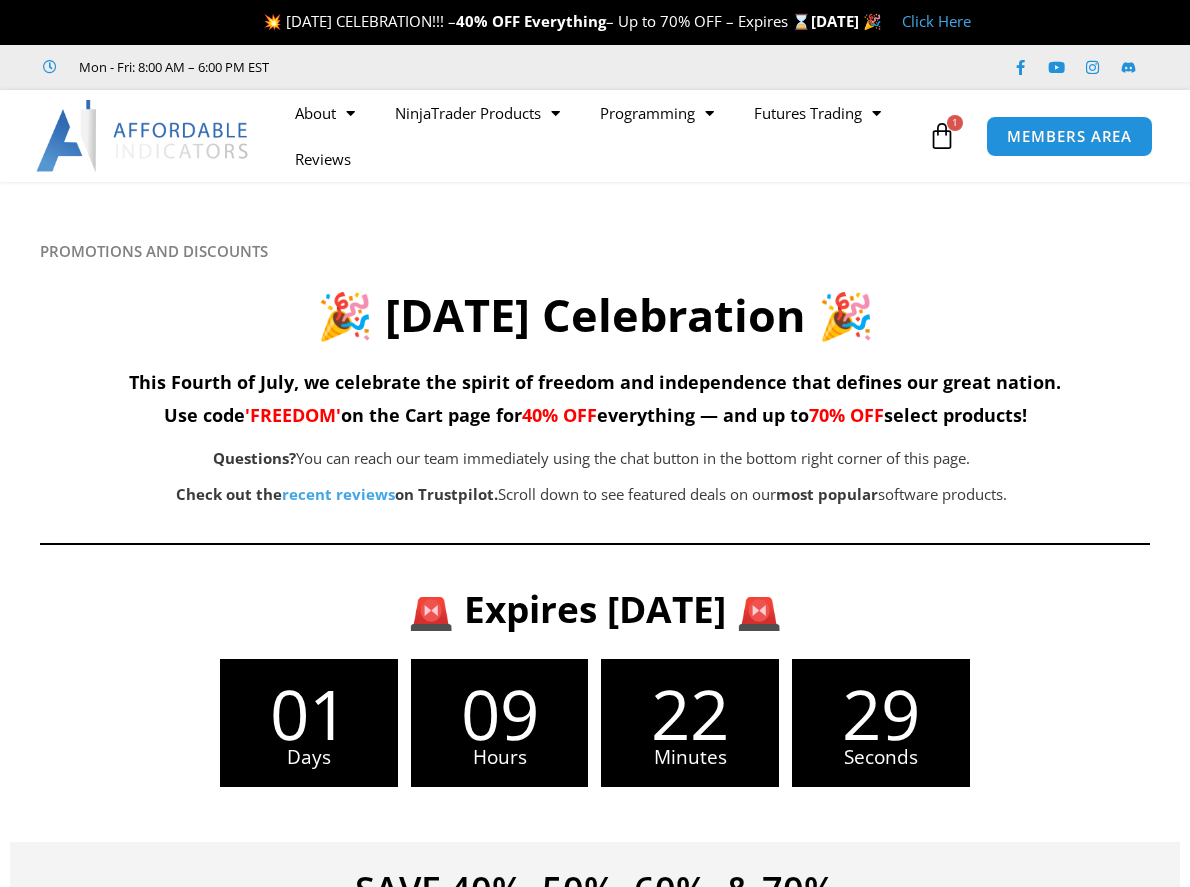 scroll, scrollTop: 0, scrollLeft: 0, axis: both 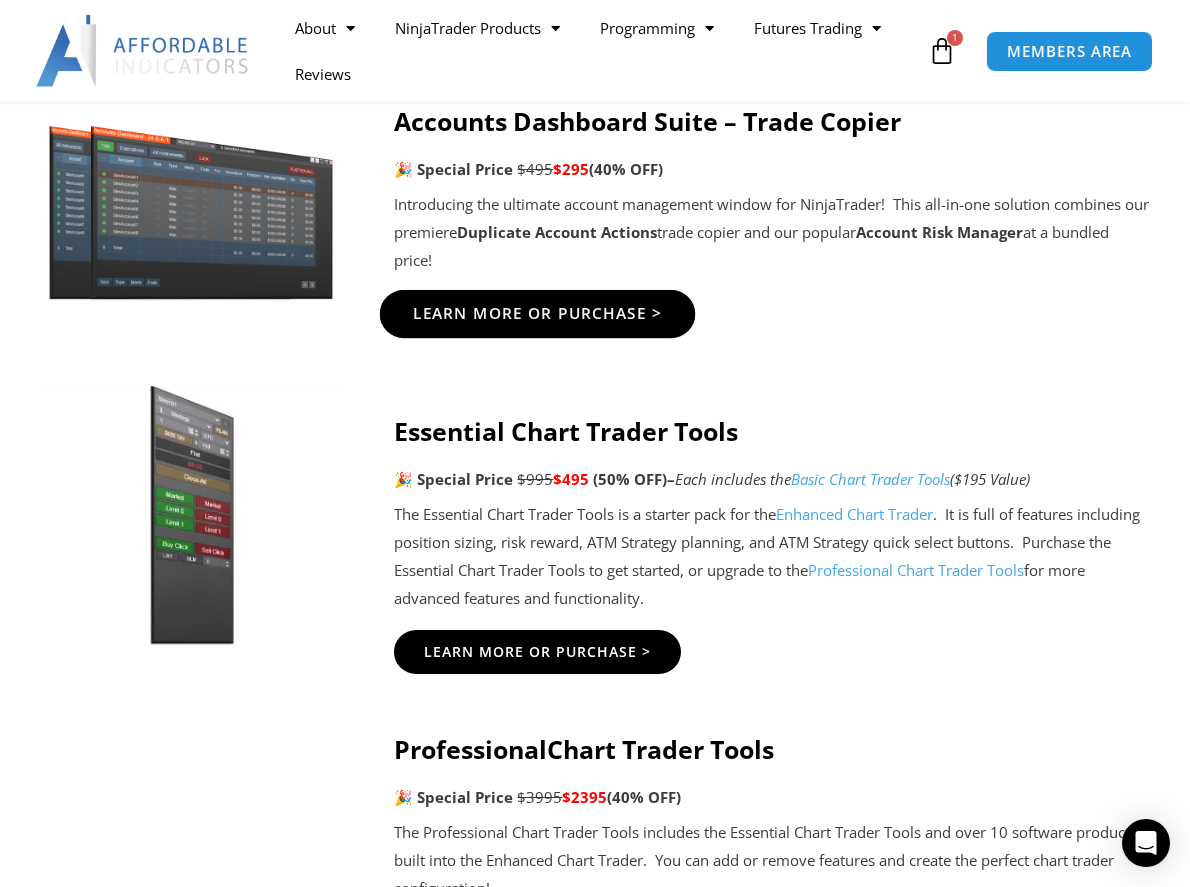 click on "Learn More Or Purchase >" at bounding box center (538, 313) 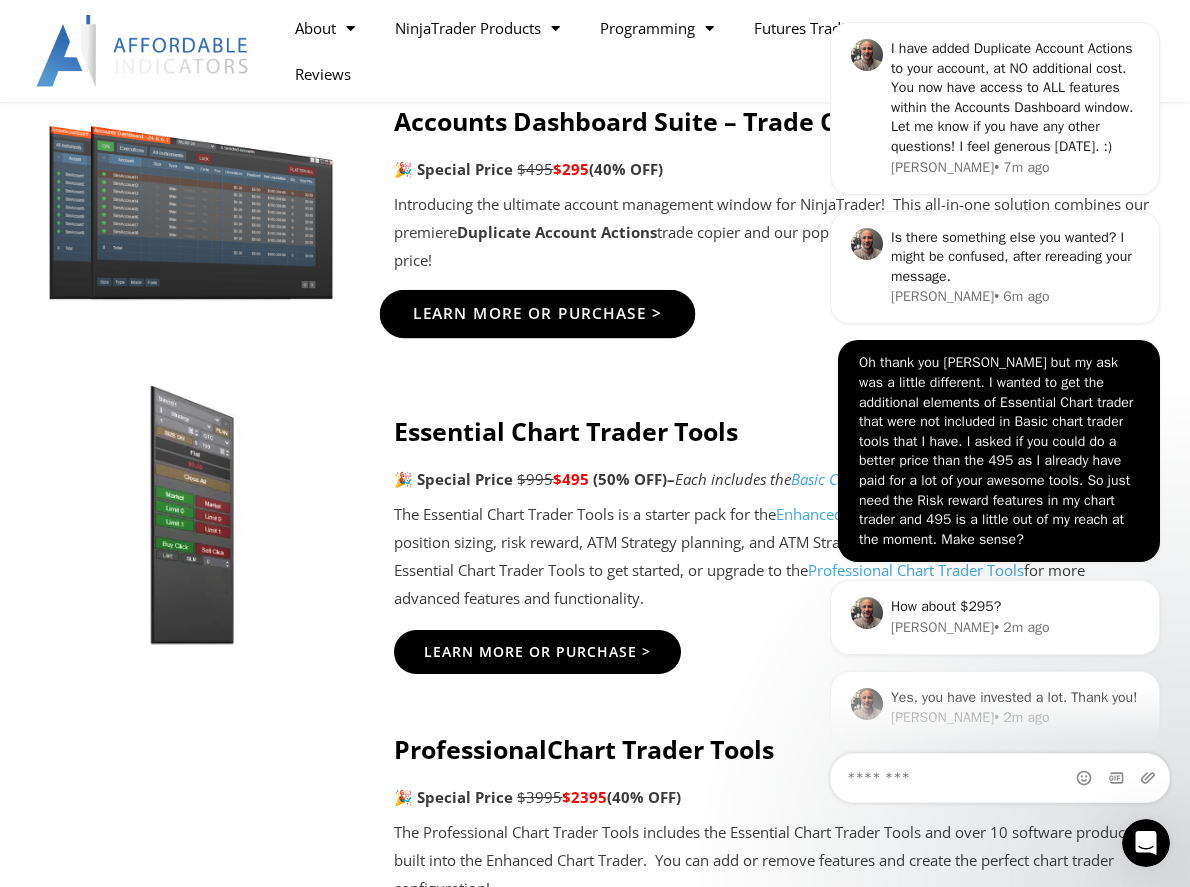 scroll, scrollTop: 0, scrollLeft: 0, axis: both 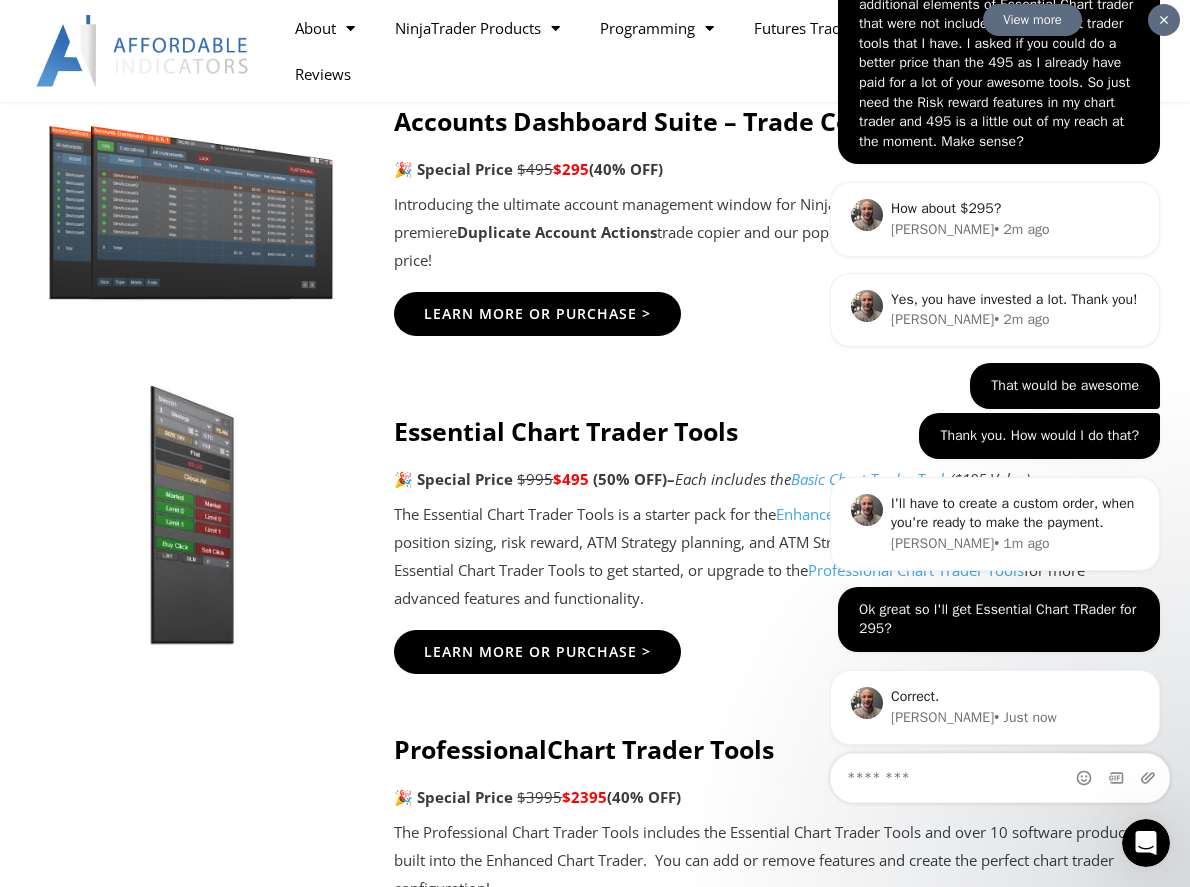 click on "Correct. Joel  • Just now" at bounding box center (995, 707) 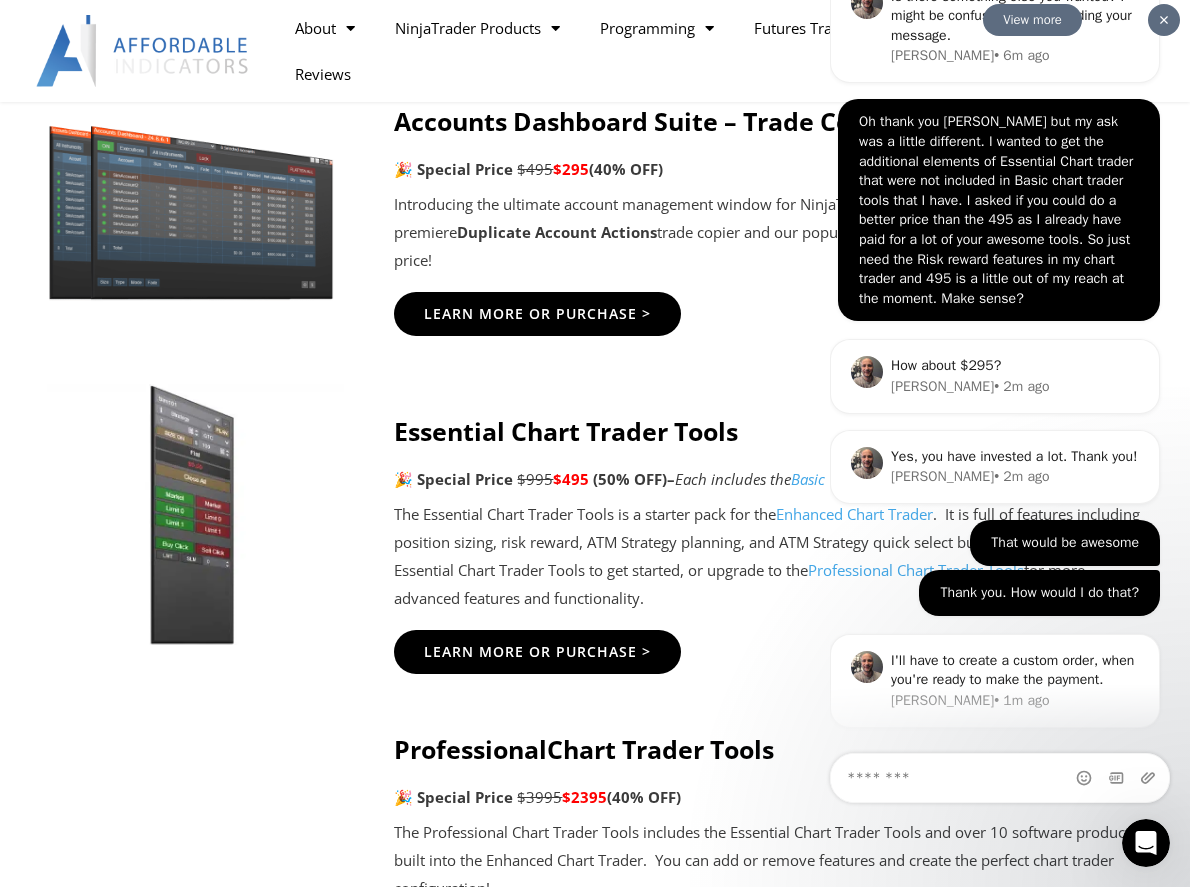 scroll, scrollTop: 0, scrollLeft: 0, axis: both 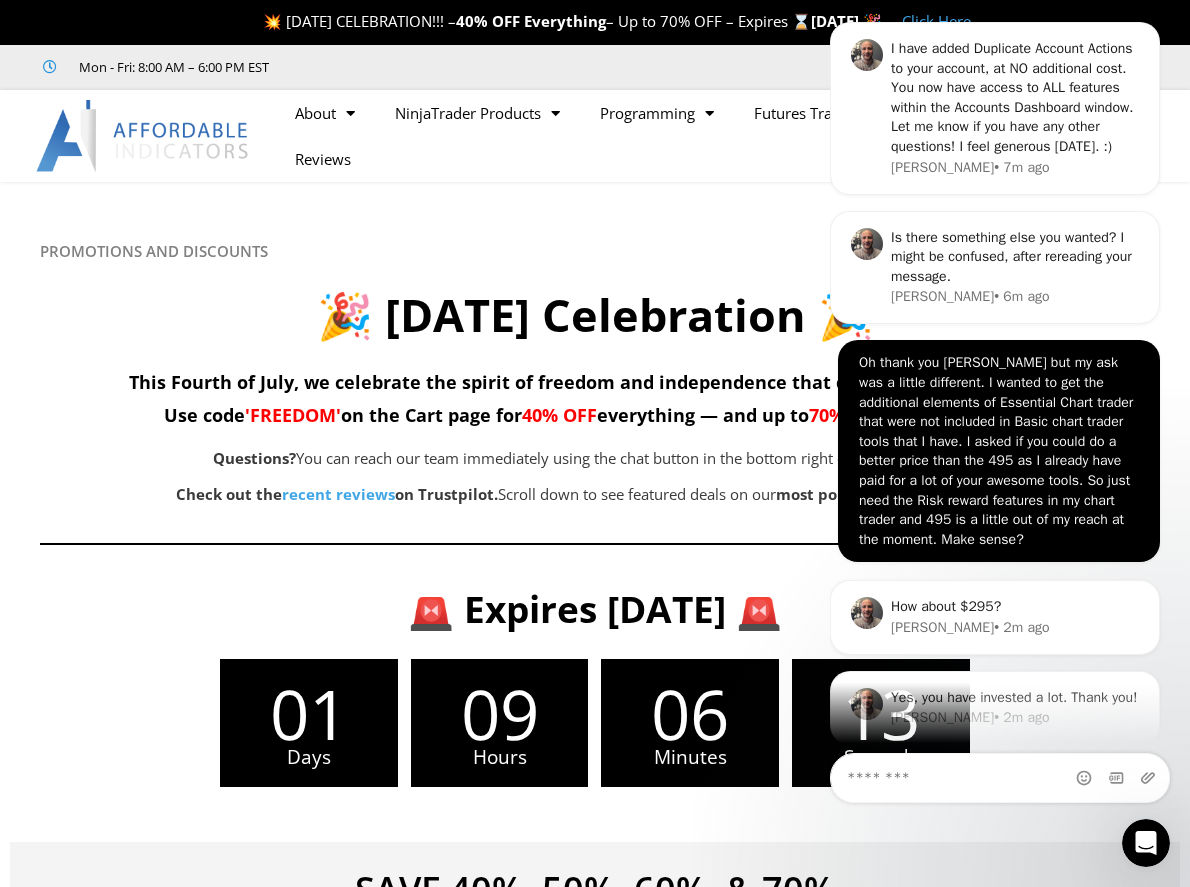 click 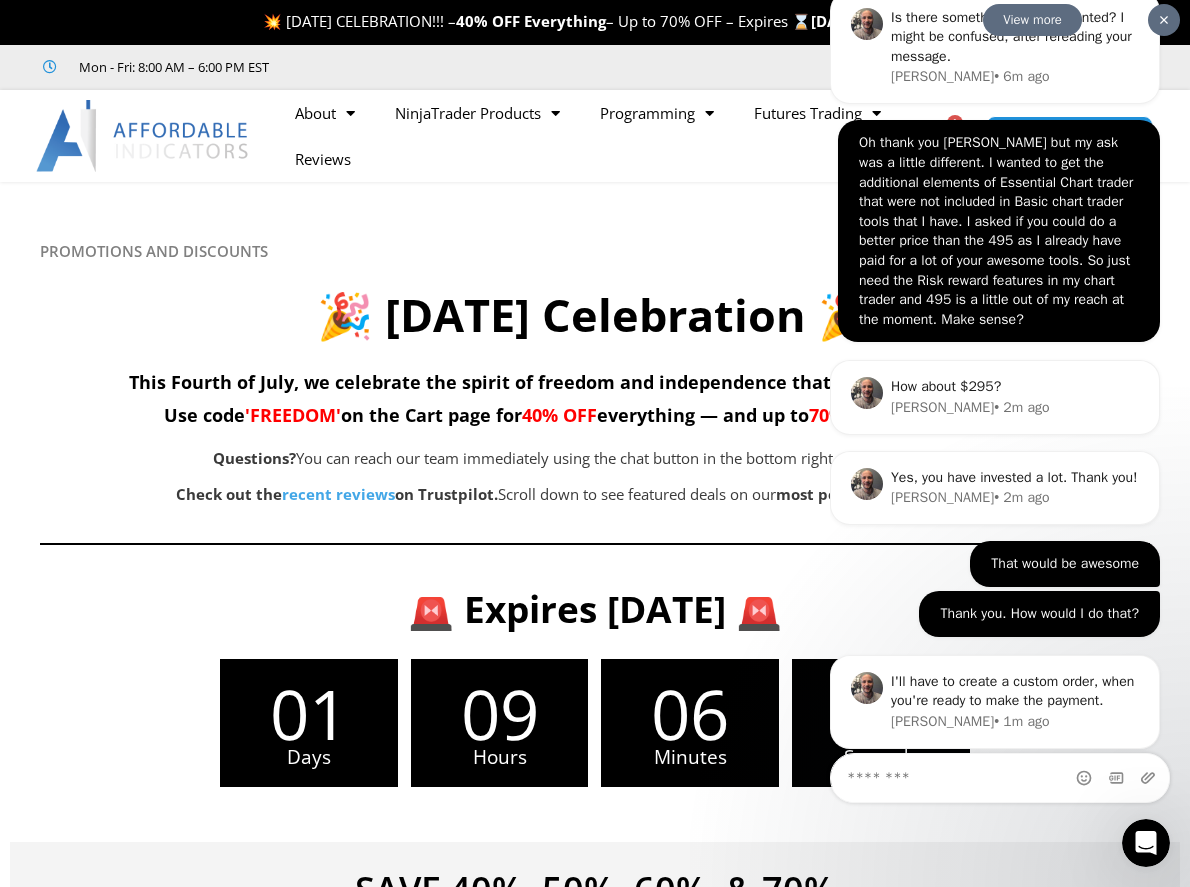 scroll, scrollTop: 456, scrollLeft: 0, axis: vertical 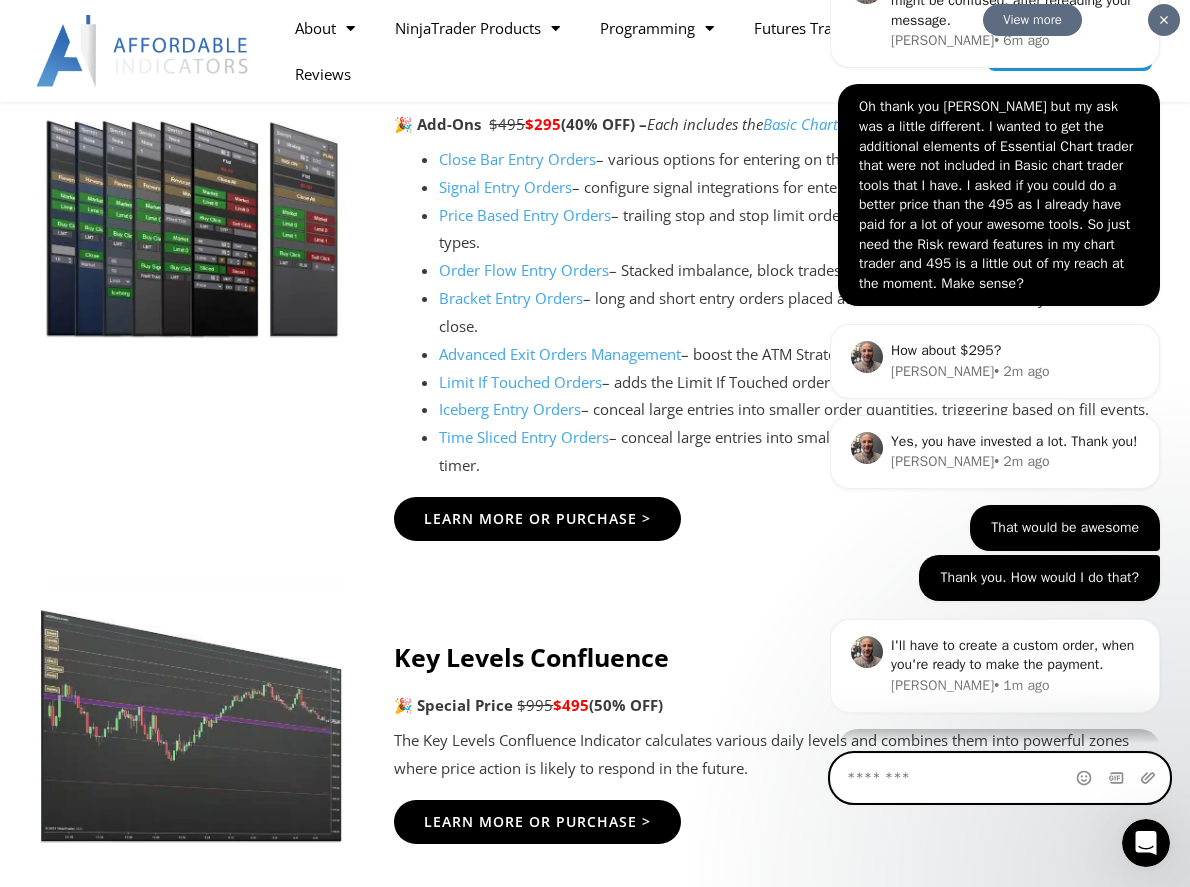 click at bounding box center (1000, 778) 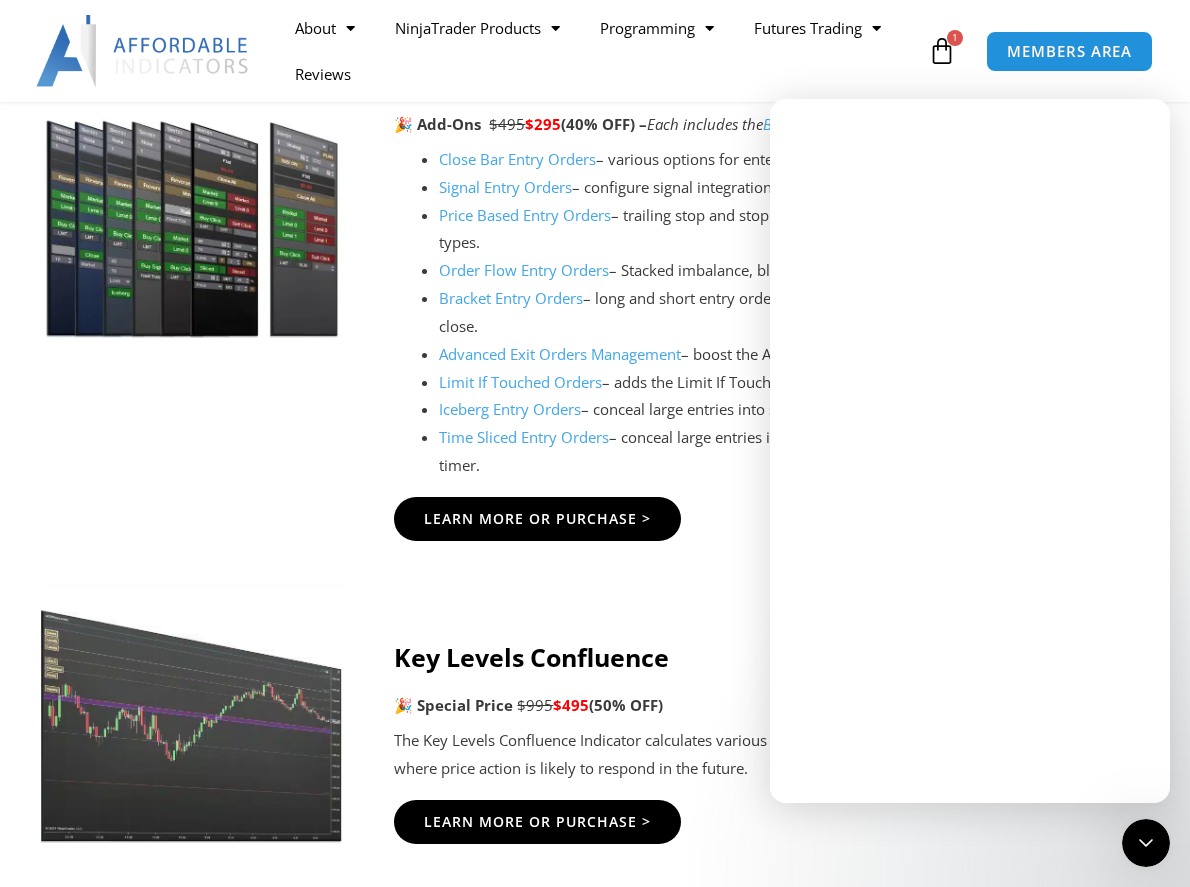 scroll, scrollTop: 0, scrollLeft: 0, axis: both 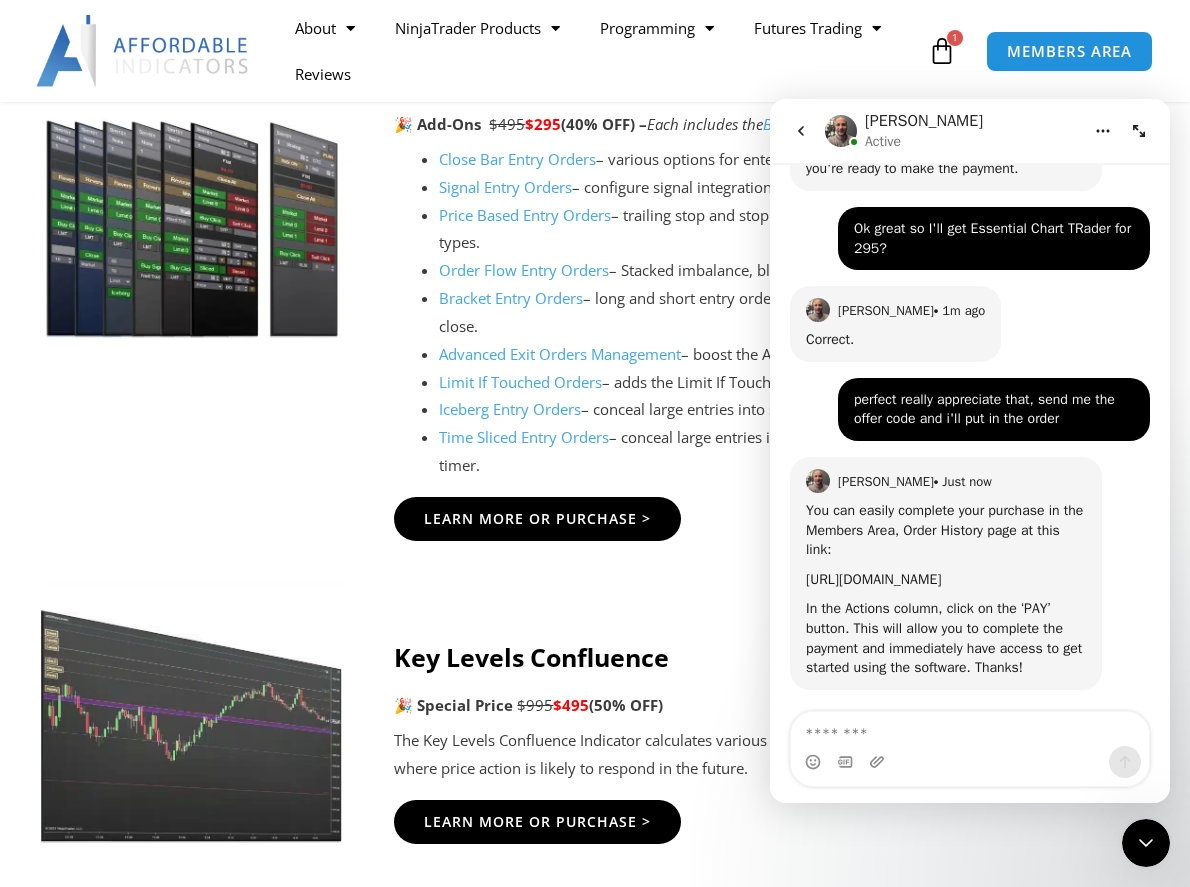 click on "https://affordableindicators.com/members-area/orders/" at bounding box center [873, 579] 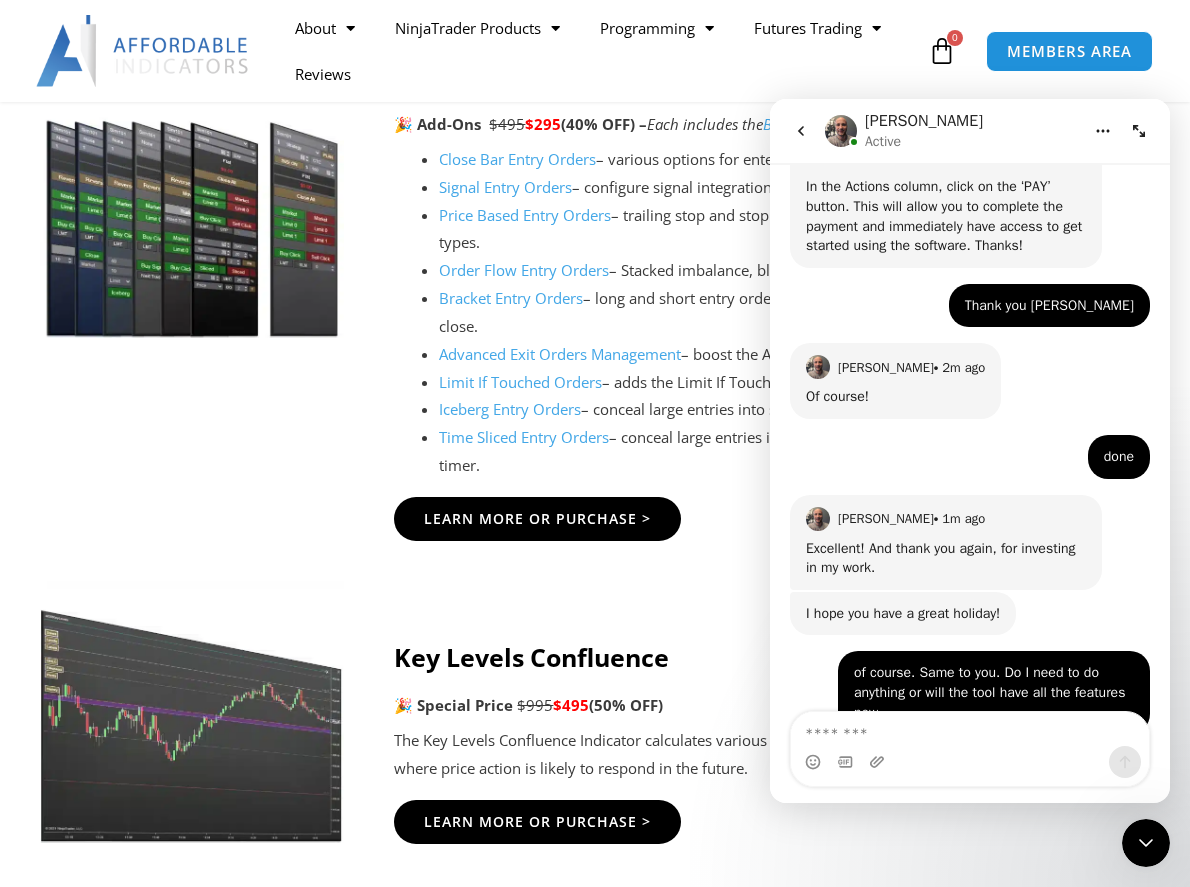 scroll, scrollTop: 4323, scrollLeft: 0, axis: vertical 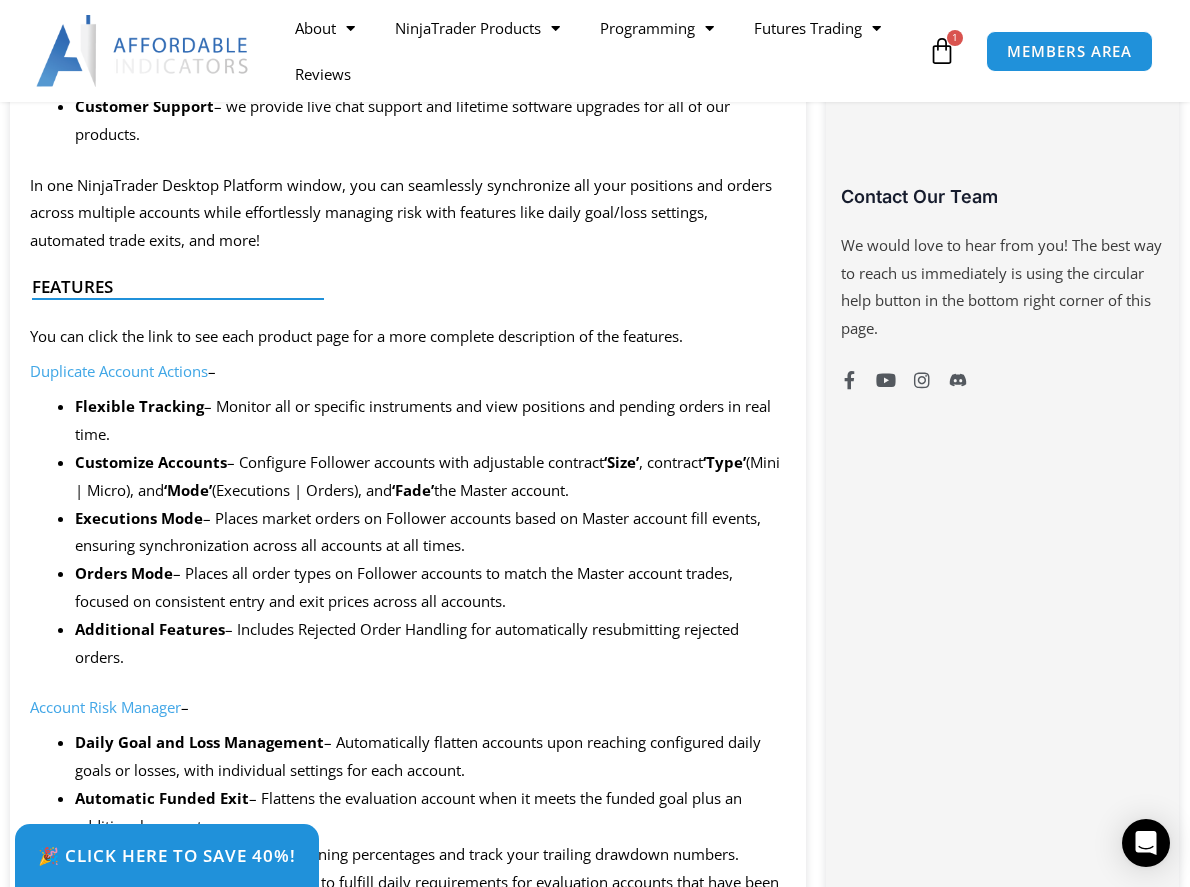 click on "Duplicate Account Actions" at bounding box center [119, 371] 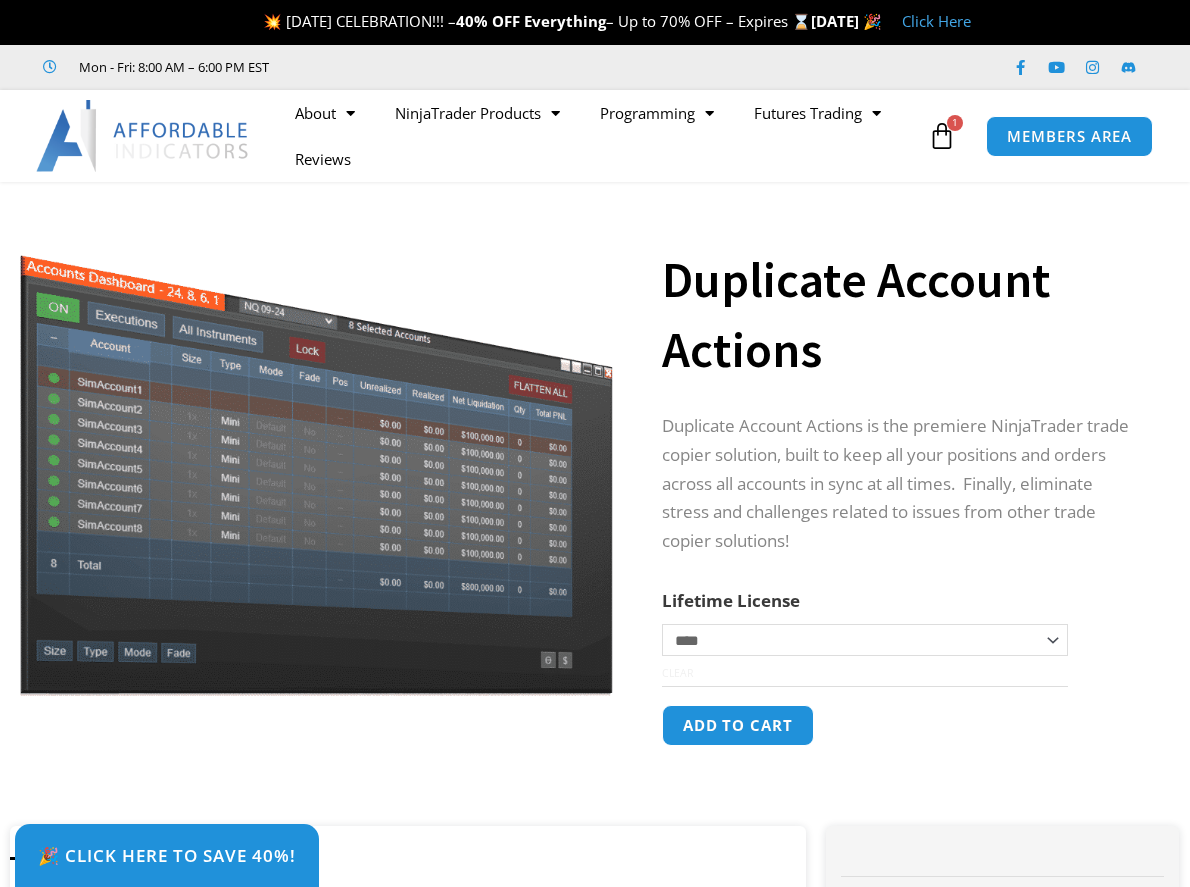 scroll, scrollTop: 0, scrollLeft: 0, axis: both 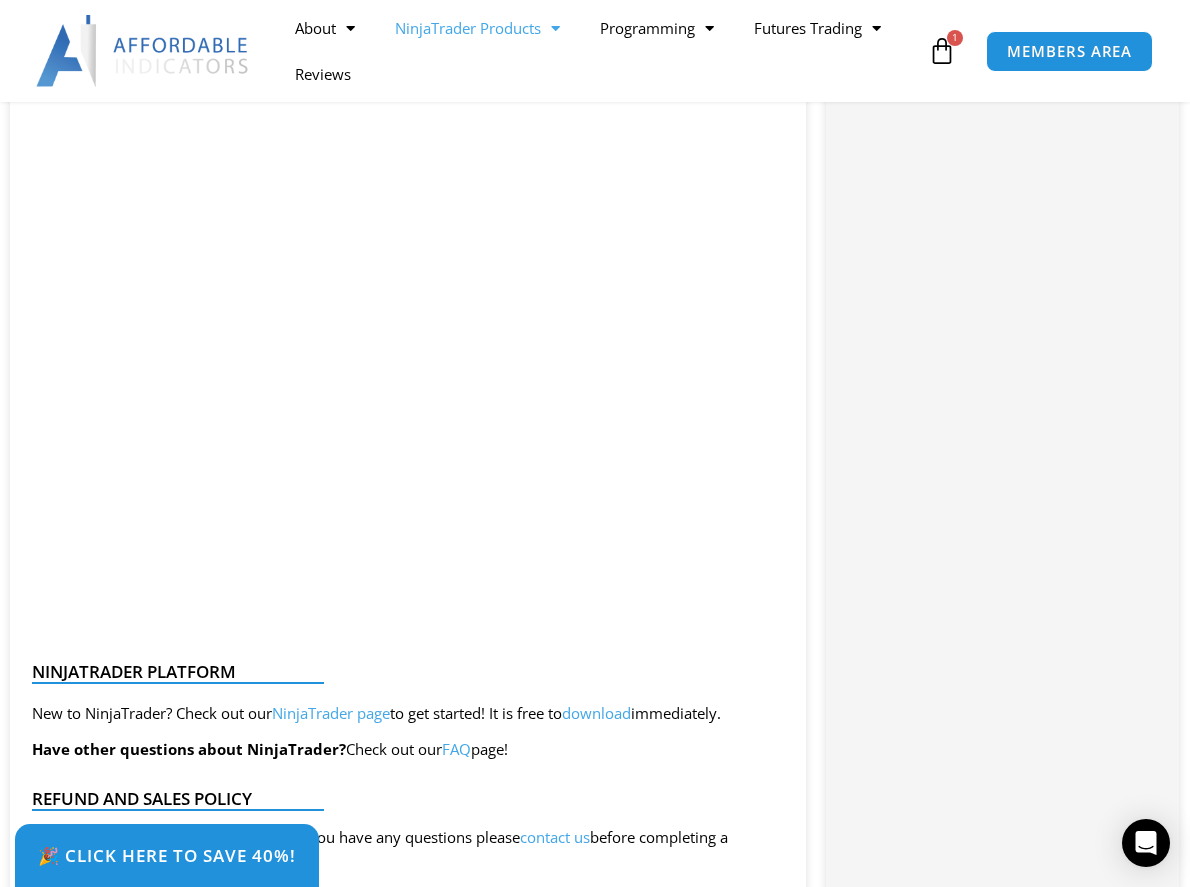 click on "NinjaTrader Products" 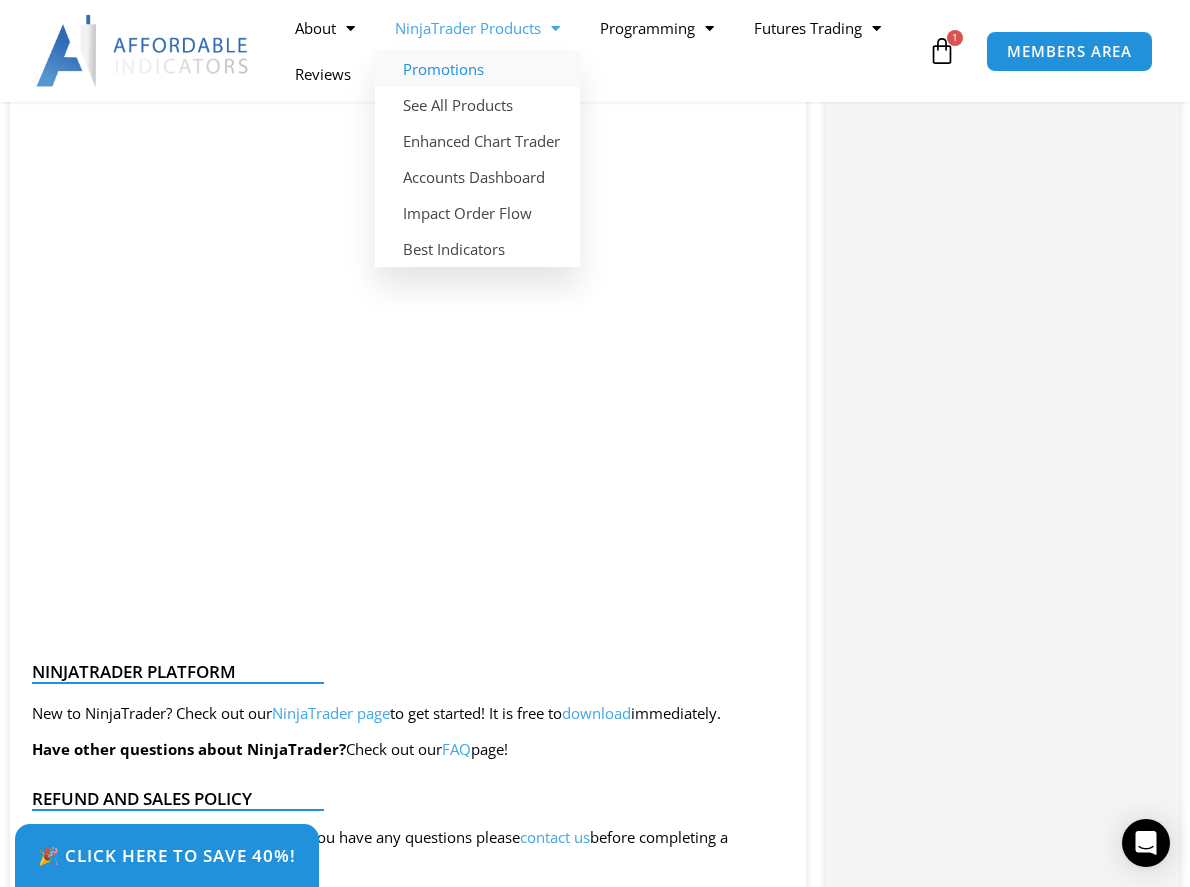 click on "Promotions" 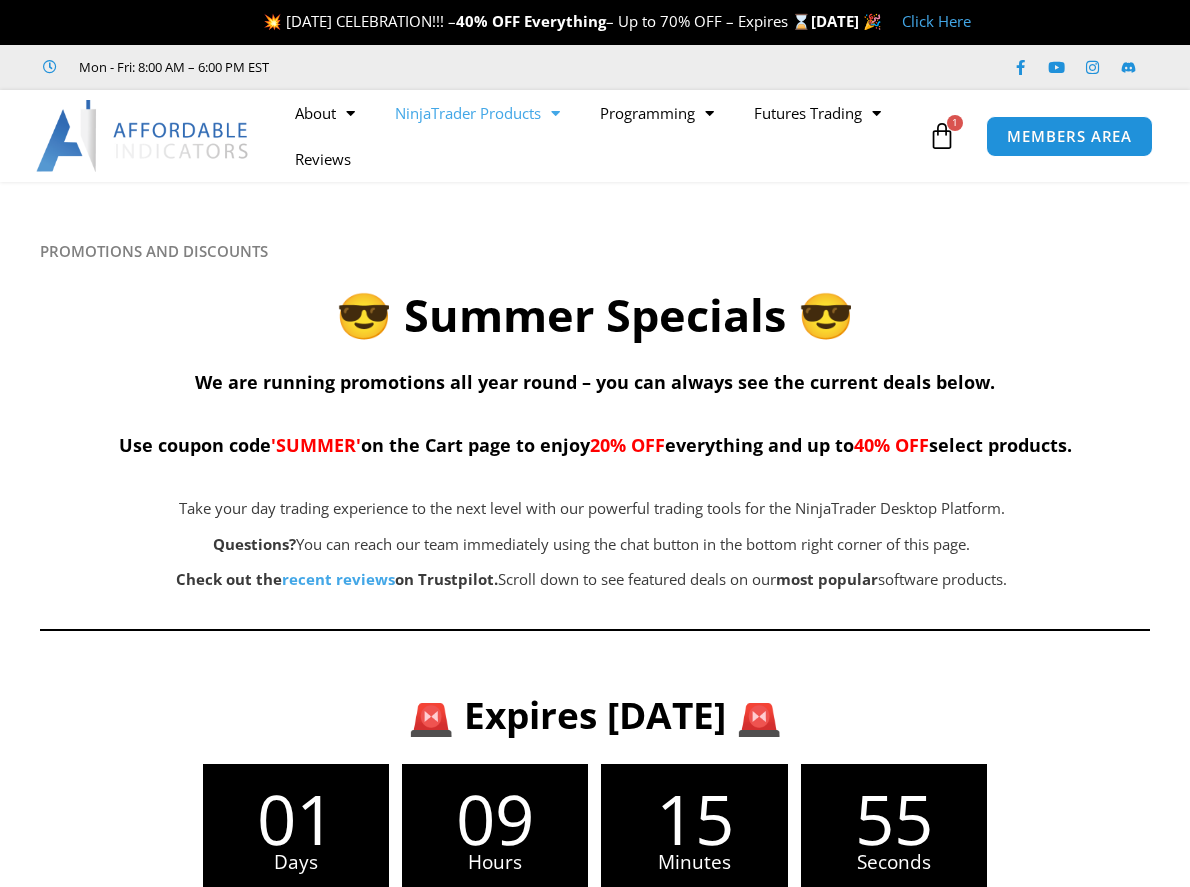scroll, scrollTop: 0, scrollLeft: 0, axis: both 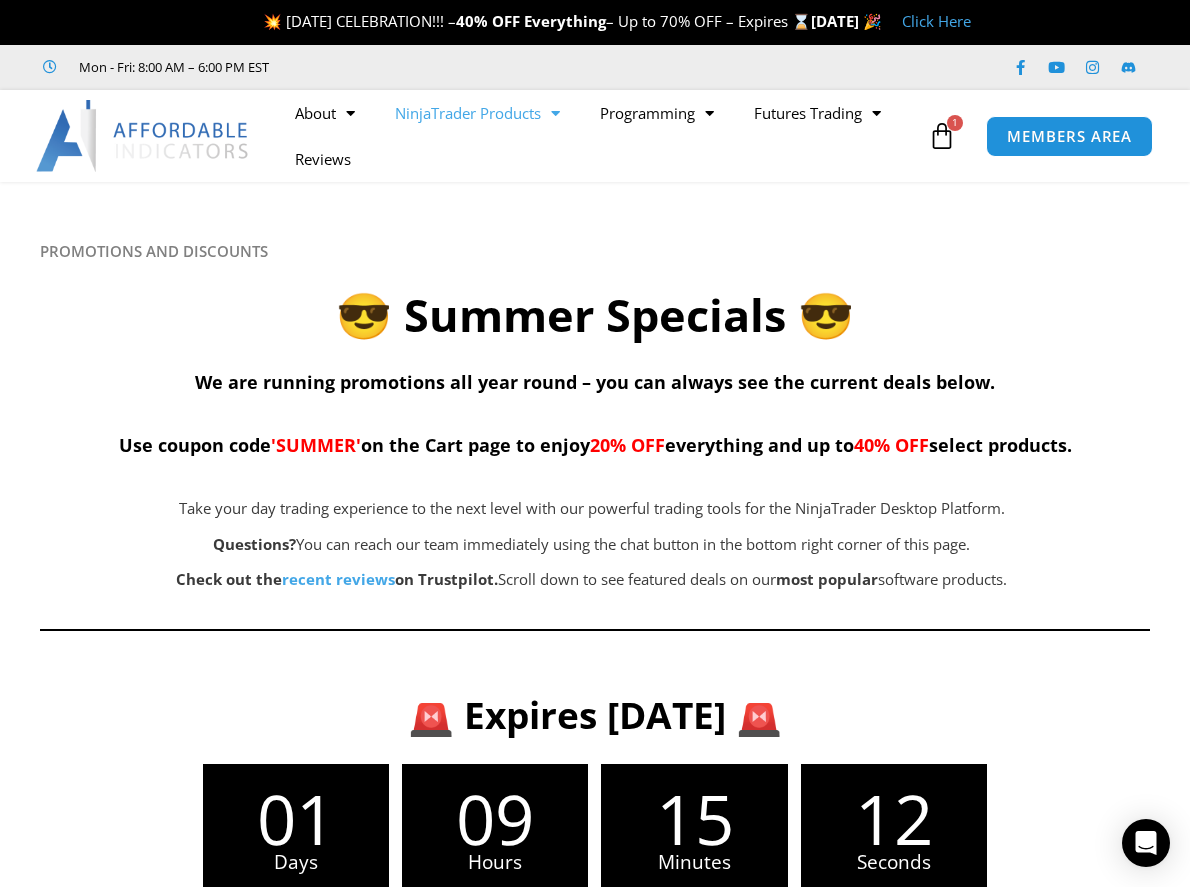 click on "NinjaTrader Products" 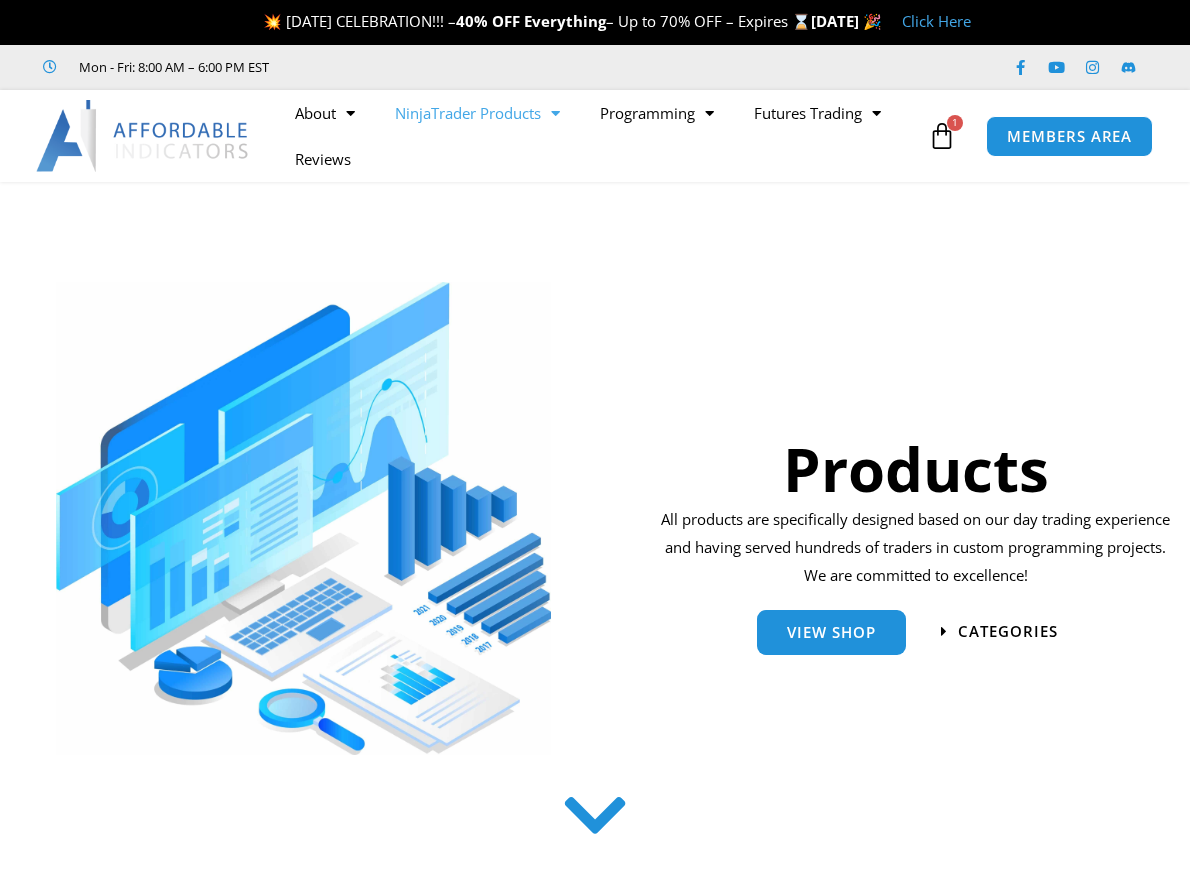 scroll, scrollTop: 0, scrollLeft: 0, axis: both 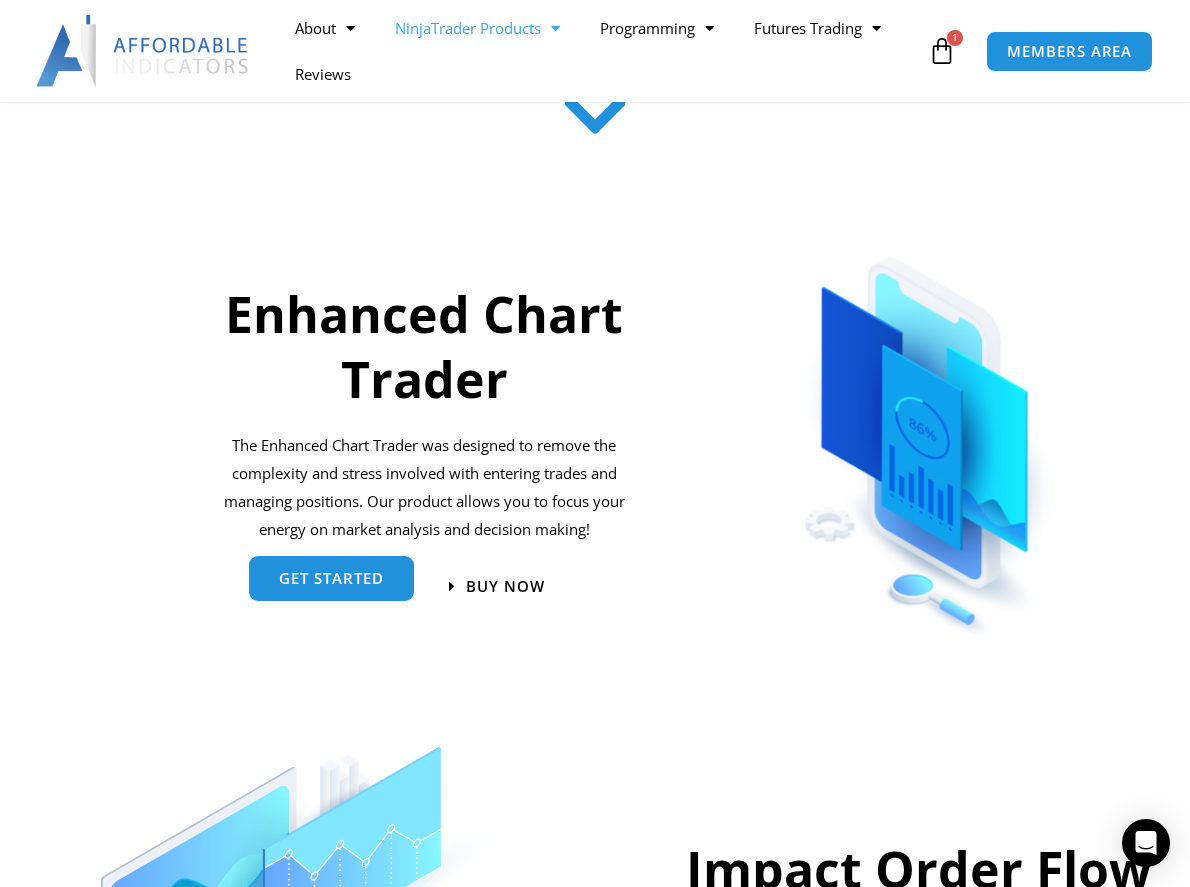 click on "get started" at bounding box center [331, 578] 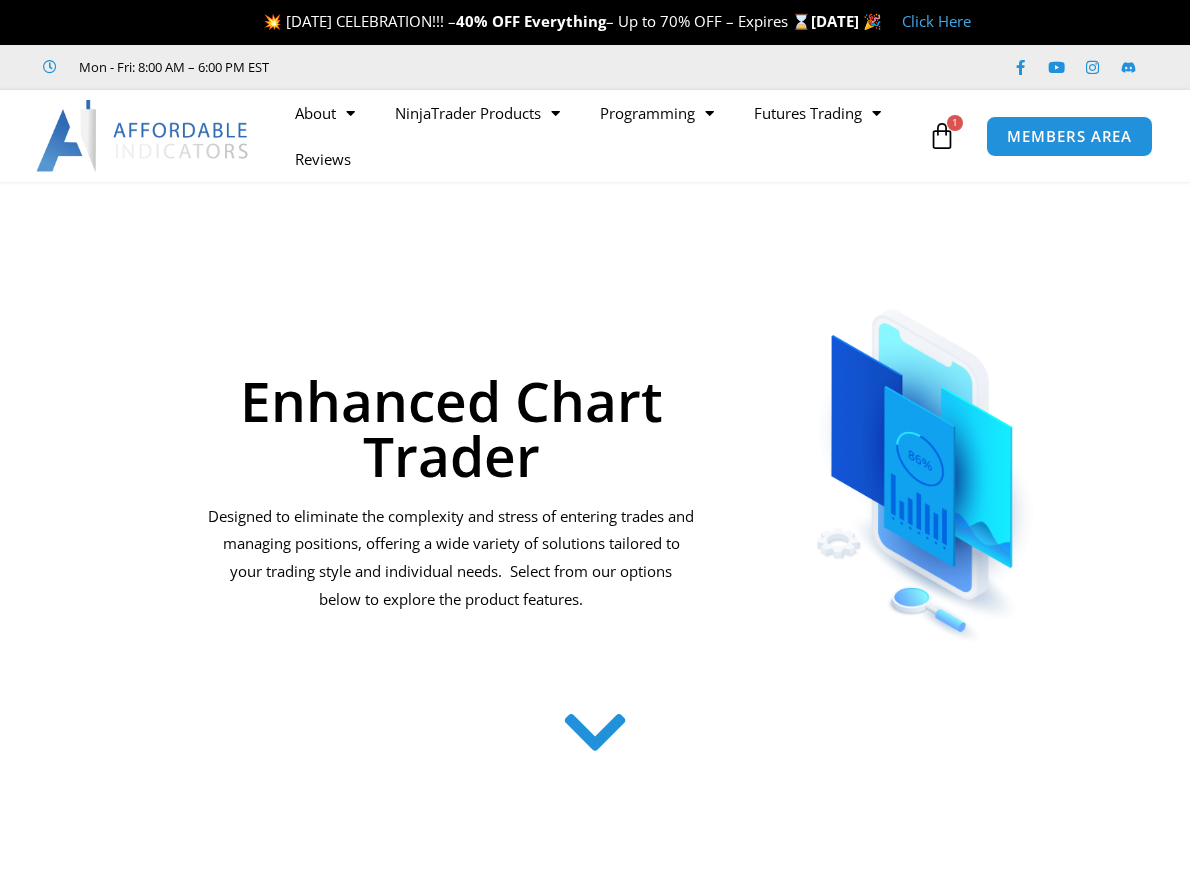 scroll, scrollTop: 0, scrollLeft: 0, axis: both 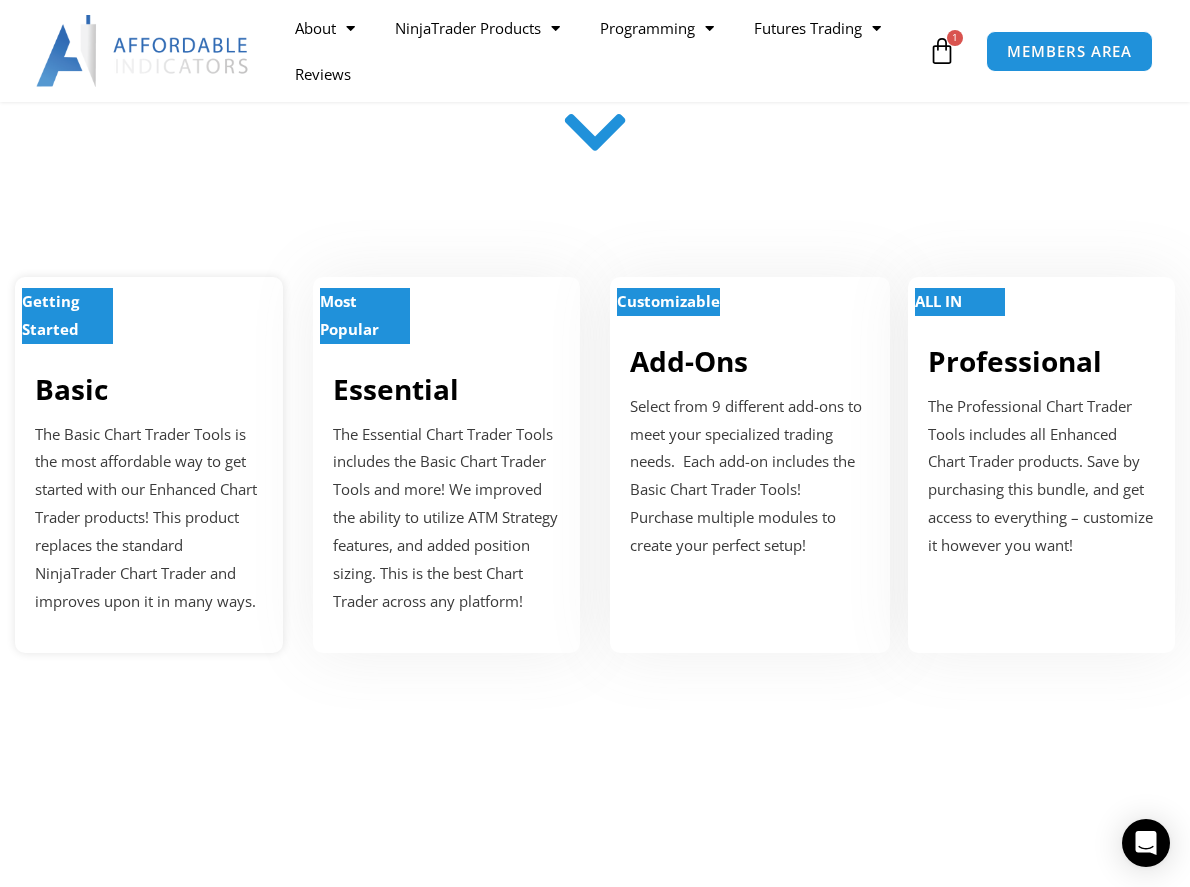 click on "The Basic Chart Trader Tools is the most affordable way to get started with our Enhanced Chart Trader products! This product replaces the standard NinjaTrader Chart Trader and improves upon it in many ways." at bounding box center (149, 518) 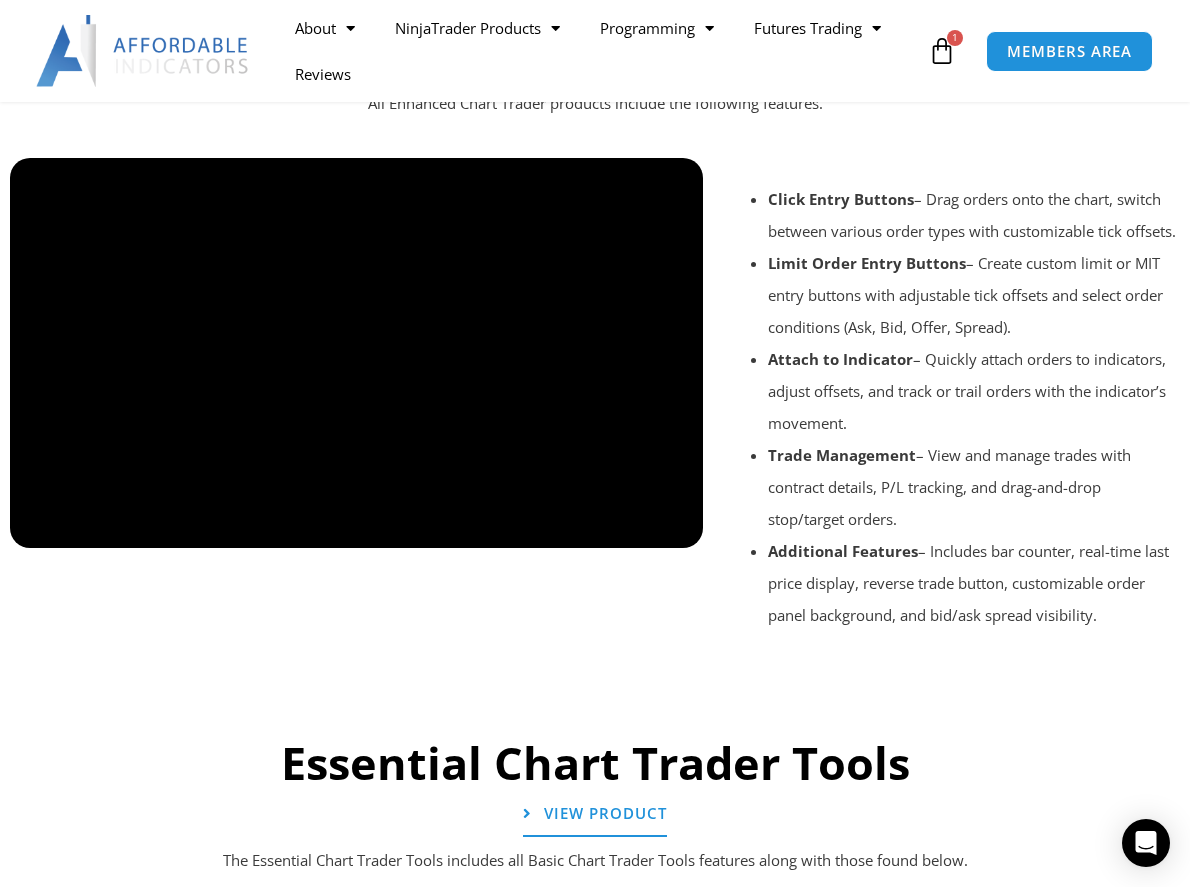 scroll, scrollTop: 1376, scrollLeft: 0, axis: vertical 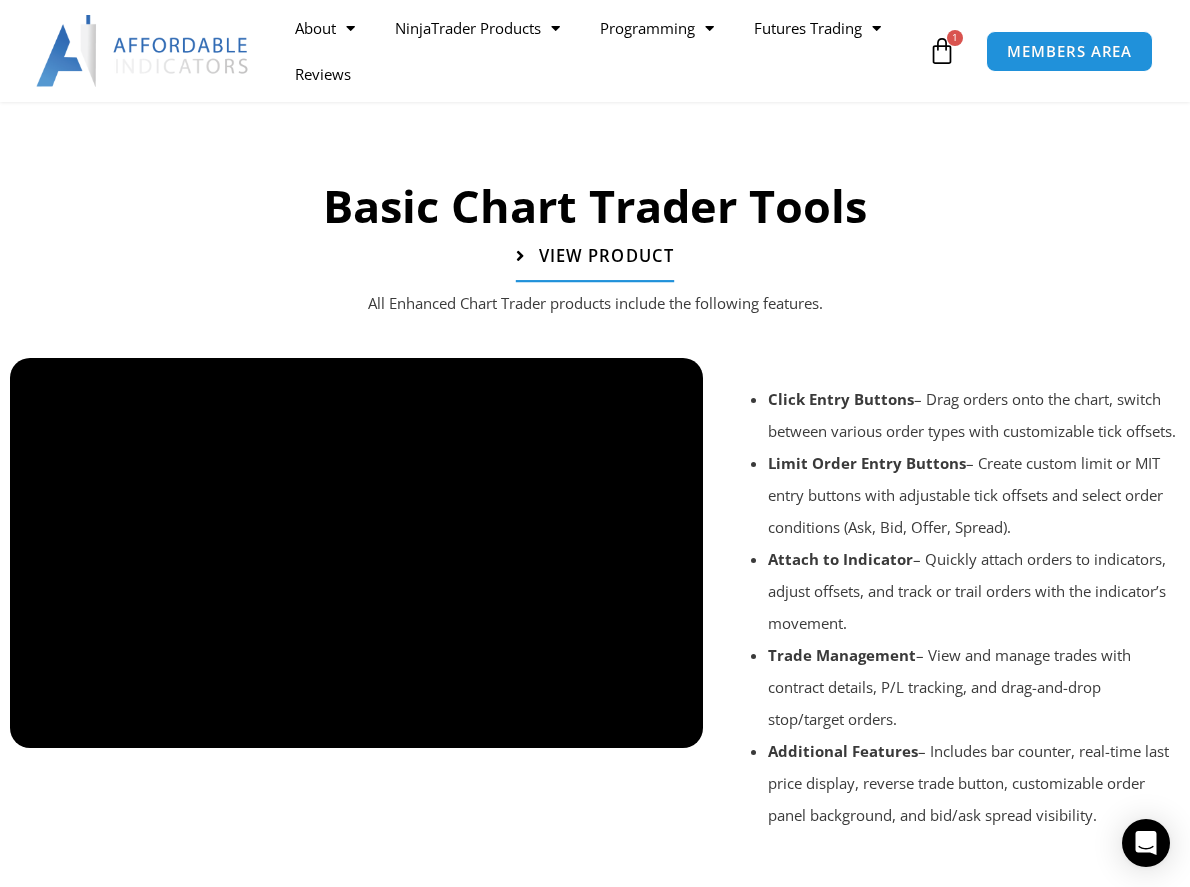 click on "View Product" at bounding box center [606, 257] 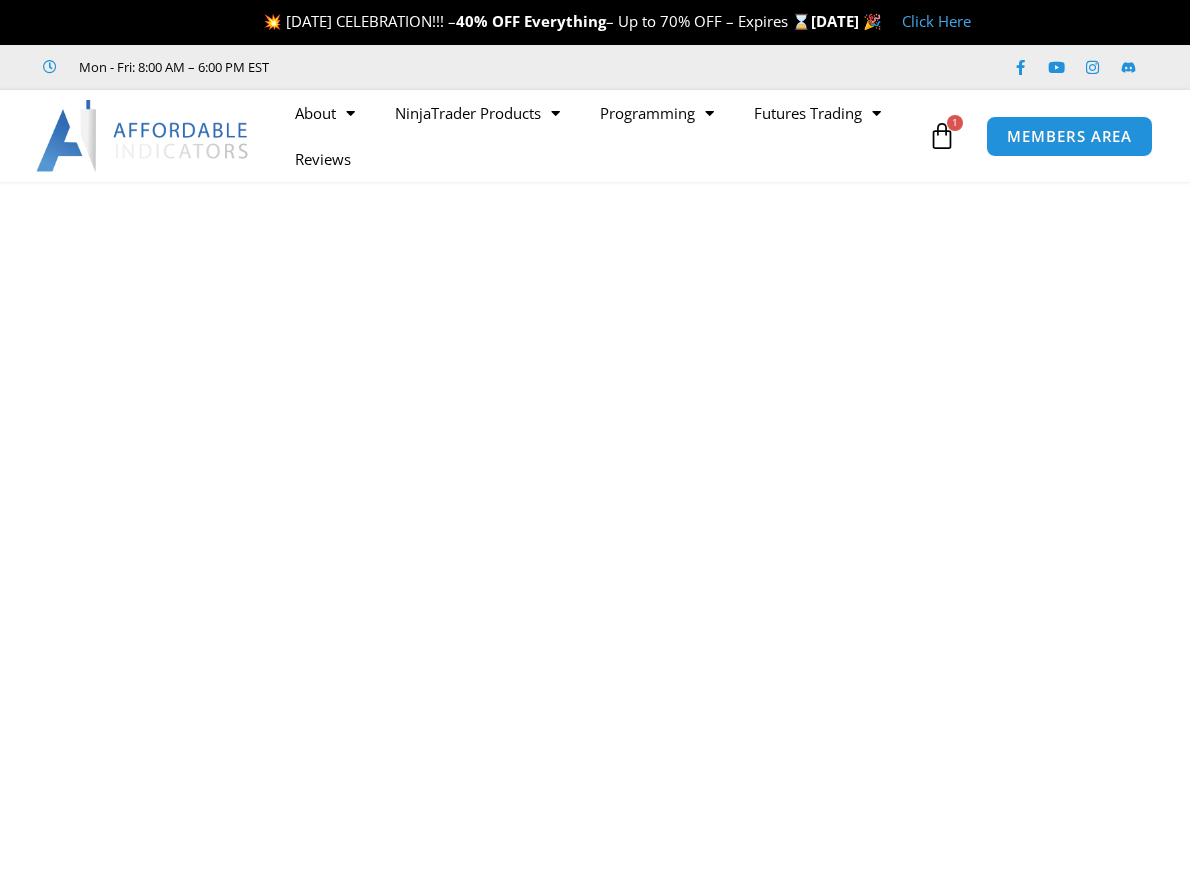 scroll, scrollTop: 0, scrollLeft: 0, axis: both 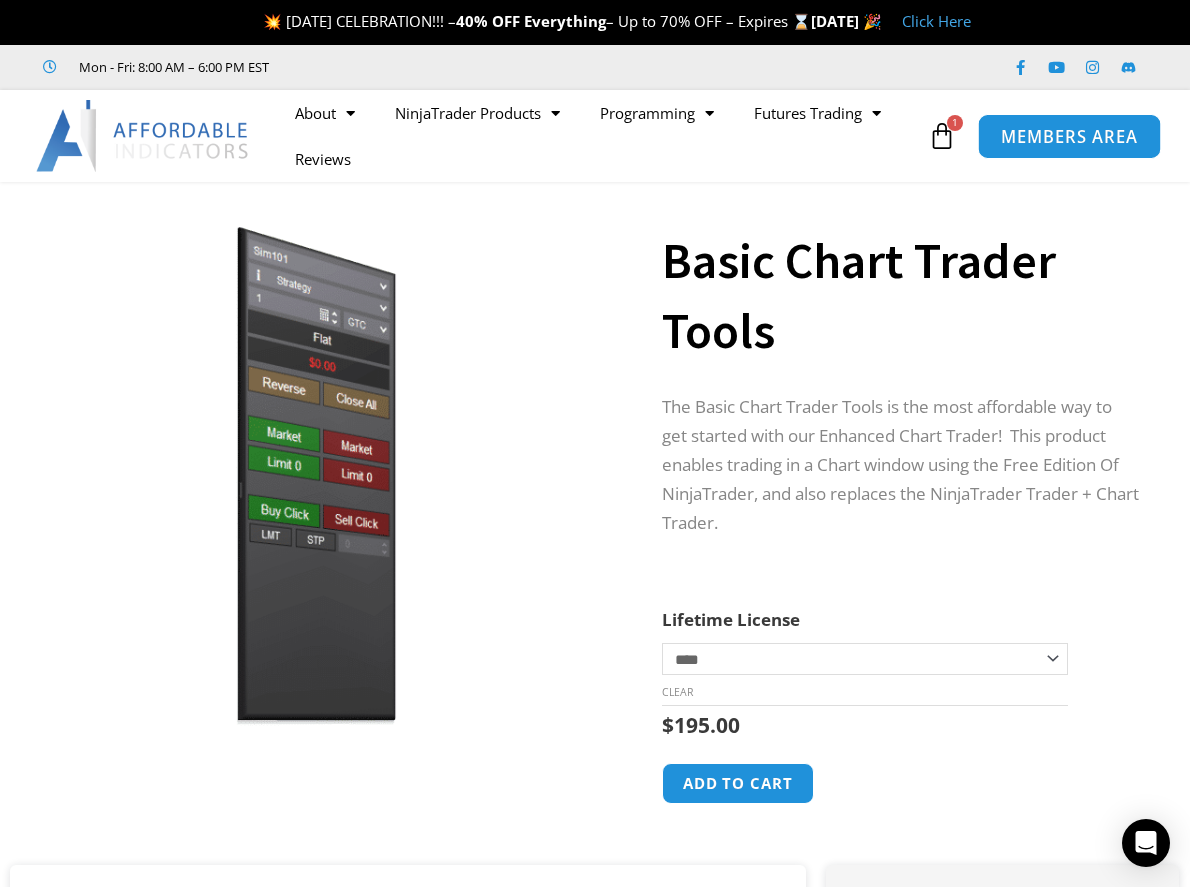 click on "MEMBERS AREA" at bounding box center (1069, 136) 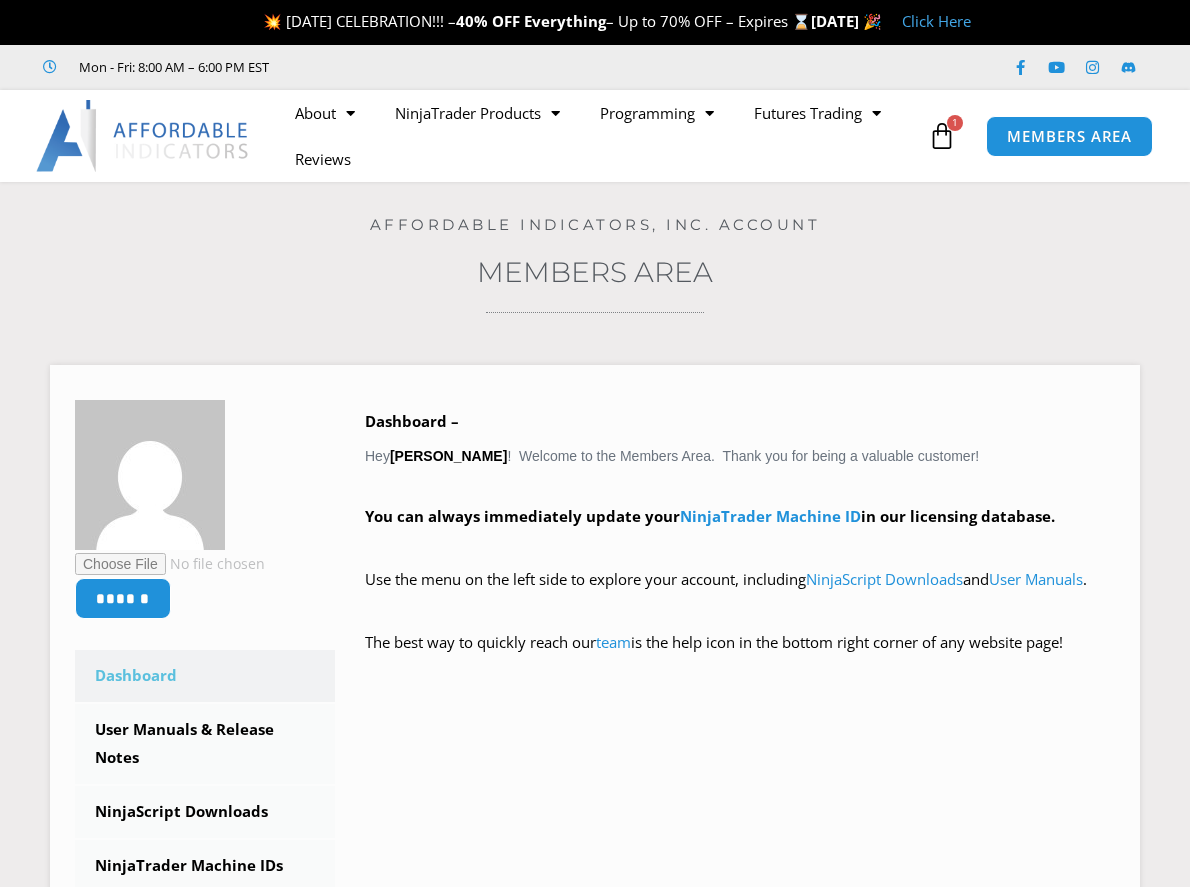 scroll, scrollTop: 0, scrollLeft: 0, axis: both 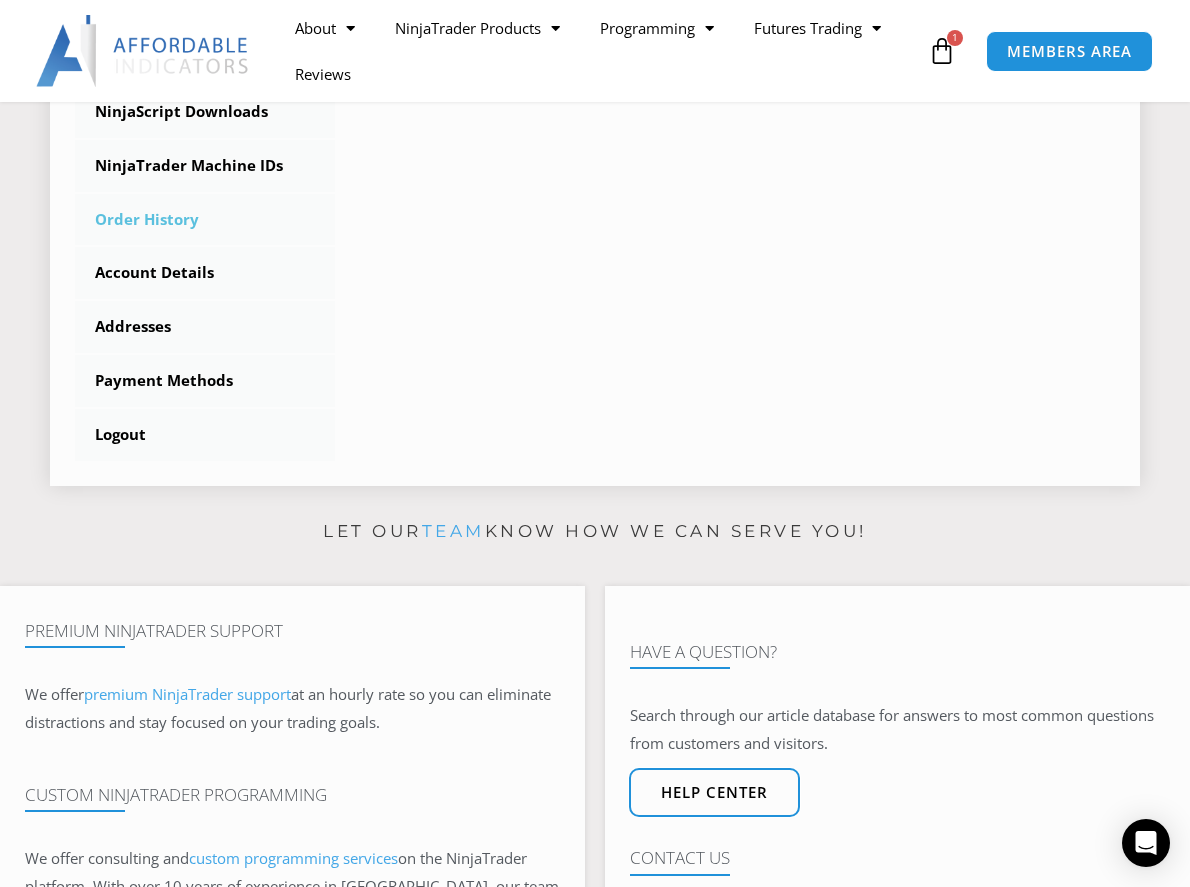 click on "Order History" at bounding box center [205, 220] 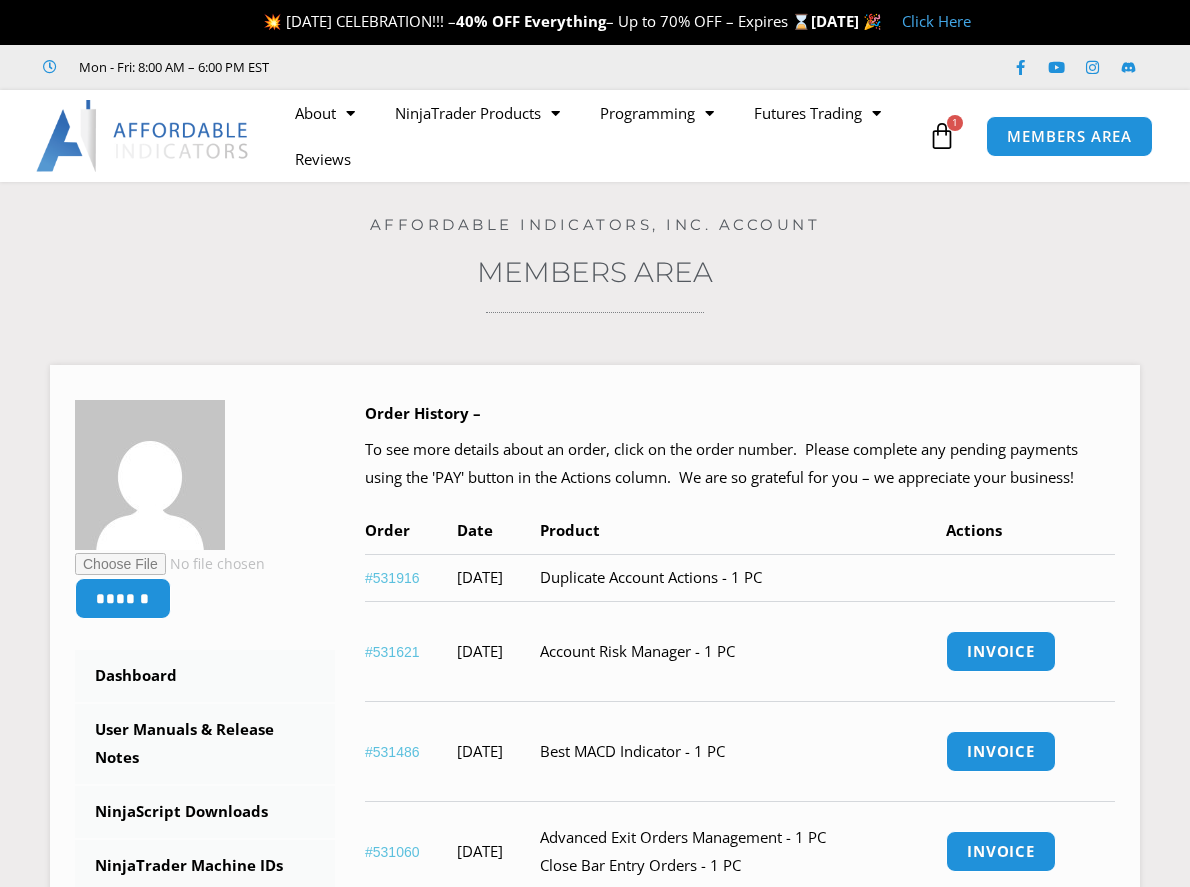 scroll, scrollTop: 0, scrollLeft: 0, axis: both 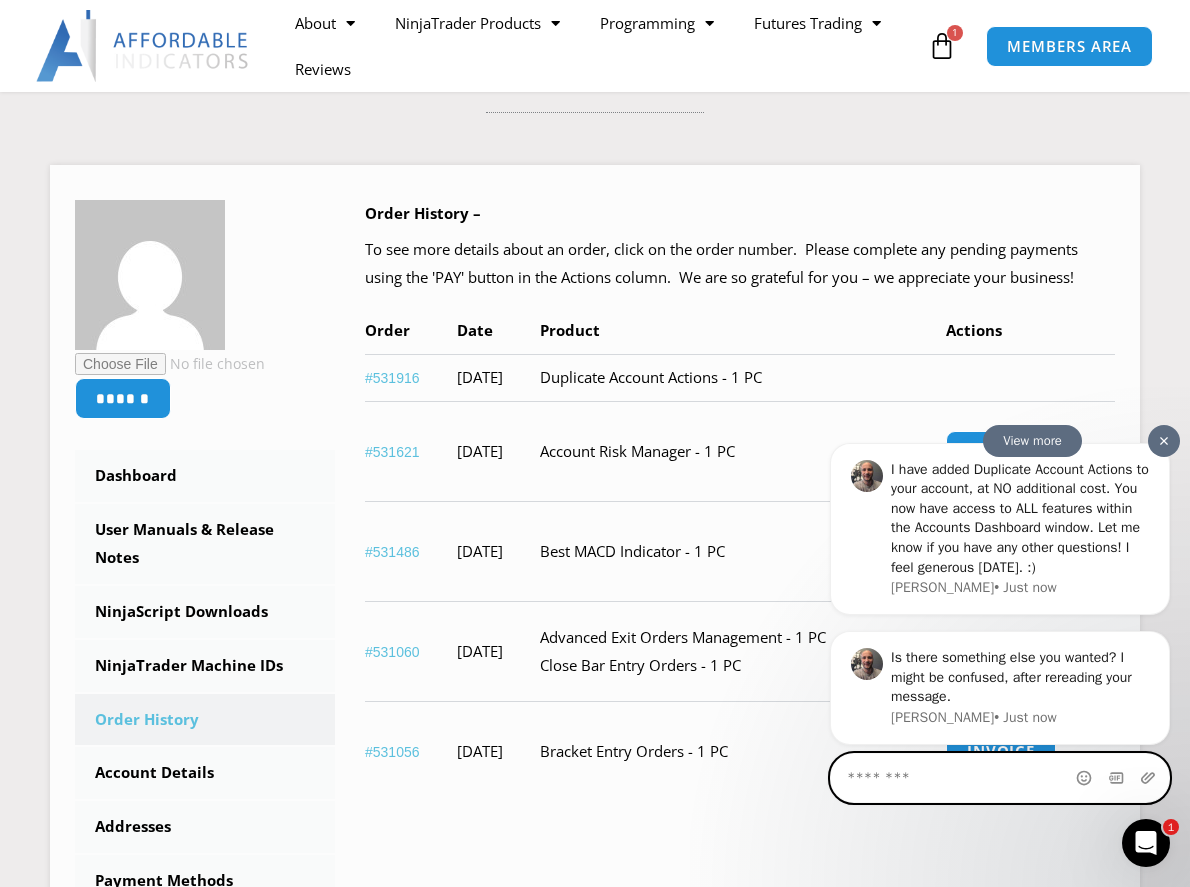 click at bounding box center [1000, 777] 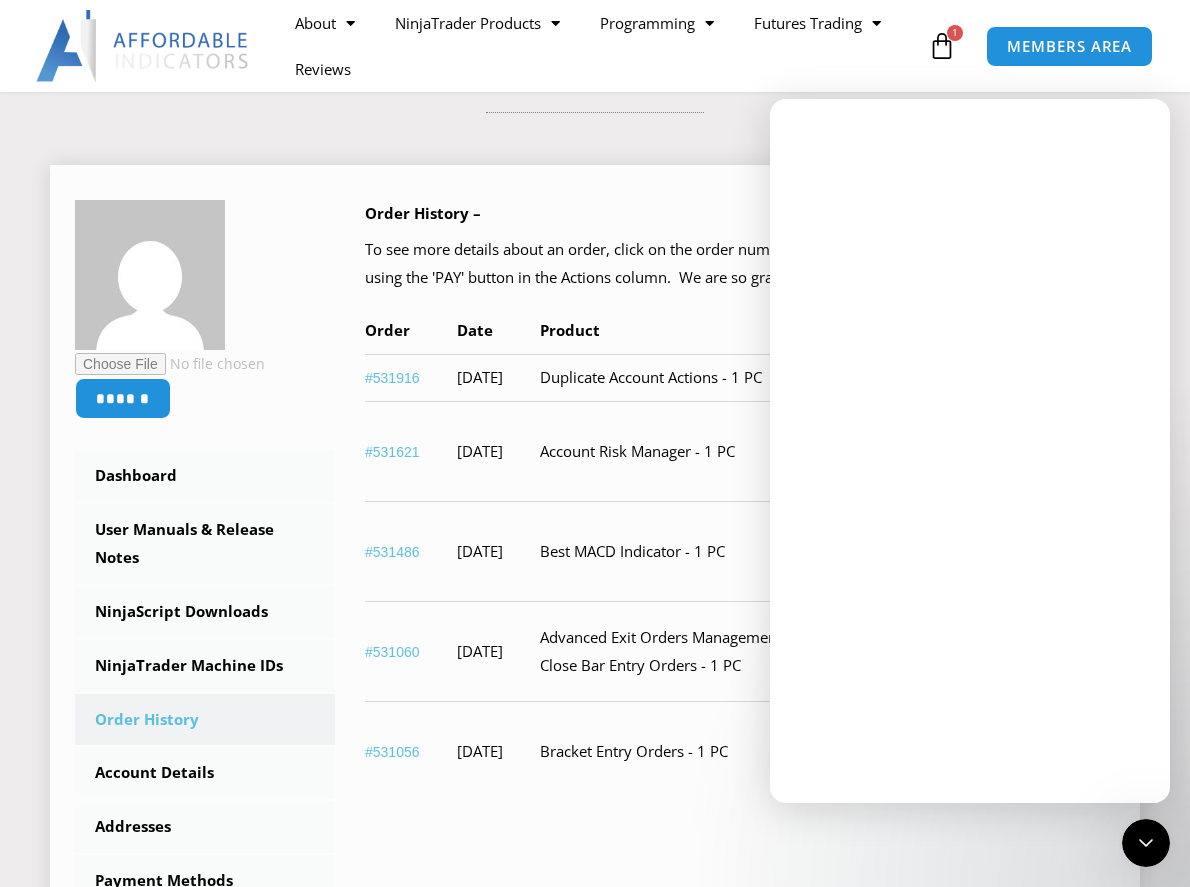 scroll, scrollTop: 0, scrollLeft: 0, axis: both 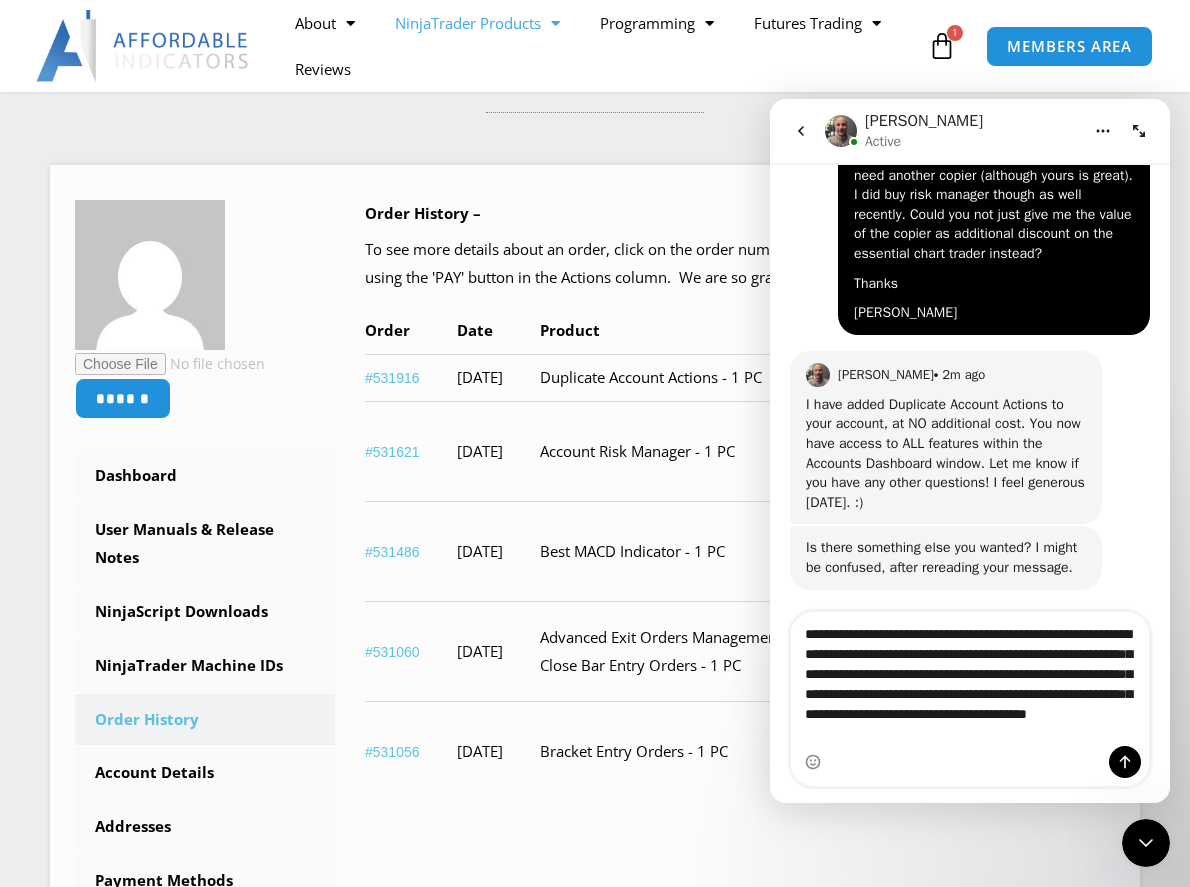 type on "**********" 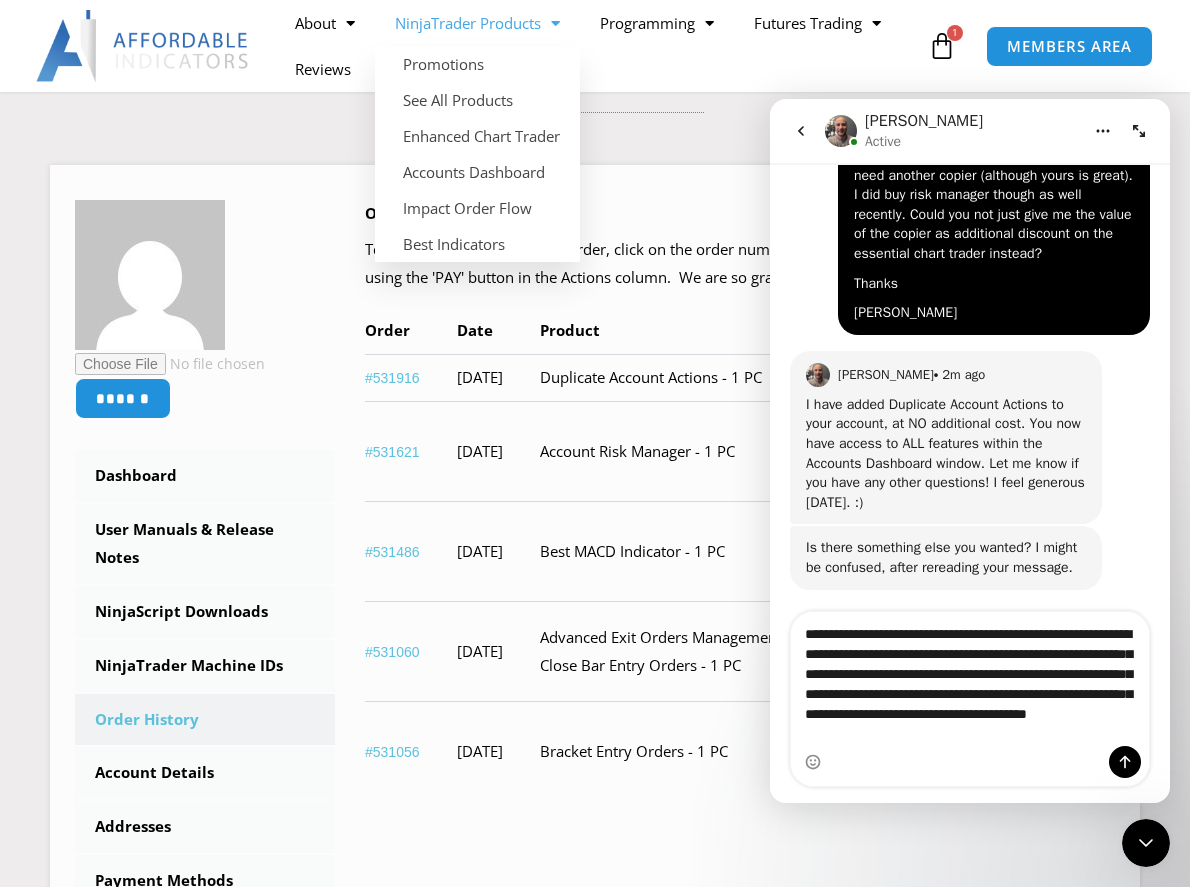 click on "NinjaTrader Products" 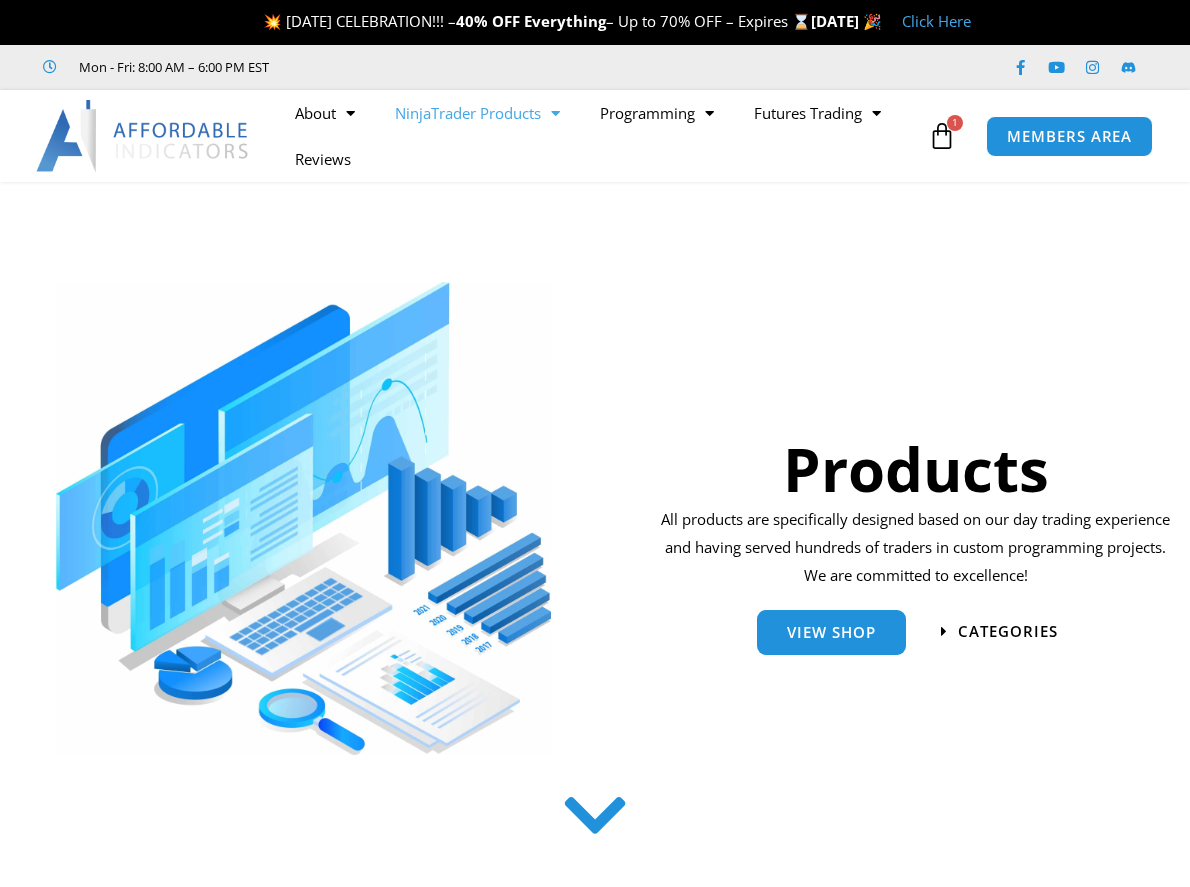 scroll, scrollTop: 0, scrollLeft: 0, axis: both 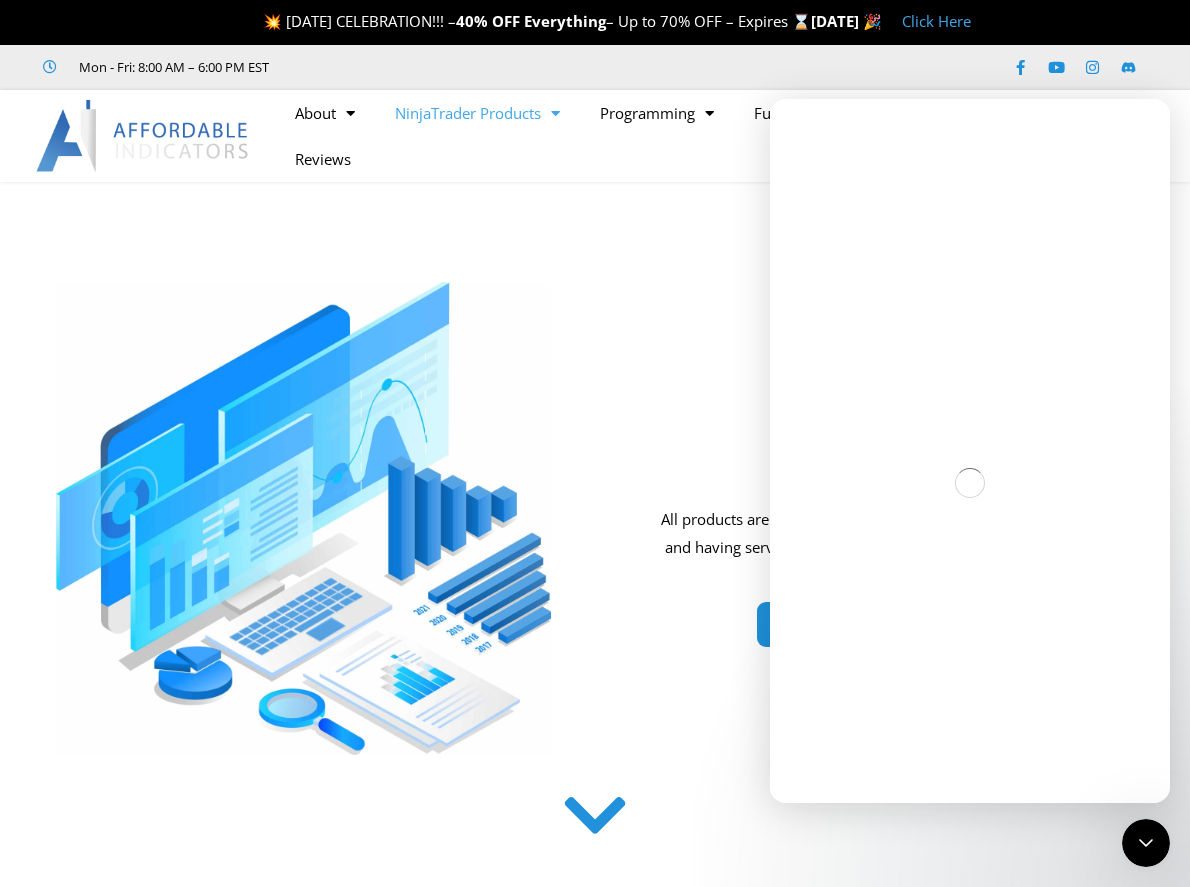 click on "View Shop" at bounding box center (831, 624) 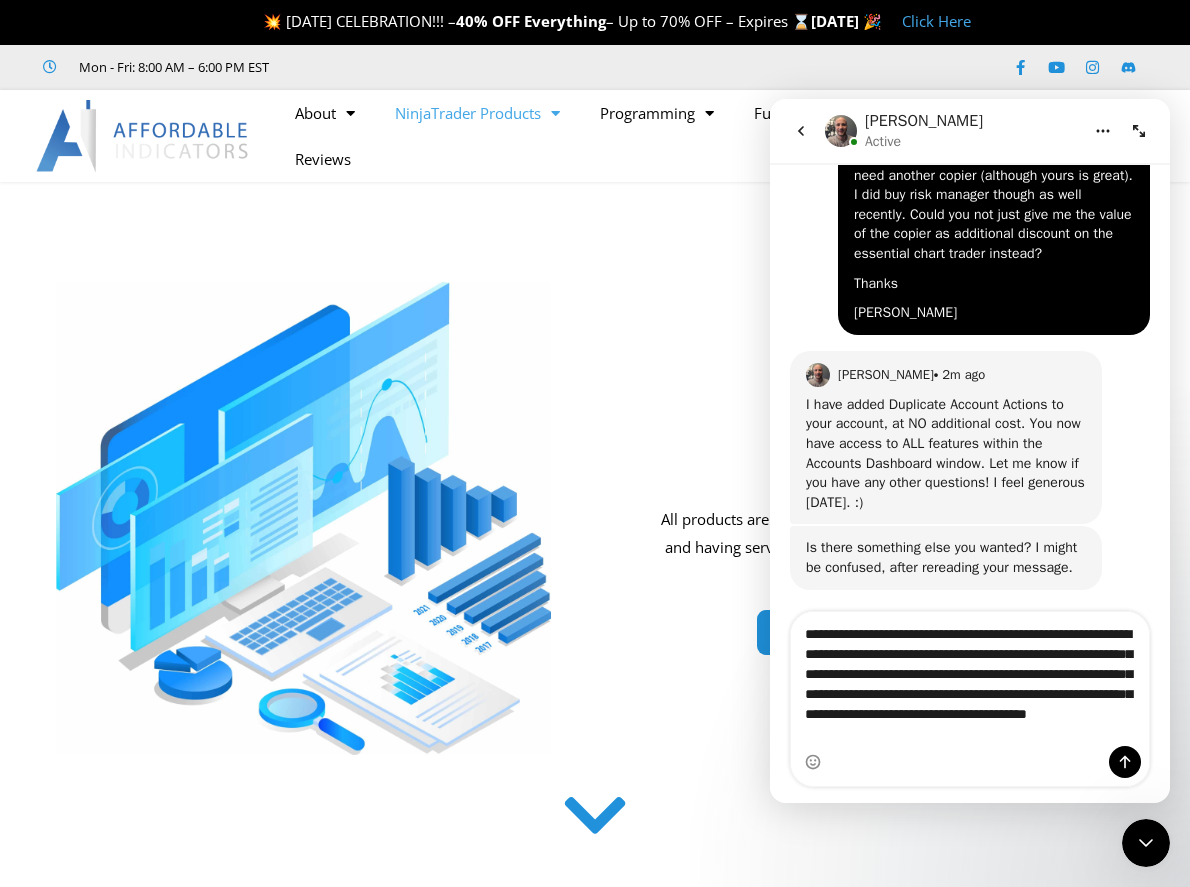 scroll, scrollTop: 2658, scrollLeft: 0, axis: vertical 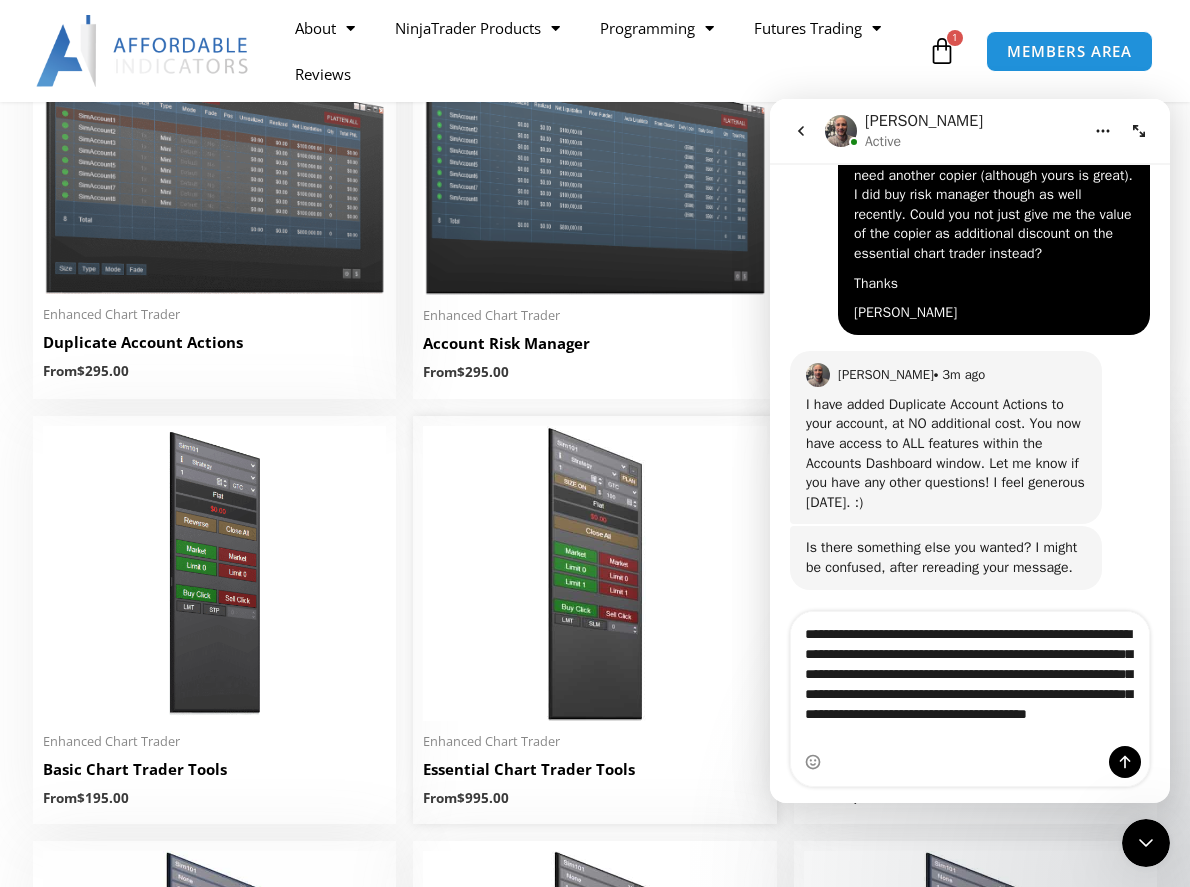 click at bounding box center [594, 573] 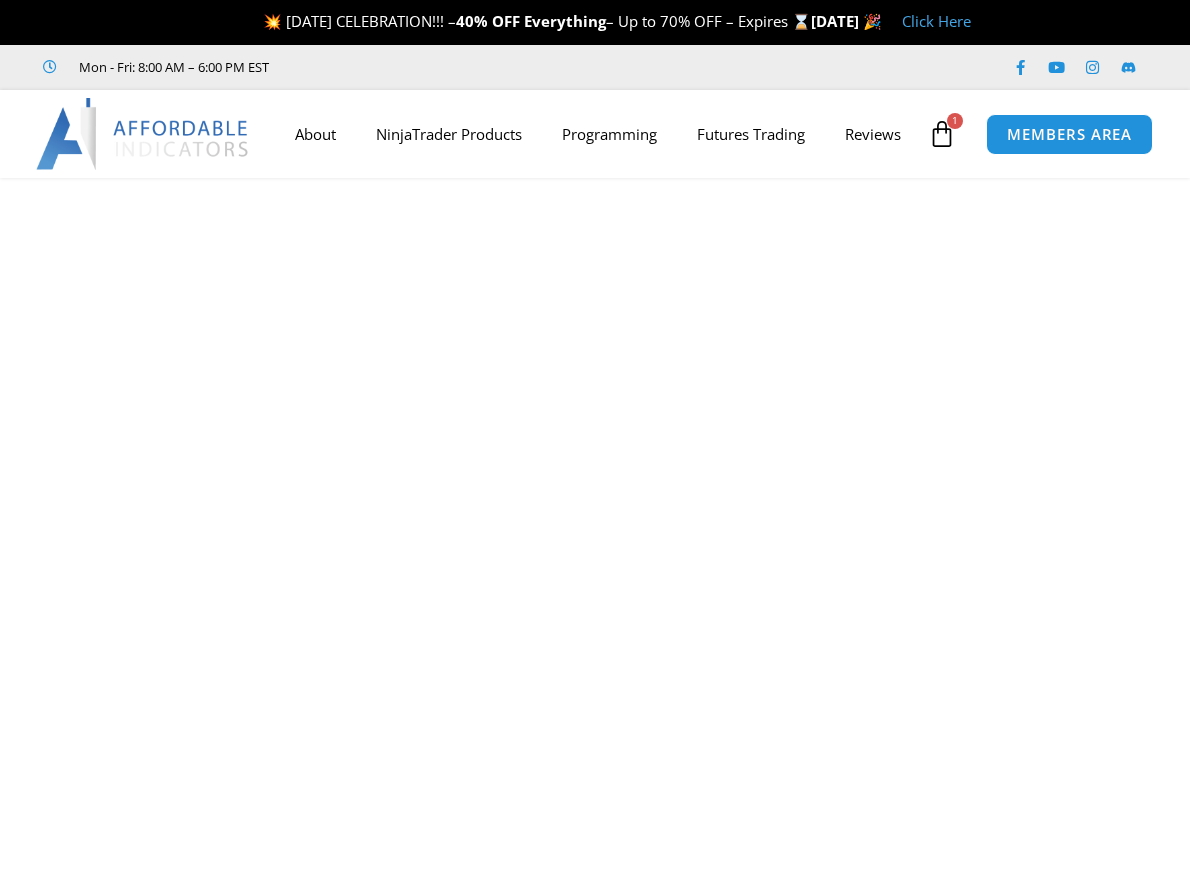 scroll, scrollTop: 0, scrollLeft: 0, axis: both 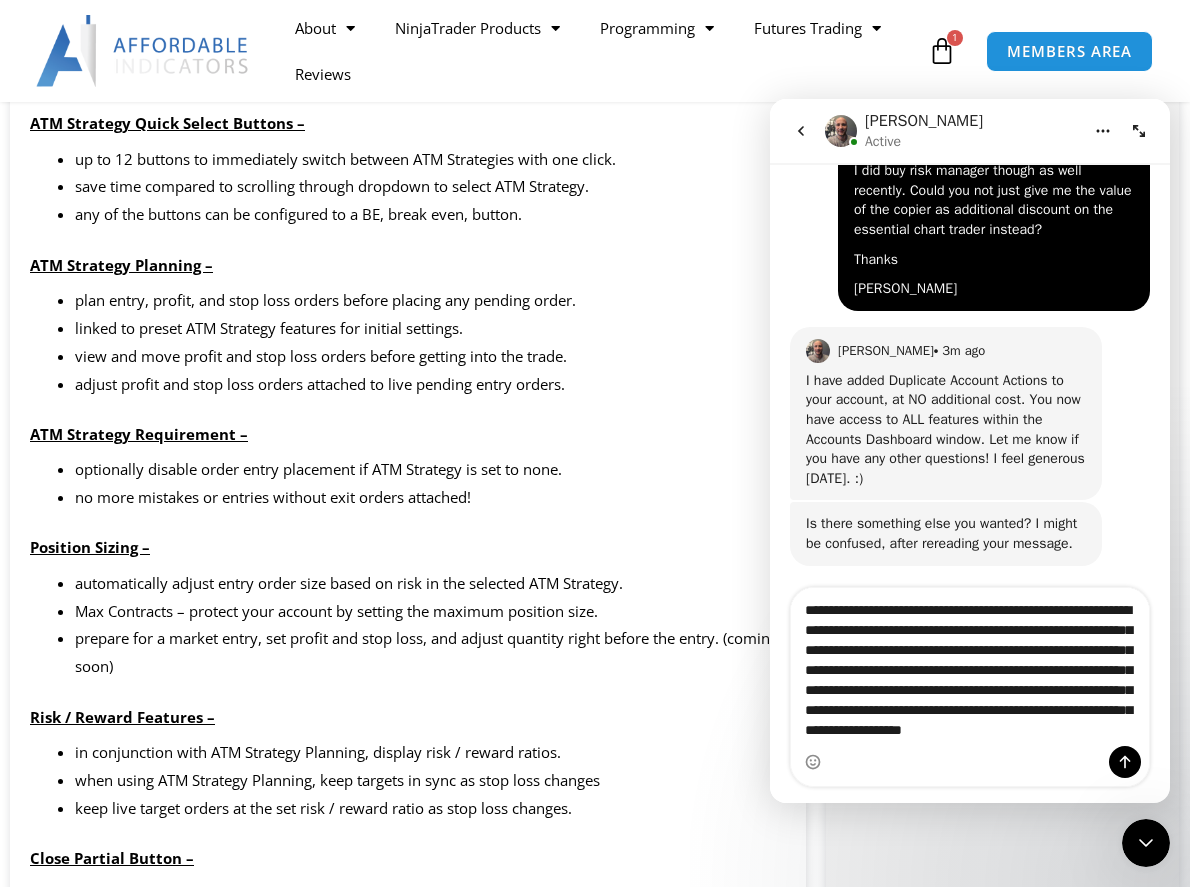 type on "**********" 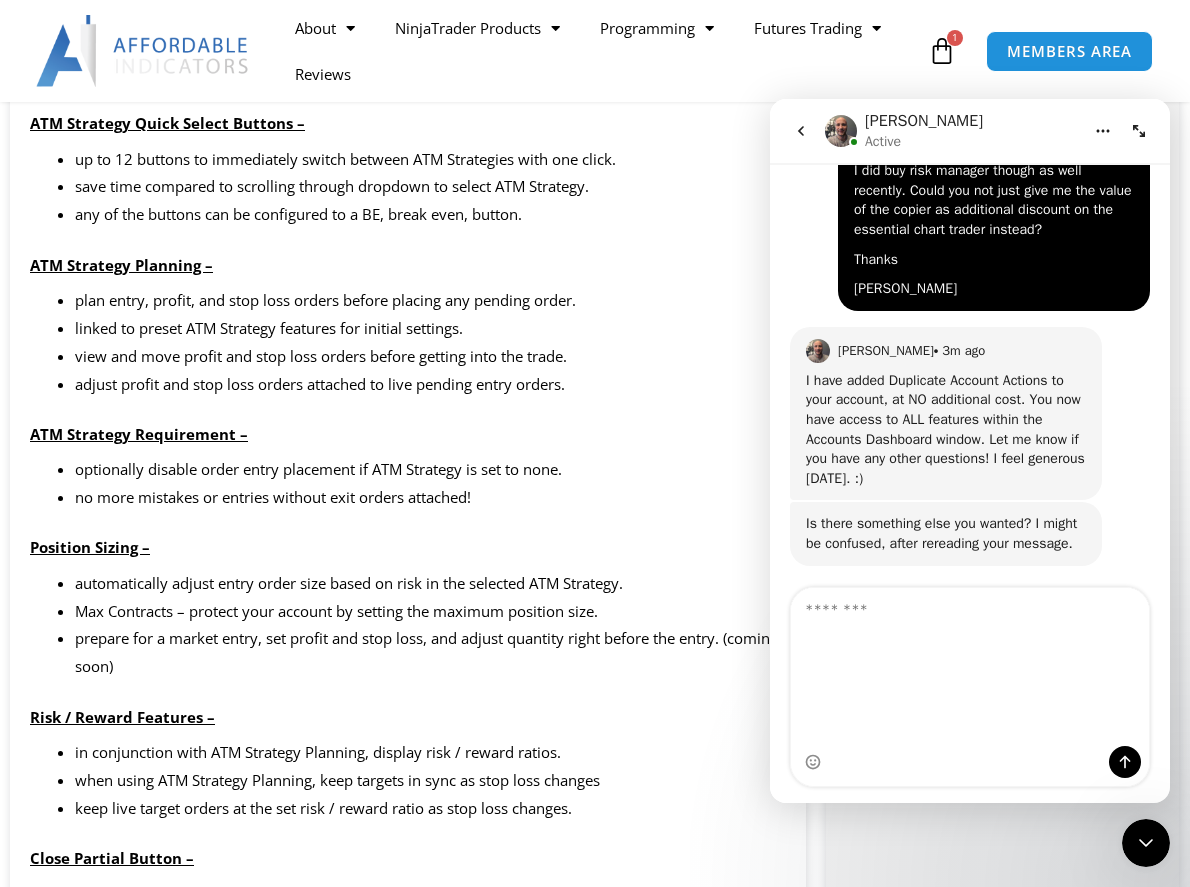 scroll, scrollTop: 0, scrollLeft: 0, axis: both 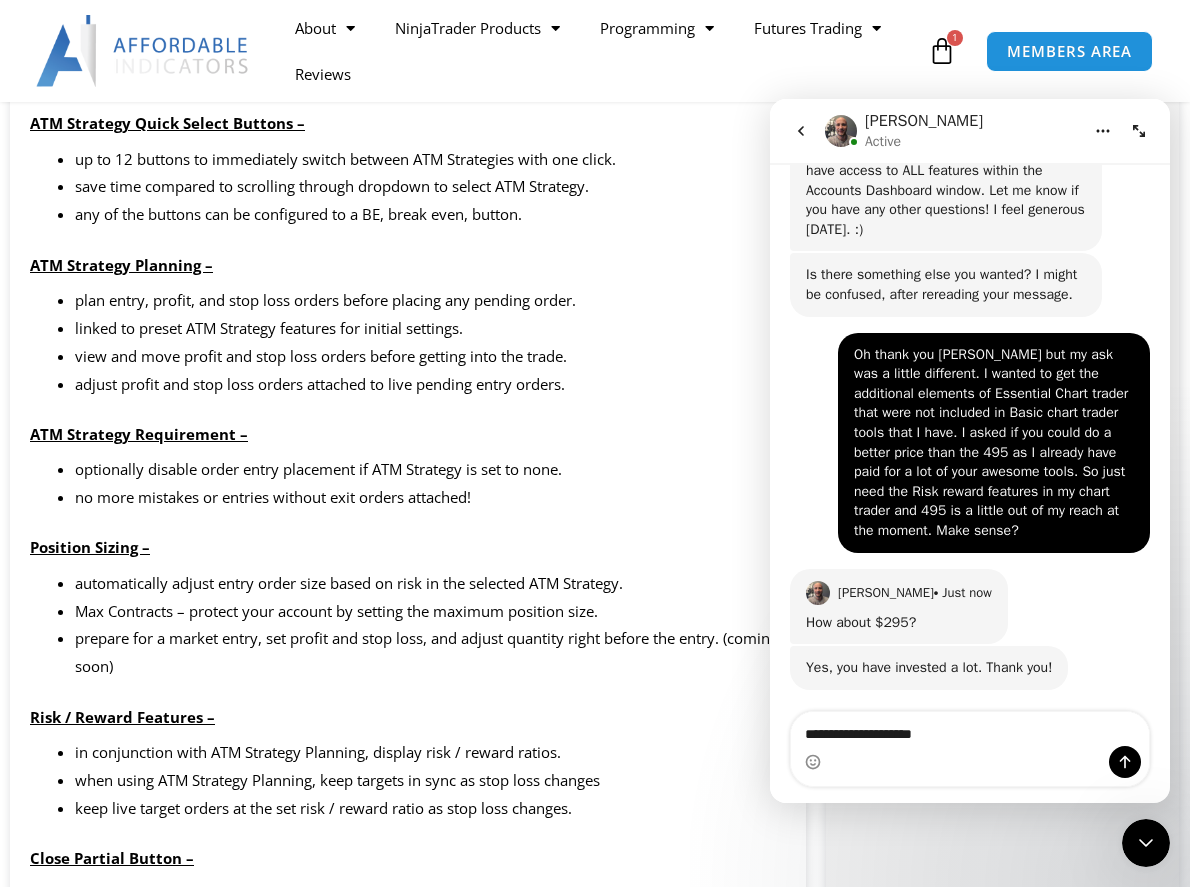 type on "**********" 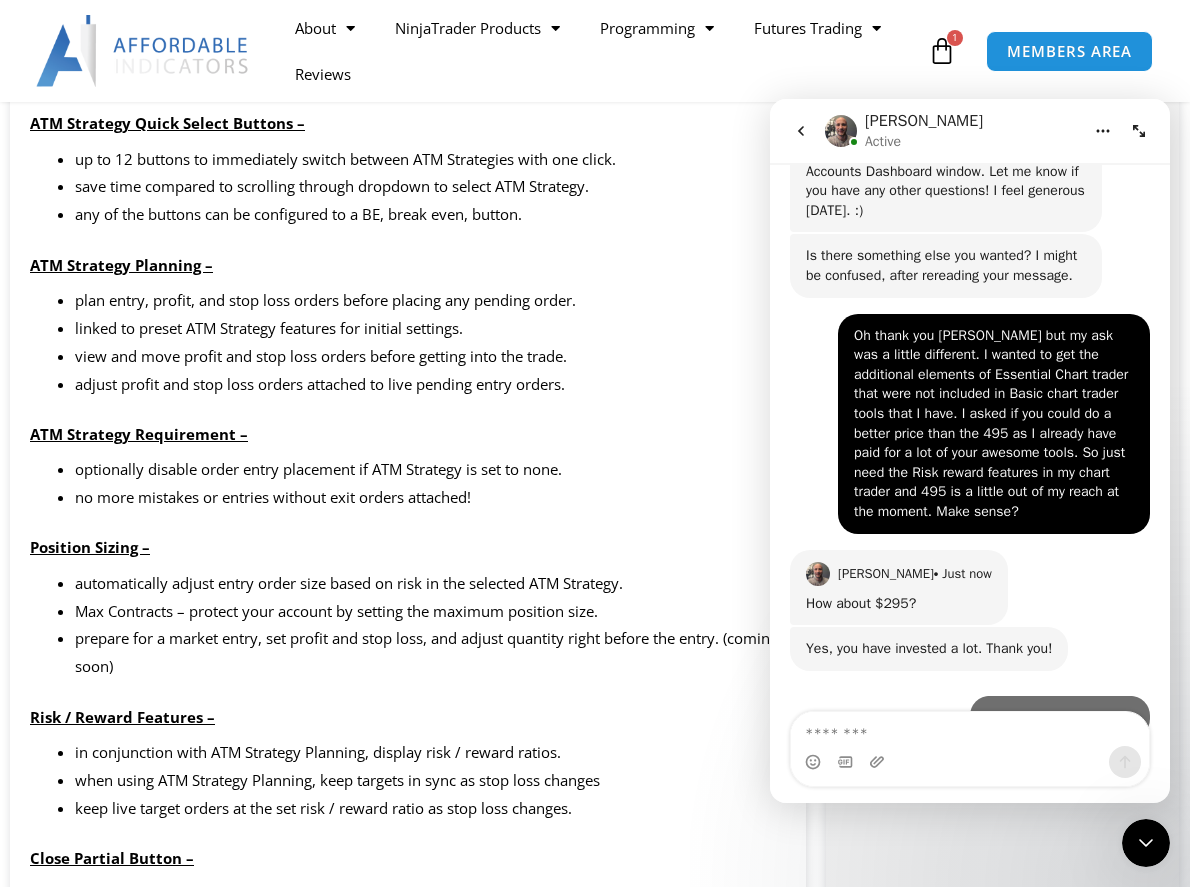 scroll, scrollTop: 2991, scrollLeft: 0, axis: vertical 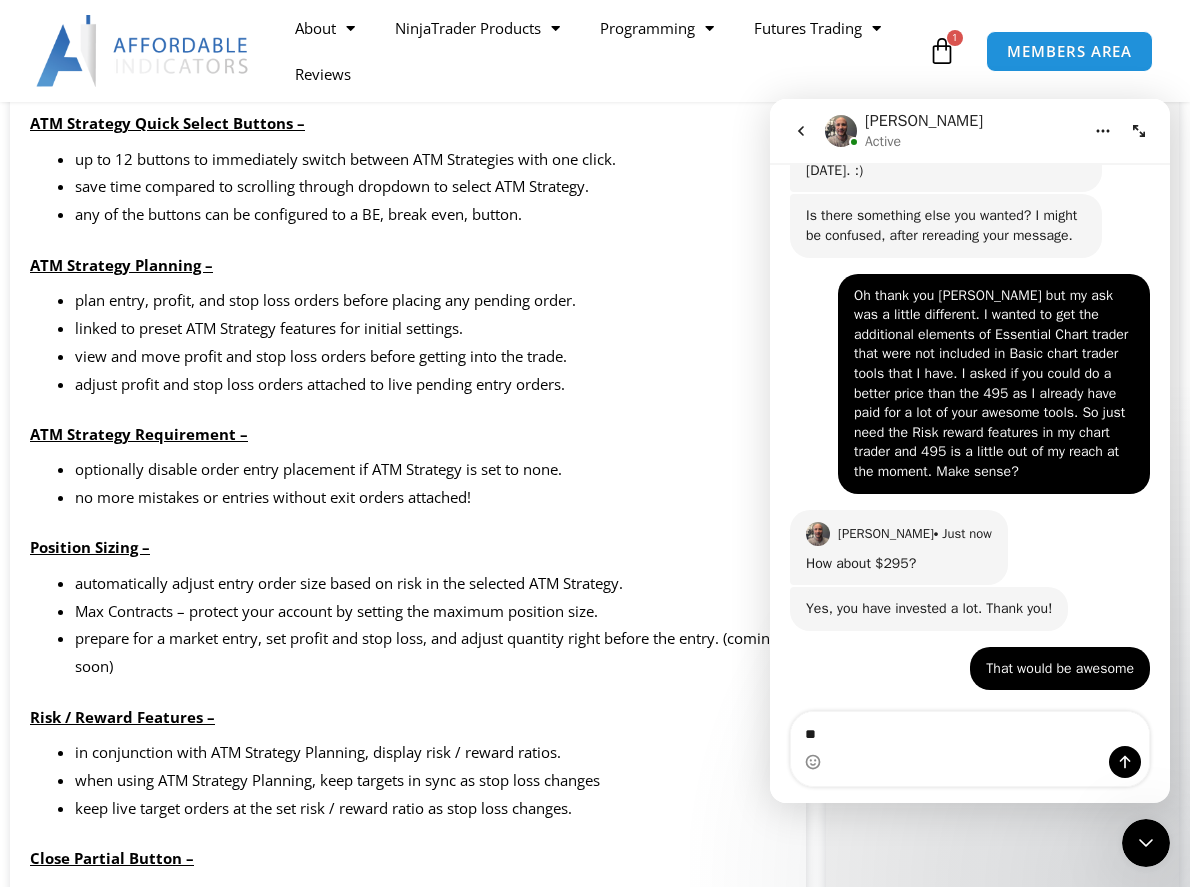 type on "*" 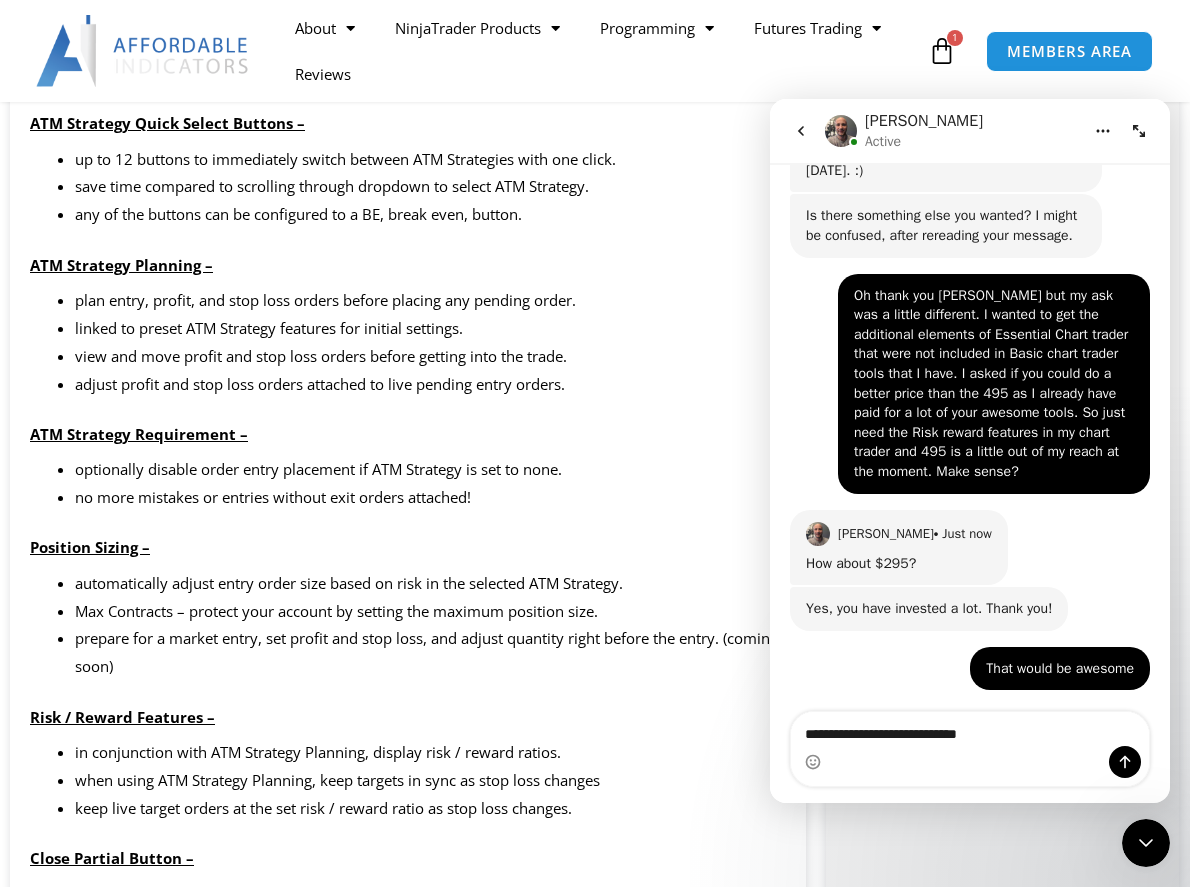 type on "**********" 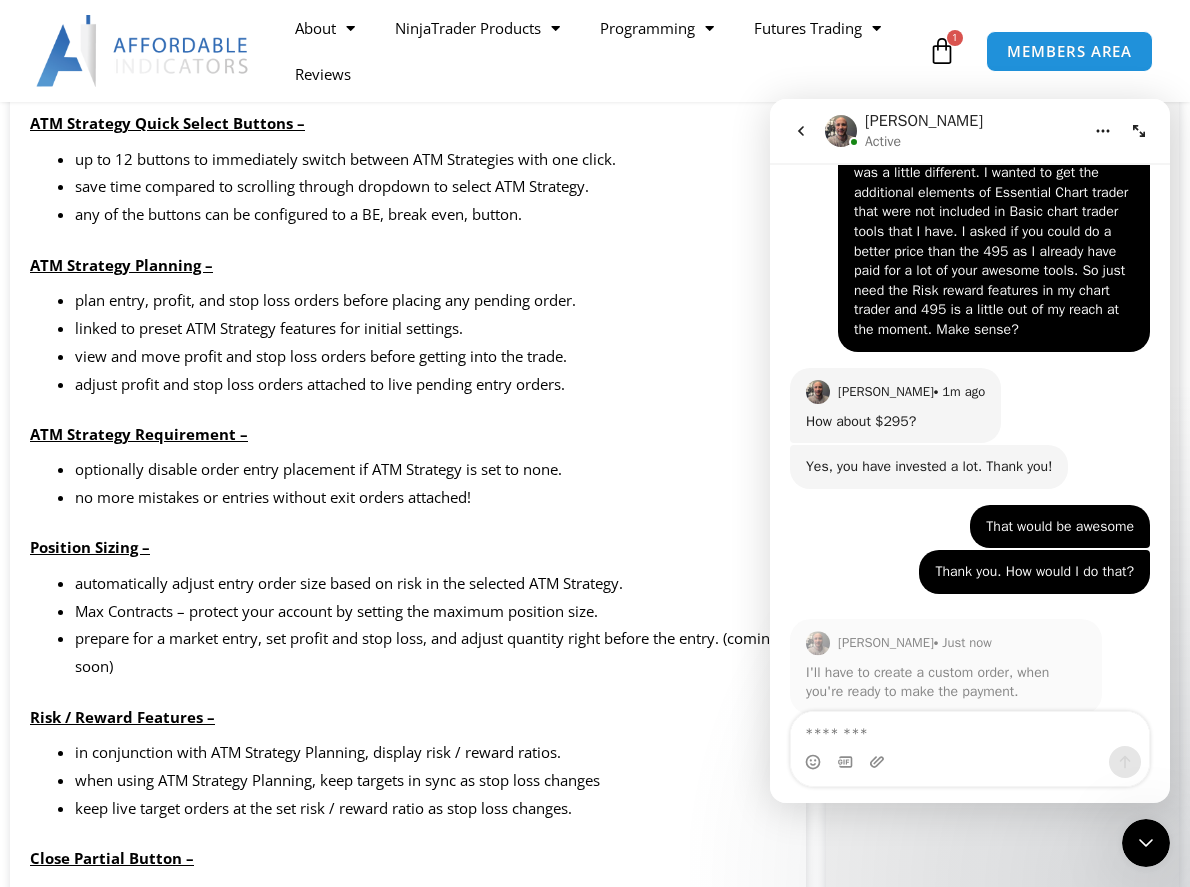 scroll, scrollTop: 3148, scrollLeft: 0, axis: vertical 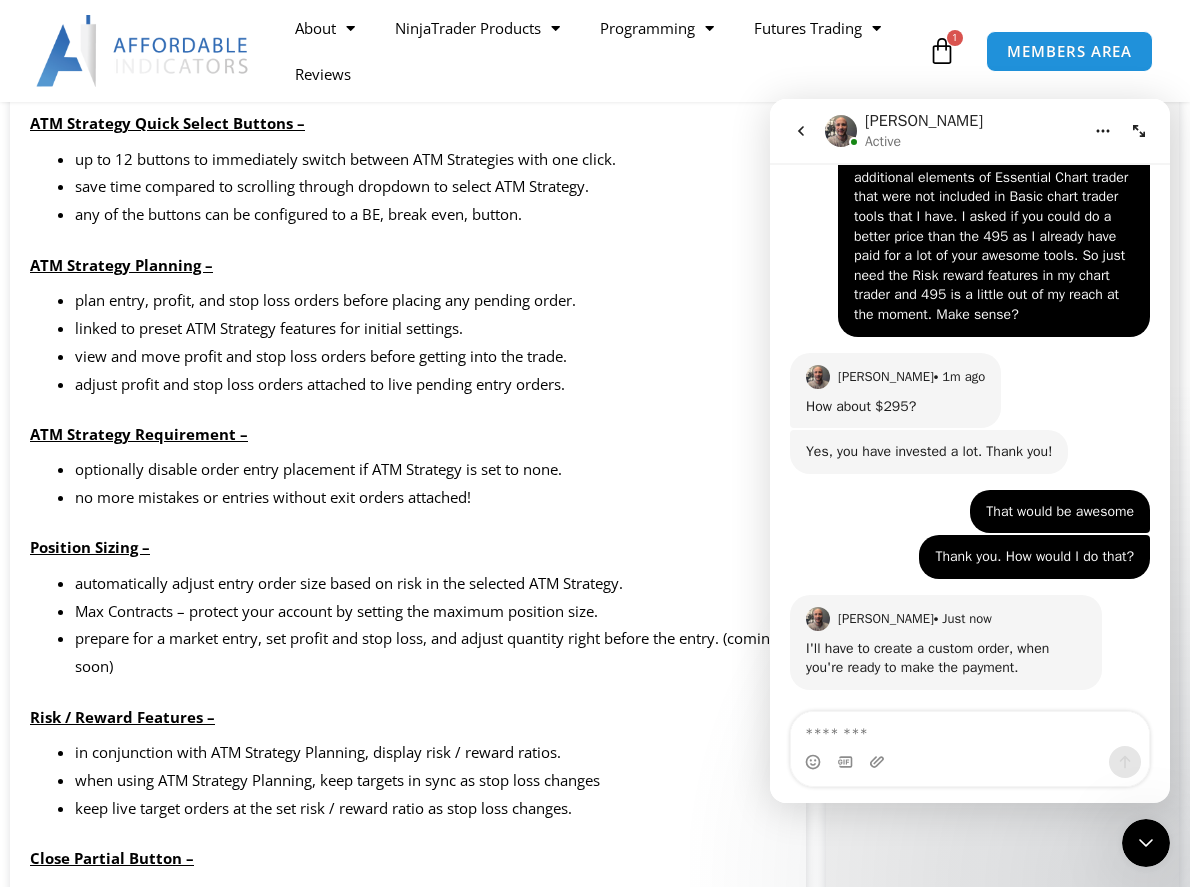 click at bounding box center (970, 729) 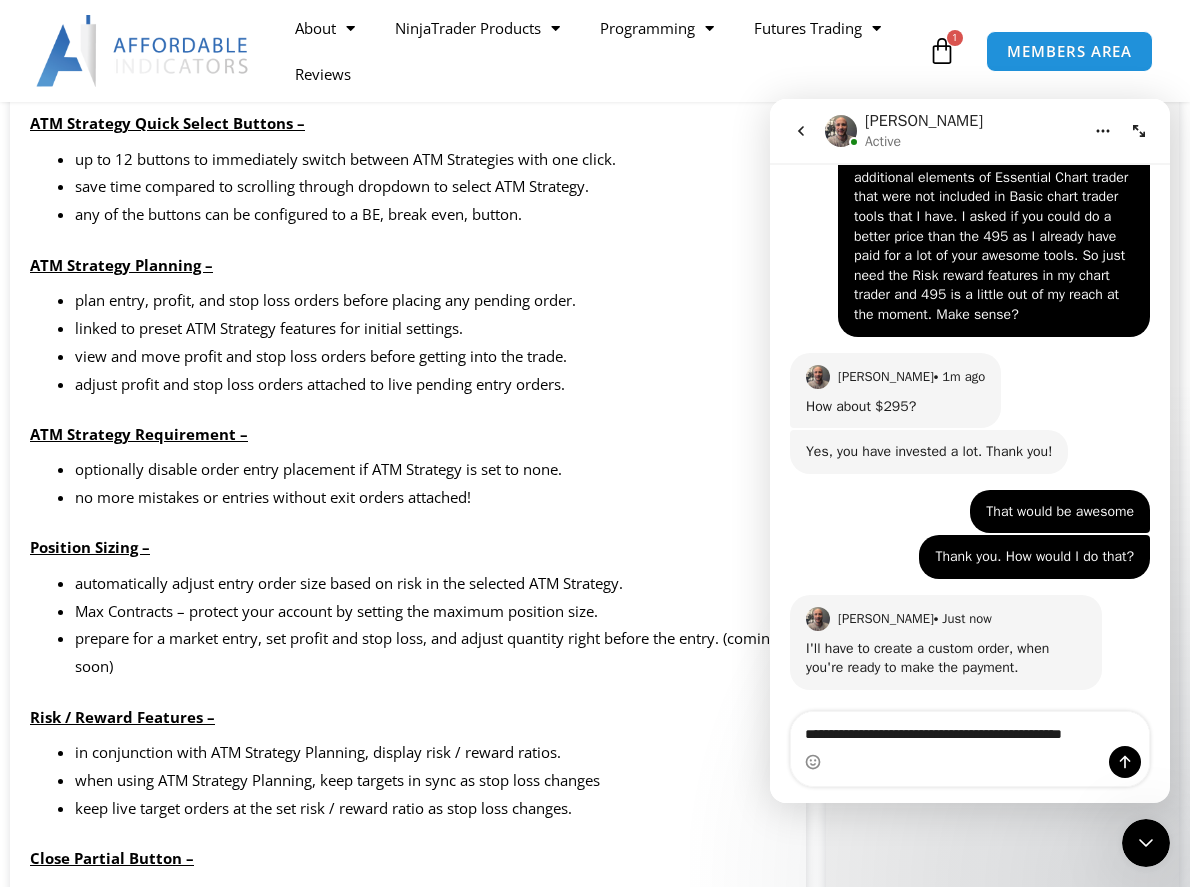 type on "**********" 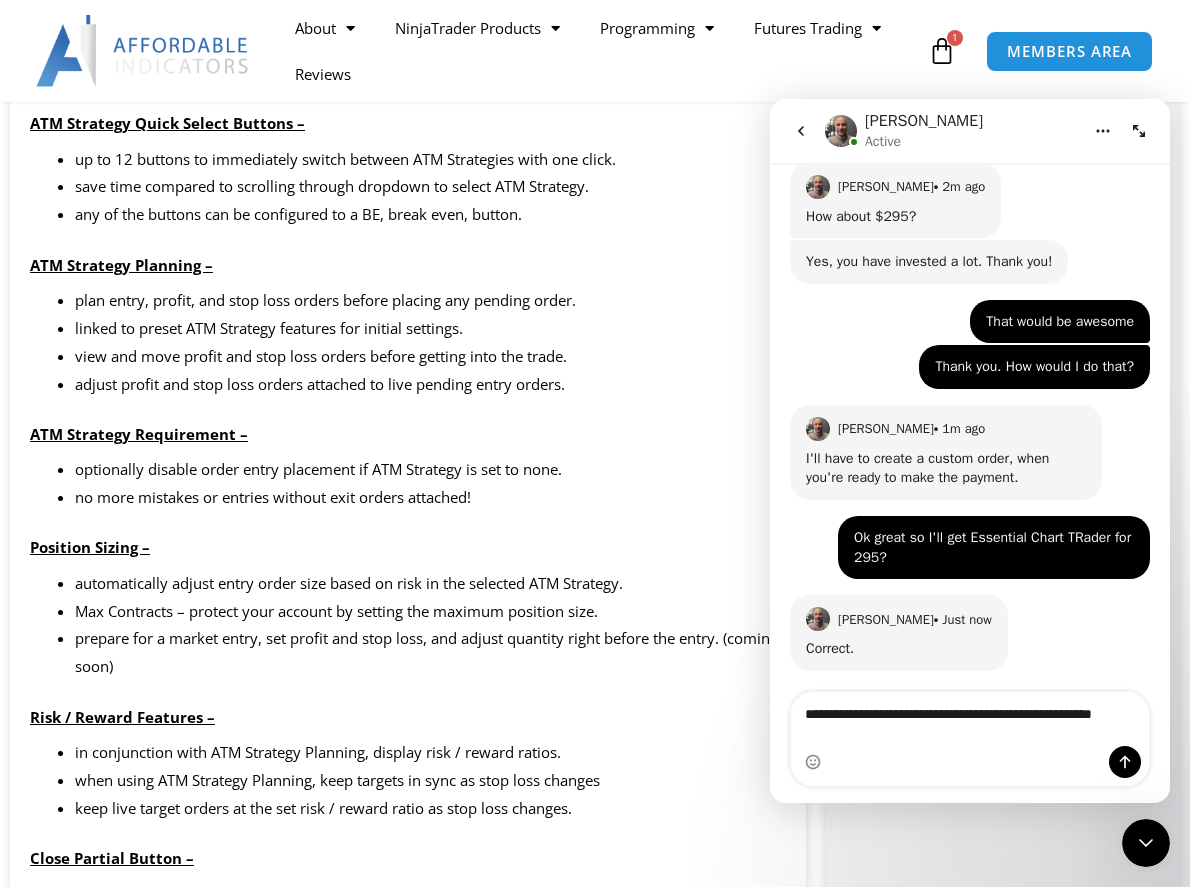 scroll, scrollTop: 3338, scrollLeft: 0, axis: vertical 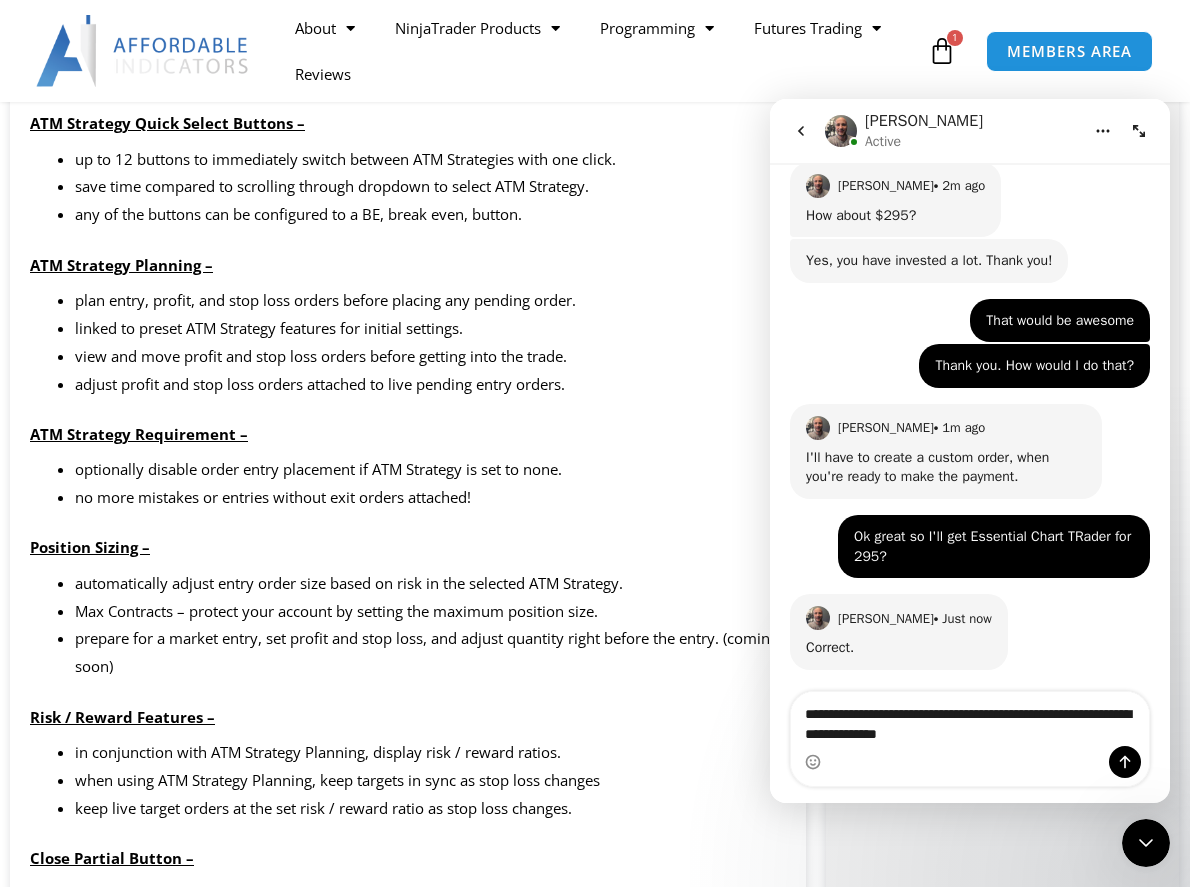 type on "**********" 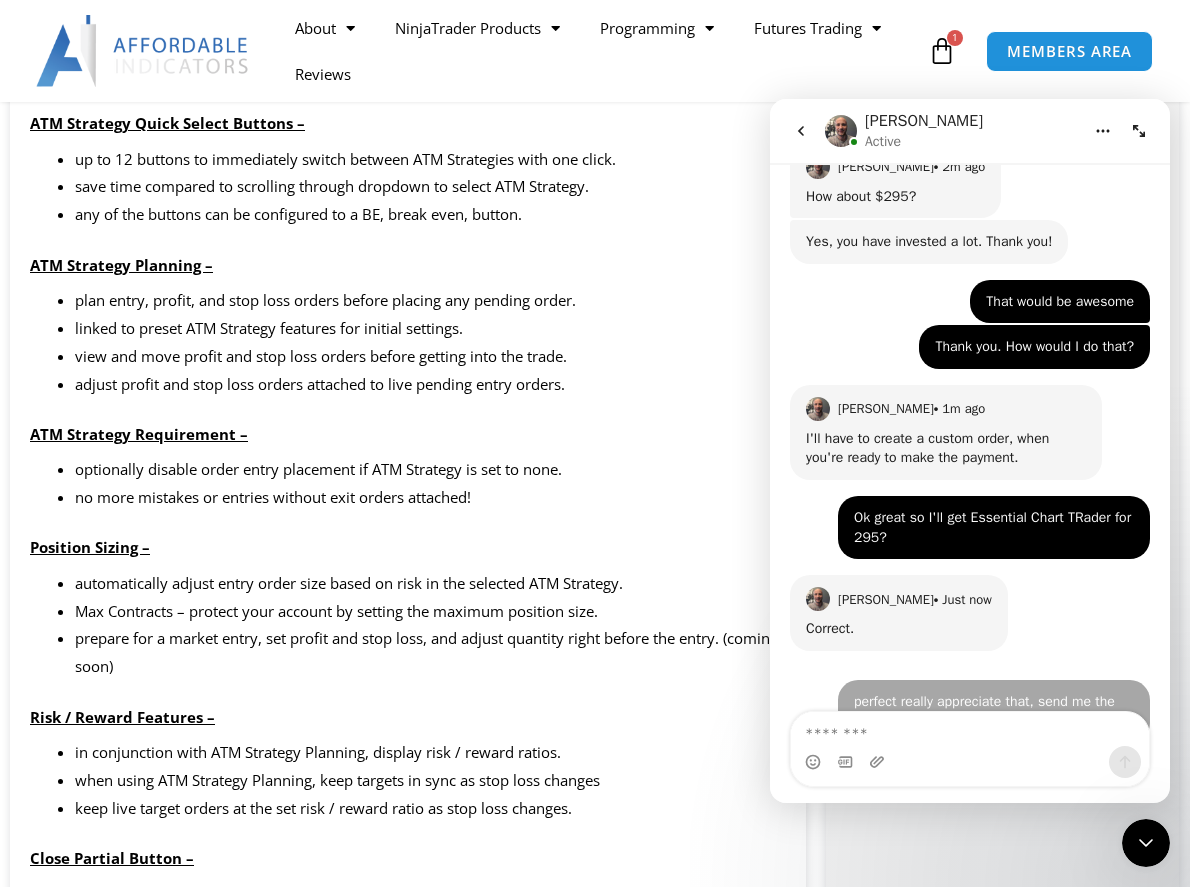 scroll, scrollTop: 3398, scrollLeft: 0, axis: vertical 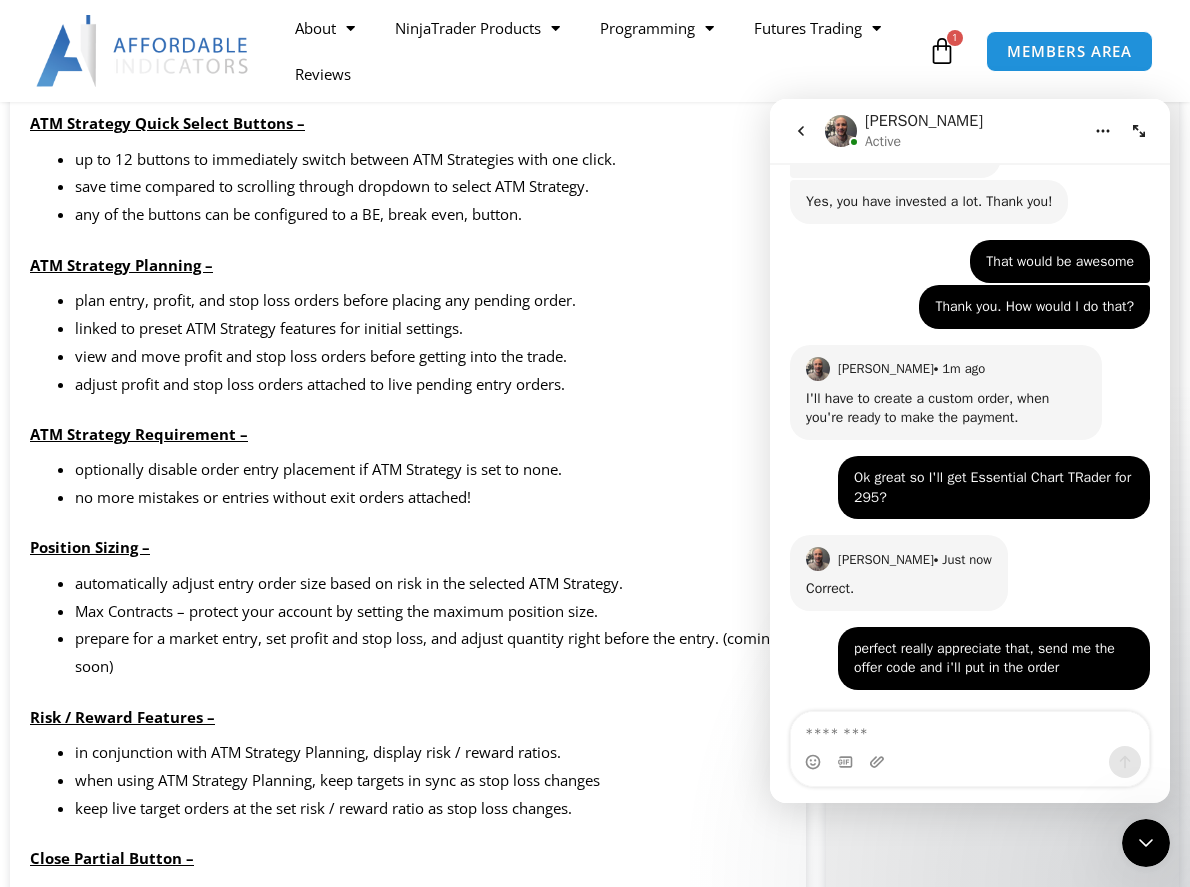 type 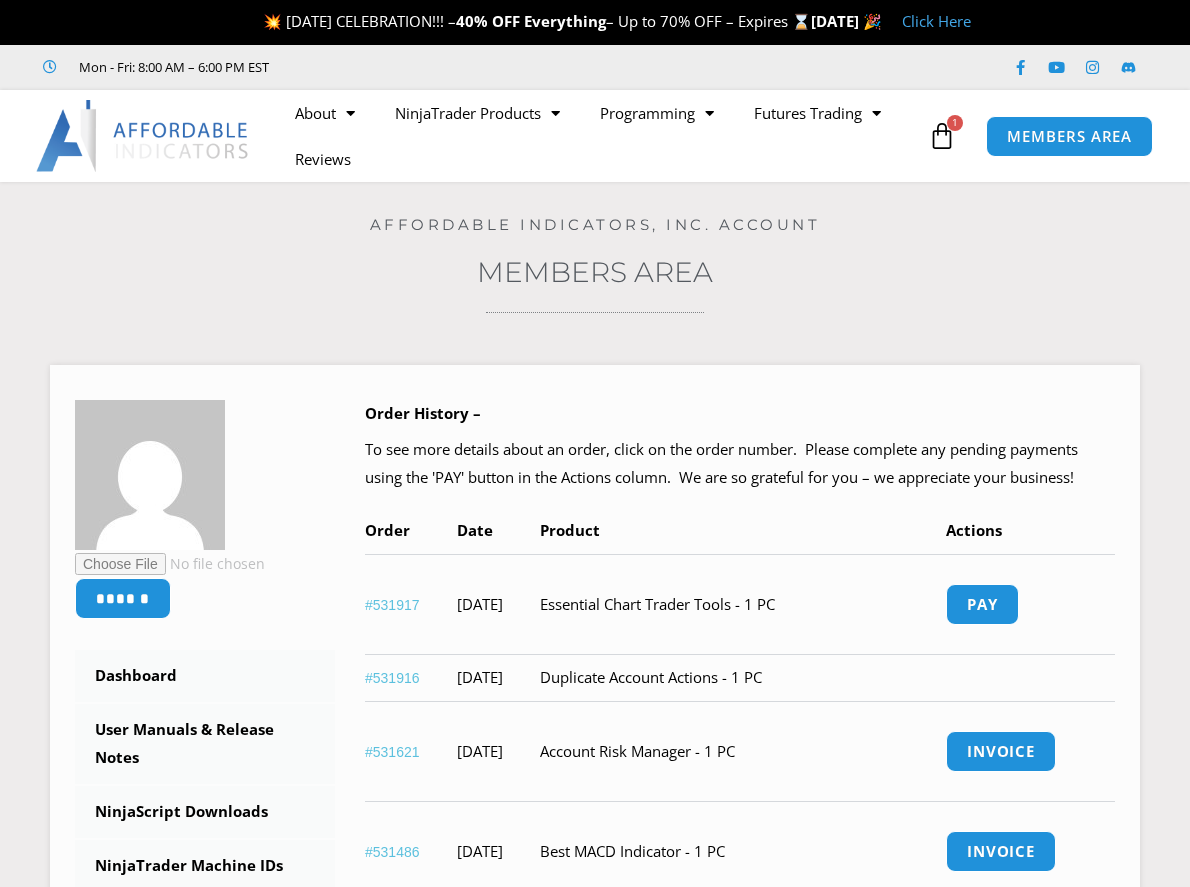 scroll, scrollTop: 0, scrollLeft: 0, axis: both 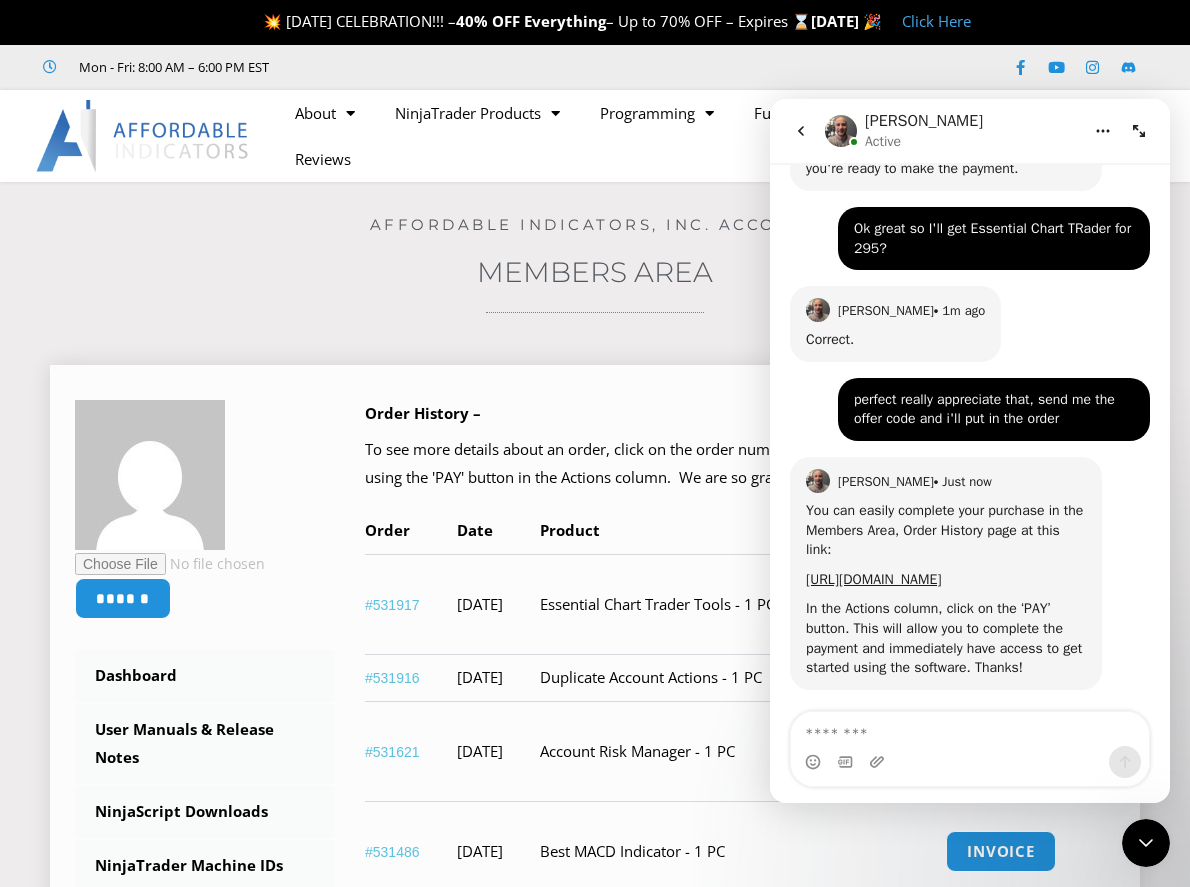 click on "******" at bounding box center (210, 509) 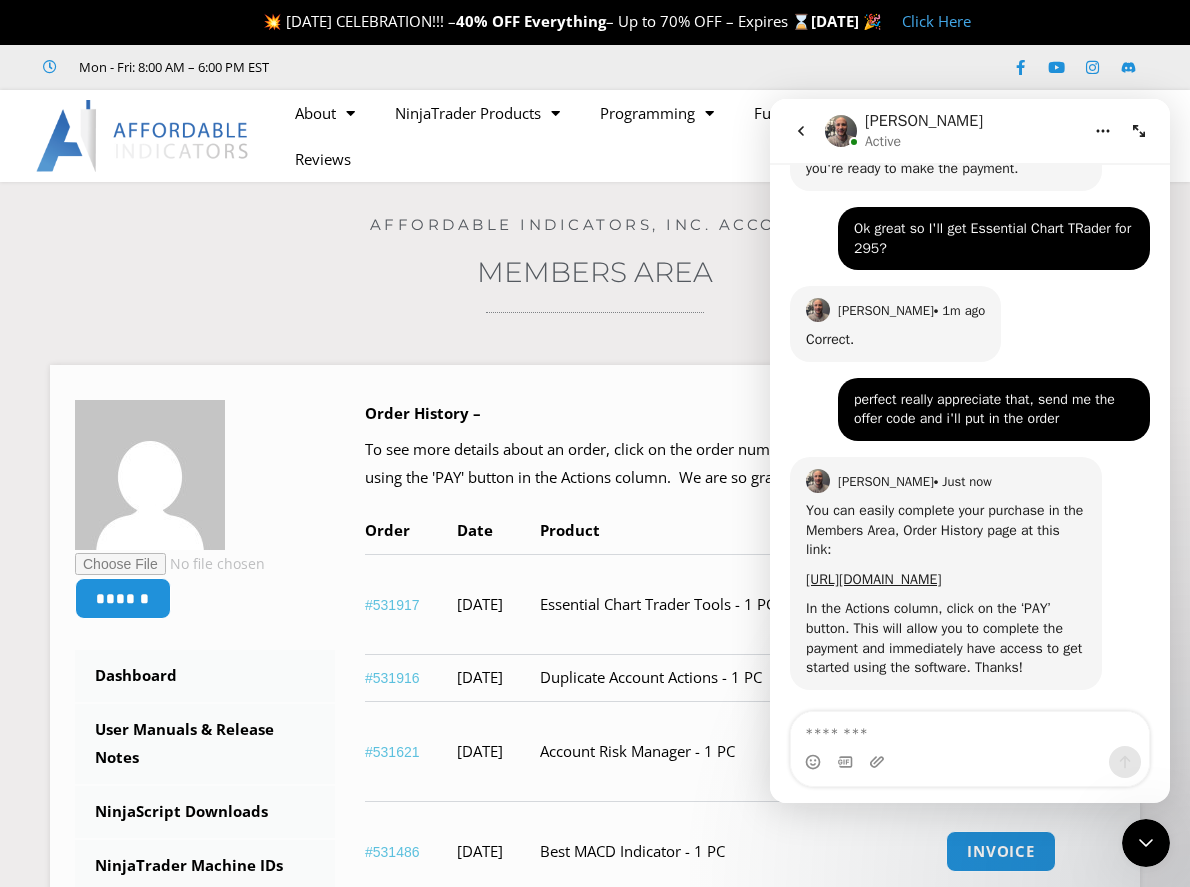 click 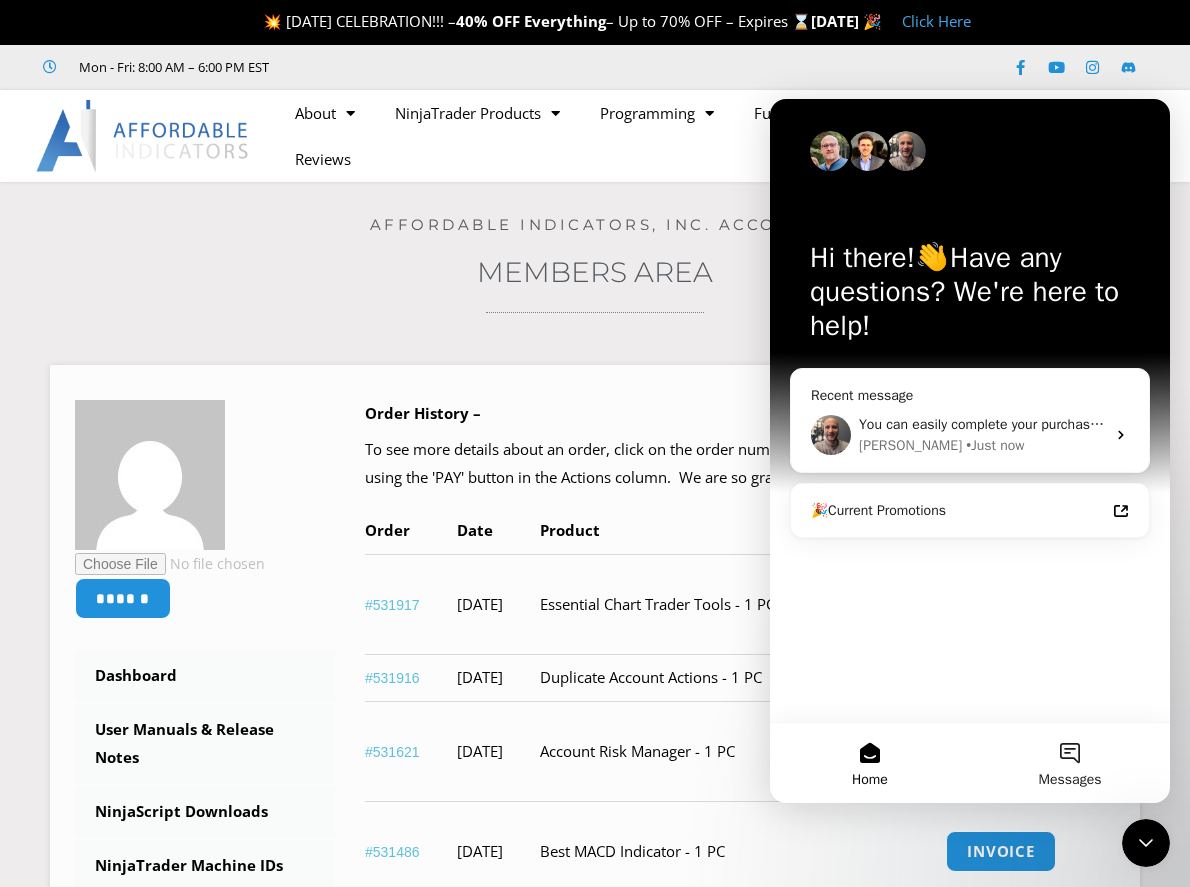 scroll, scrollTop: 0, scrollLeft: 0, axis: both 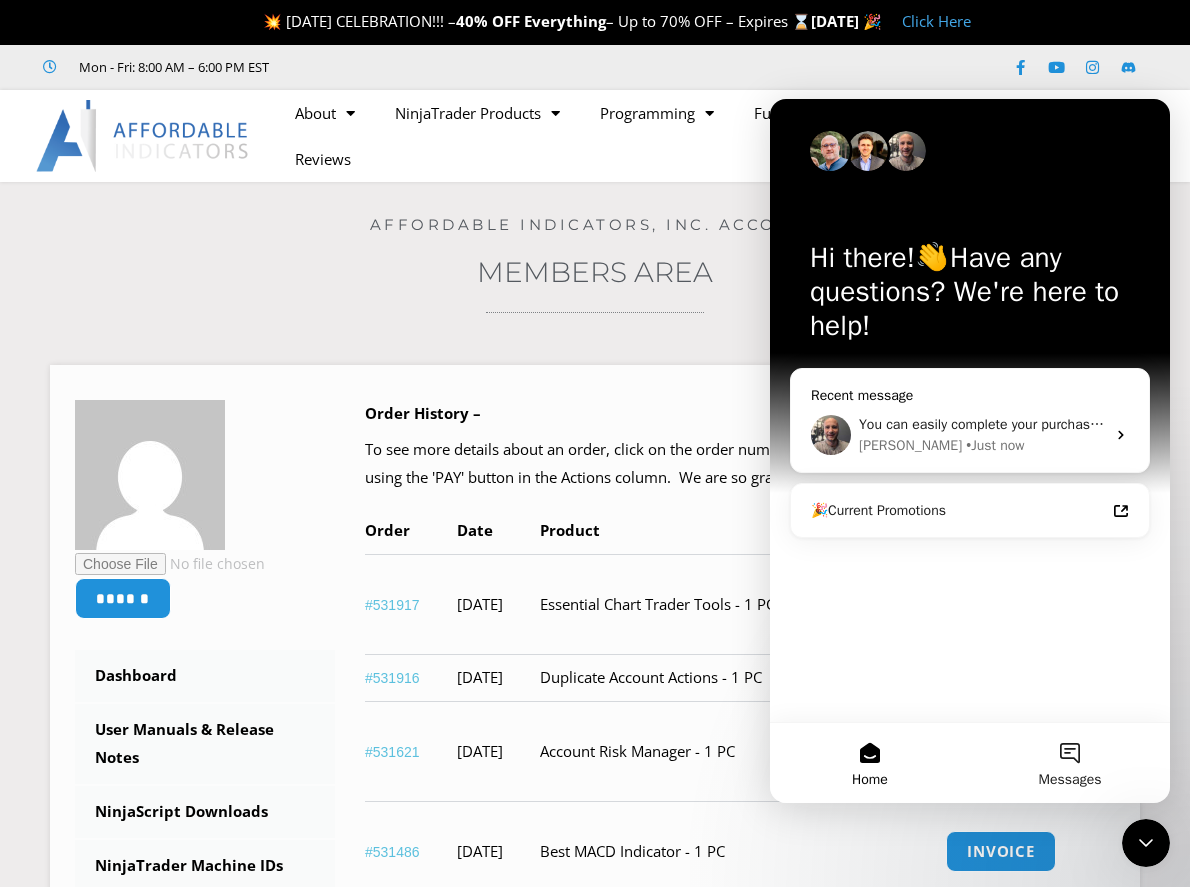 click on "•  Just now" at bounding box center (995, 445) 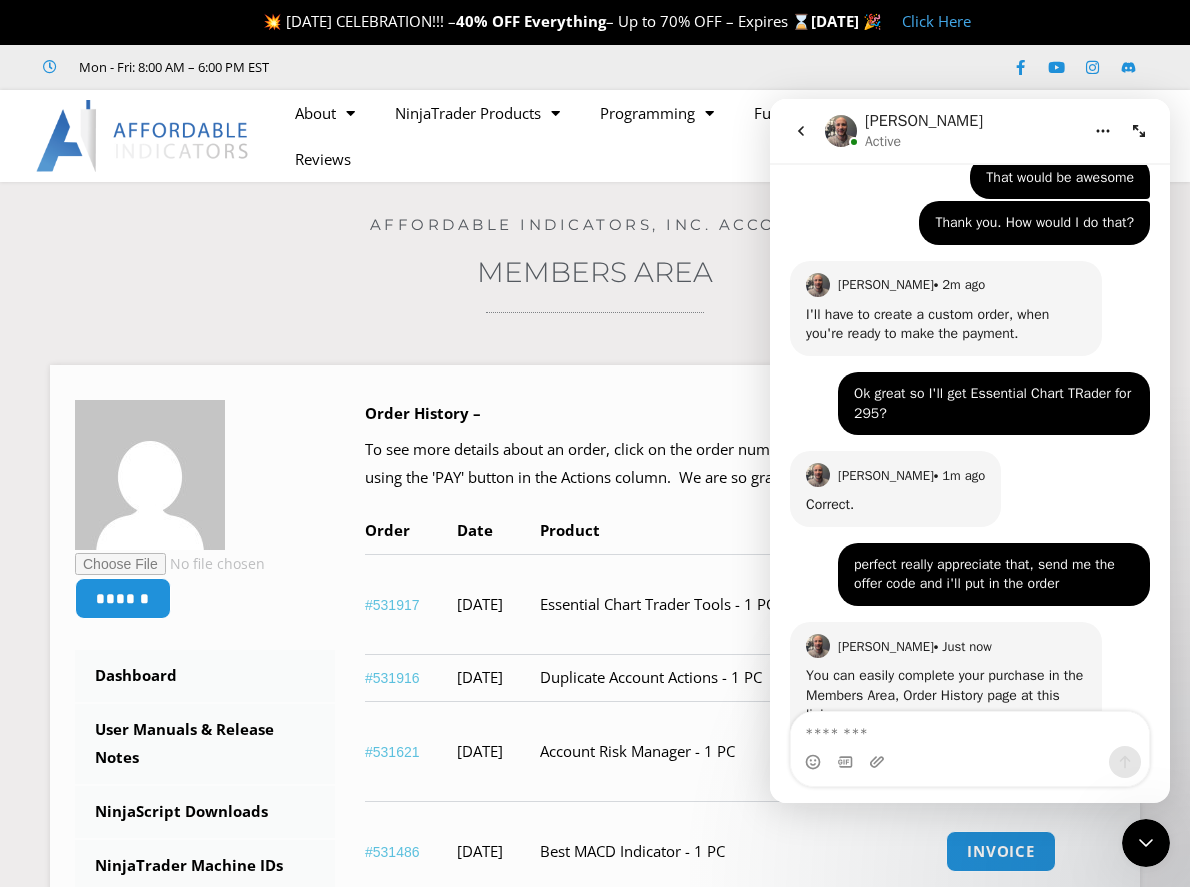 scroll, scrollTop: 3666, scrollLeft: 0, axis: vertical 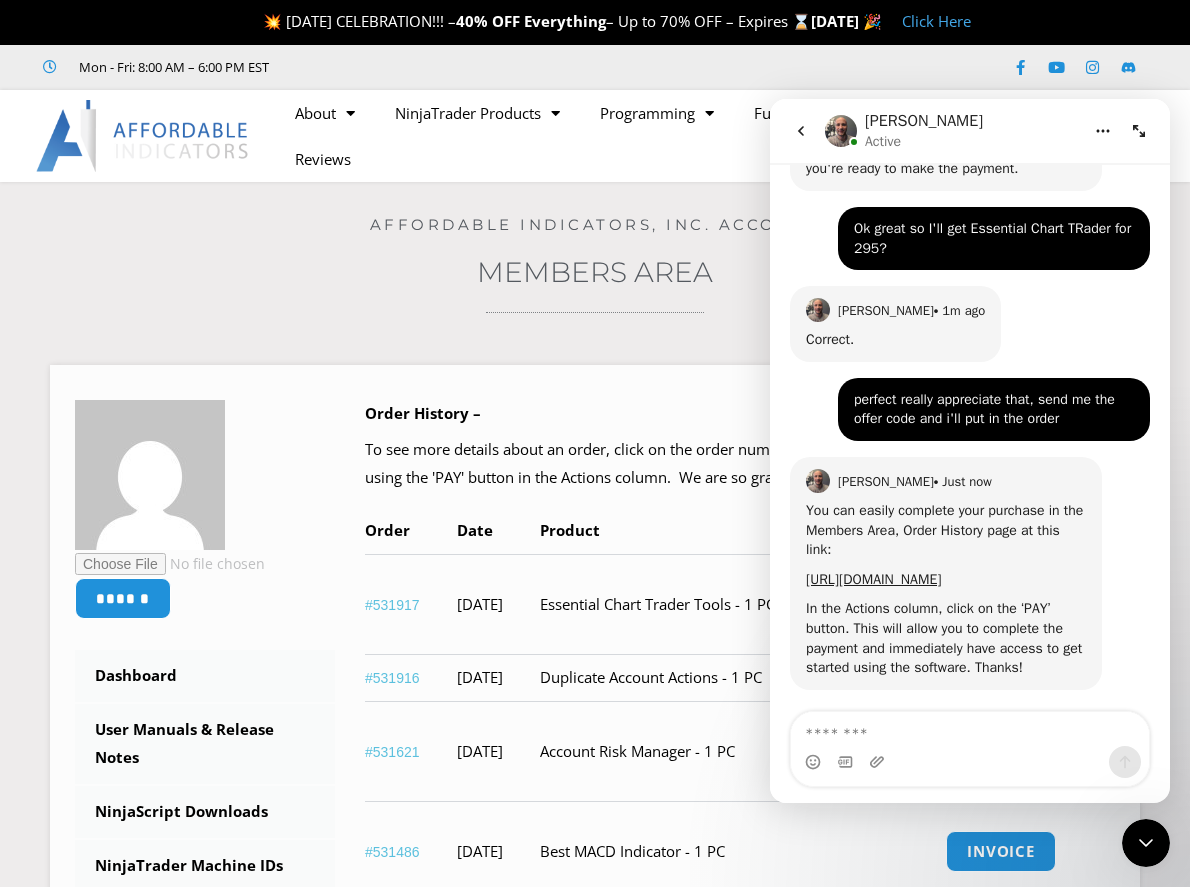 click 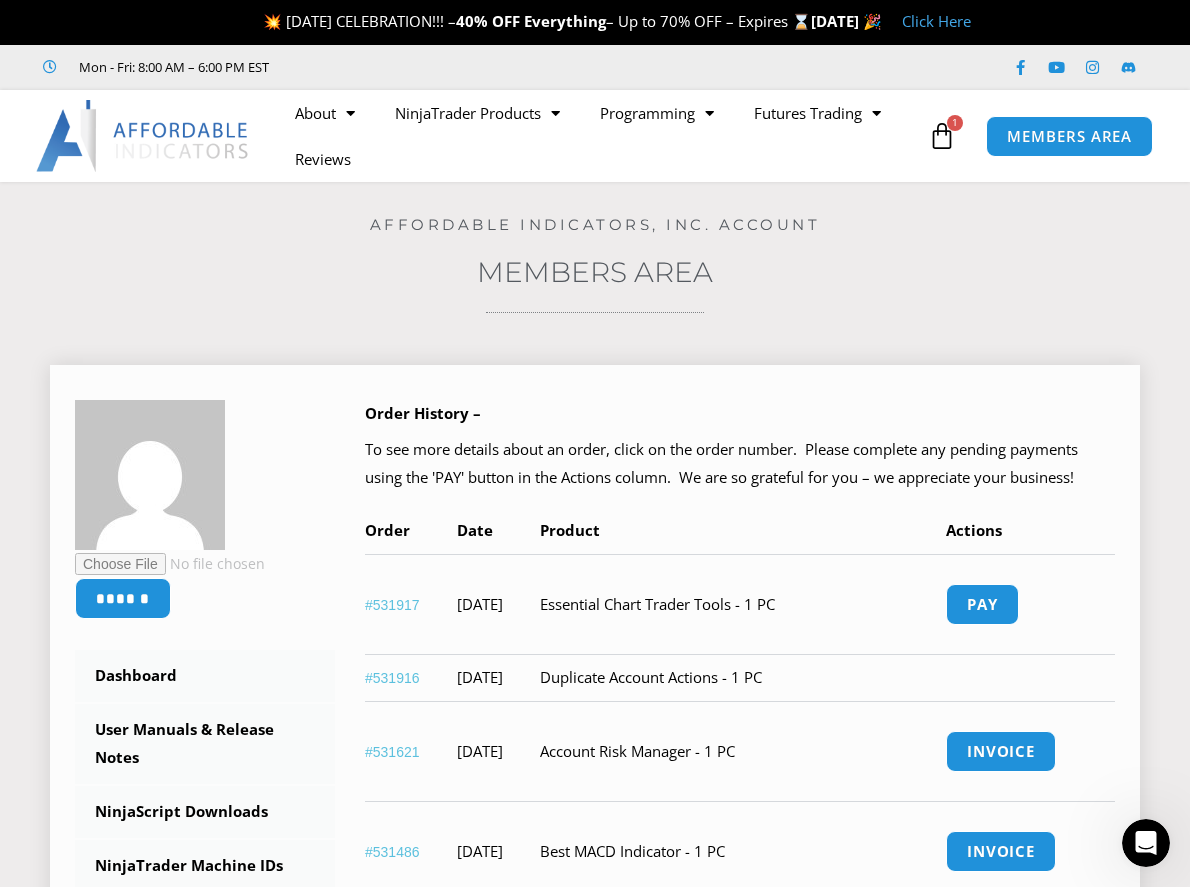 scroll, scrollTop: 0, scrollLeft: 0, axis: both 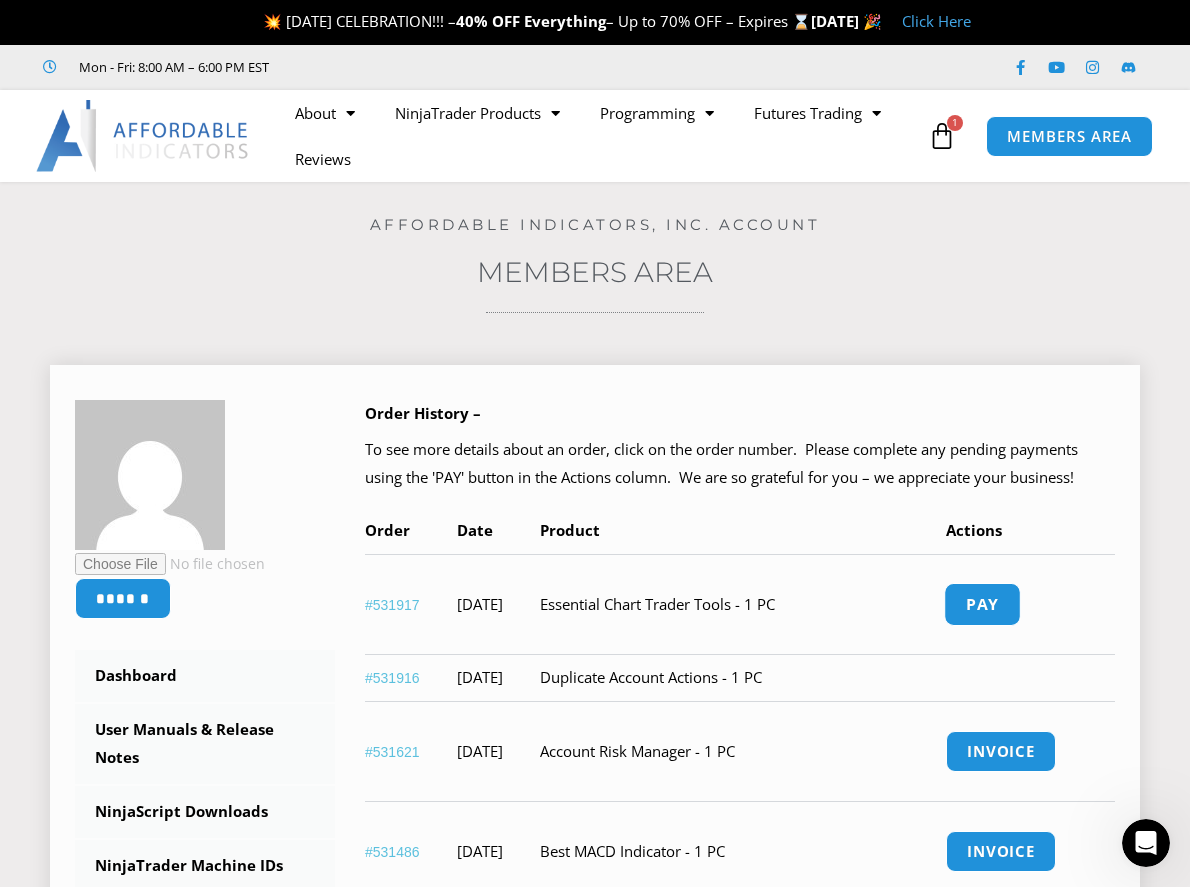 click on "Pay" at bounding box center (982, 604) 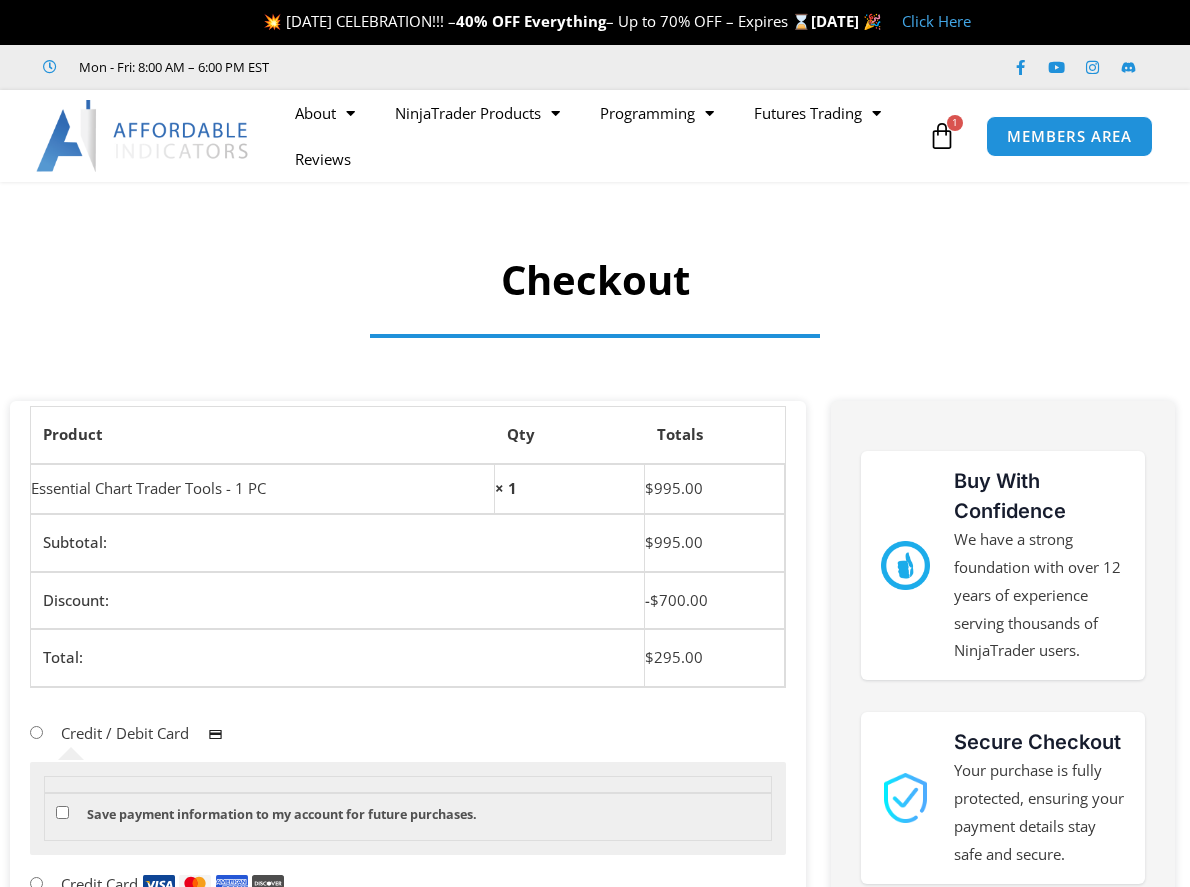 scroll, scrollTop: 0, scrollLeft: 0, axis: both 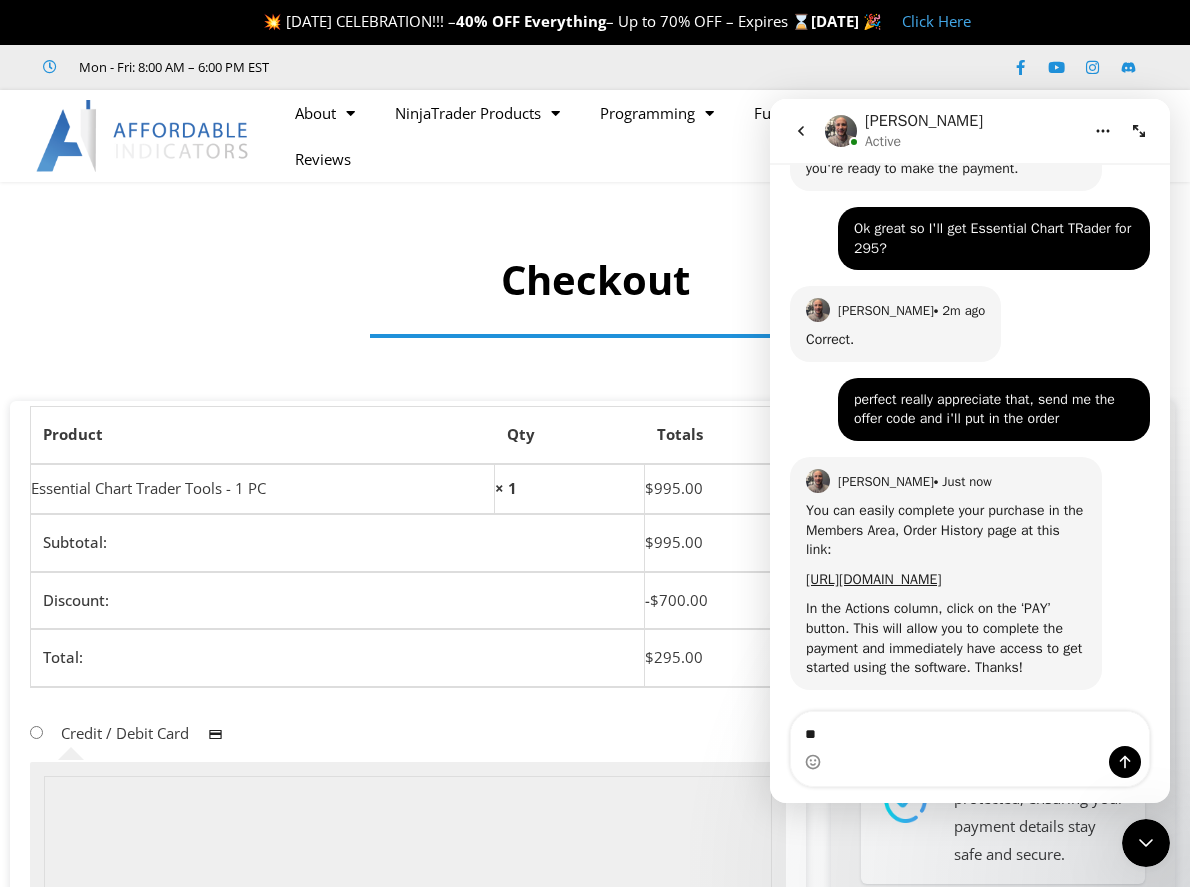 type on "*" 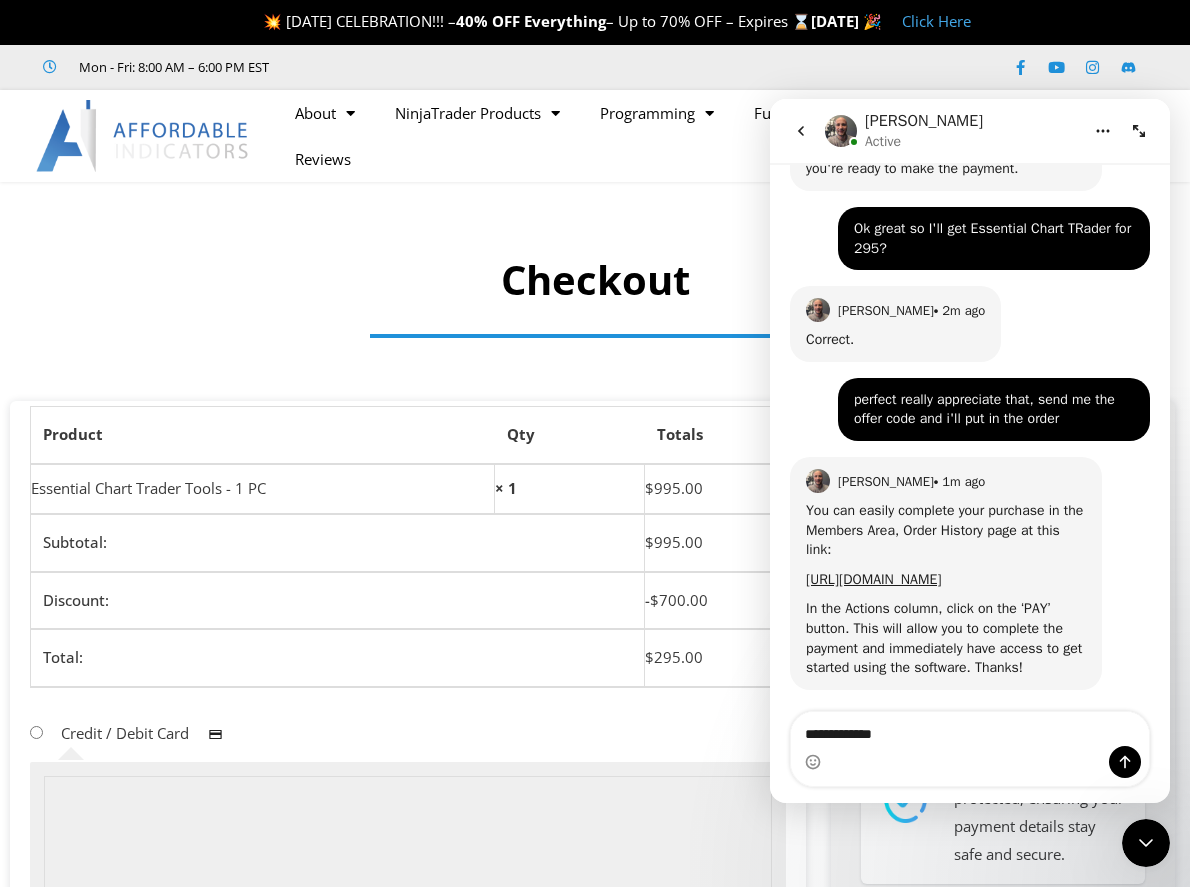 type on "**********" 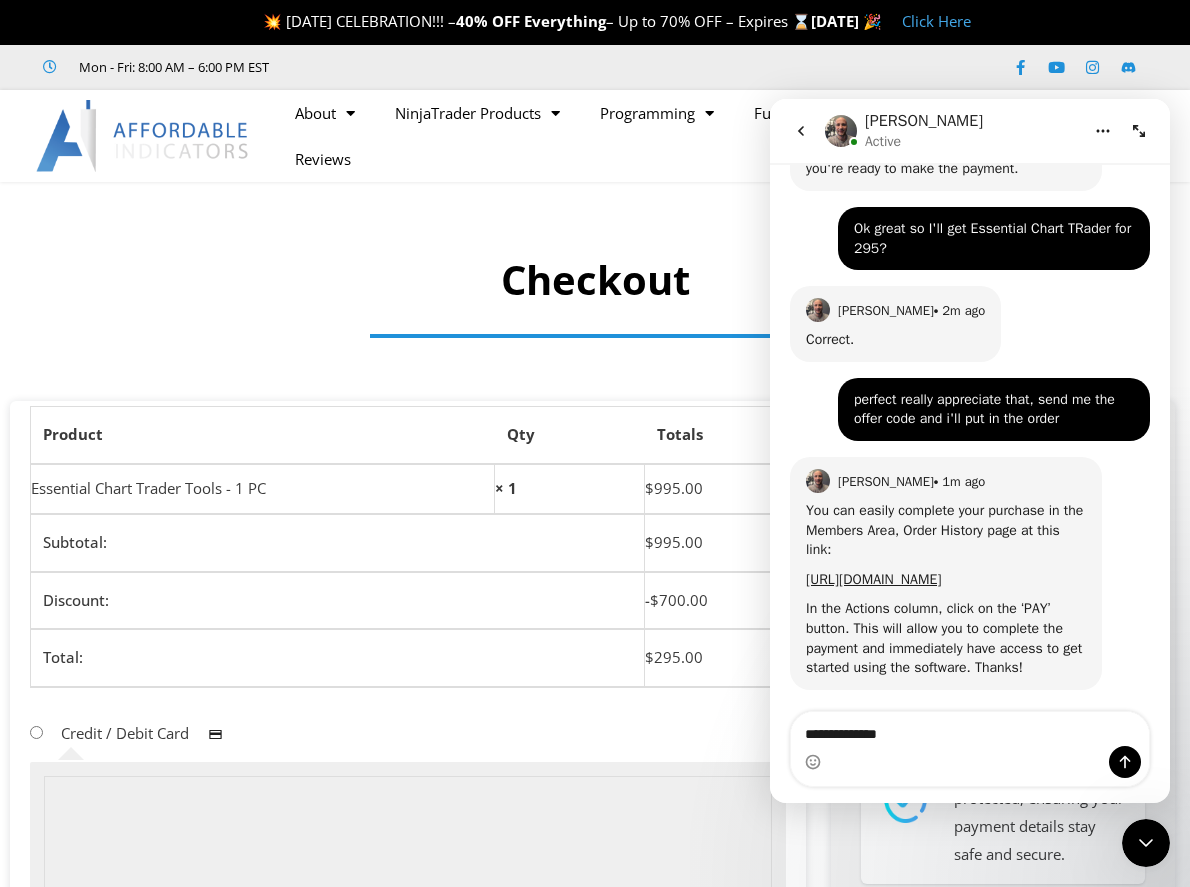 type 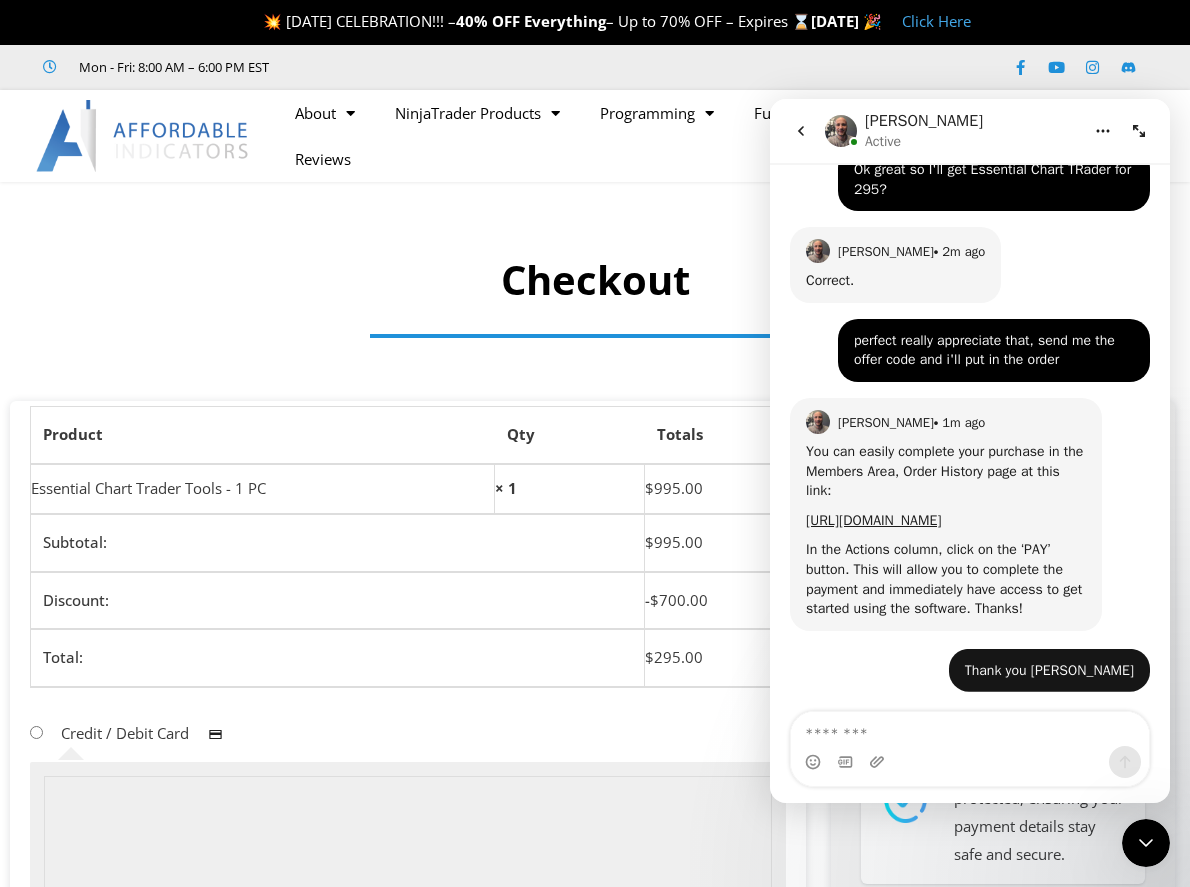 scroll, scrollTop: 3726, scrollLeft: 0, axis: vertical 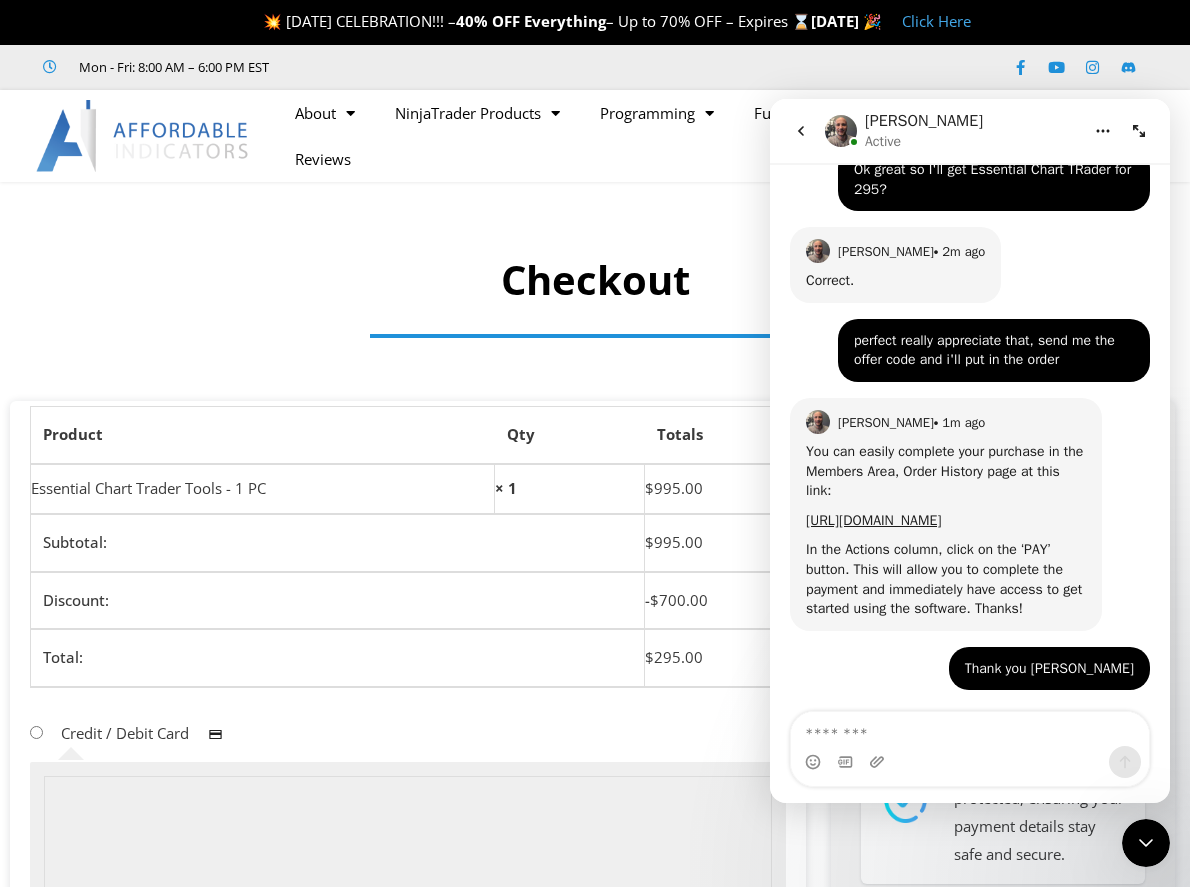 click at bounding box center [595, 250] 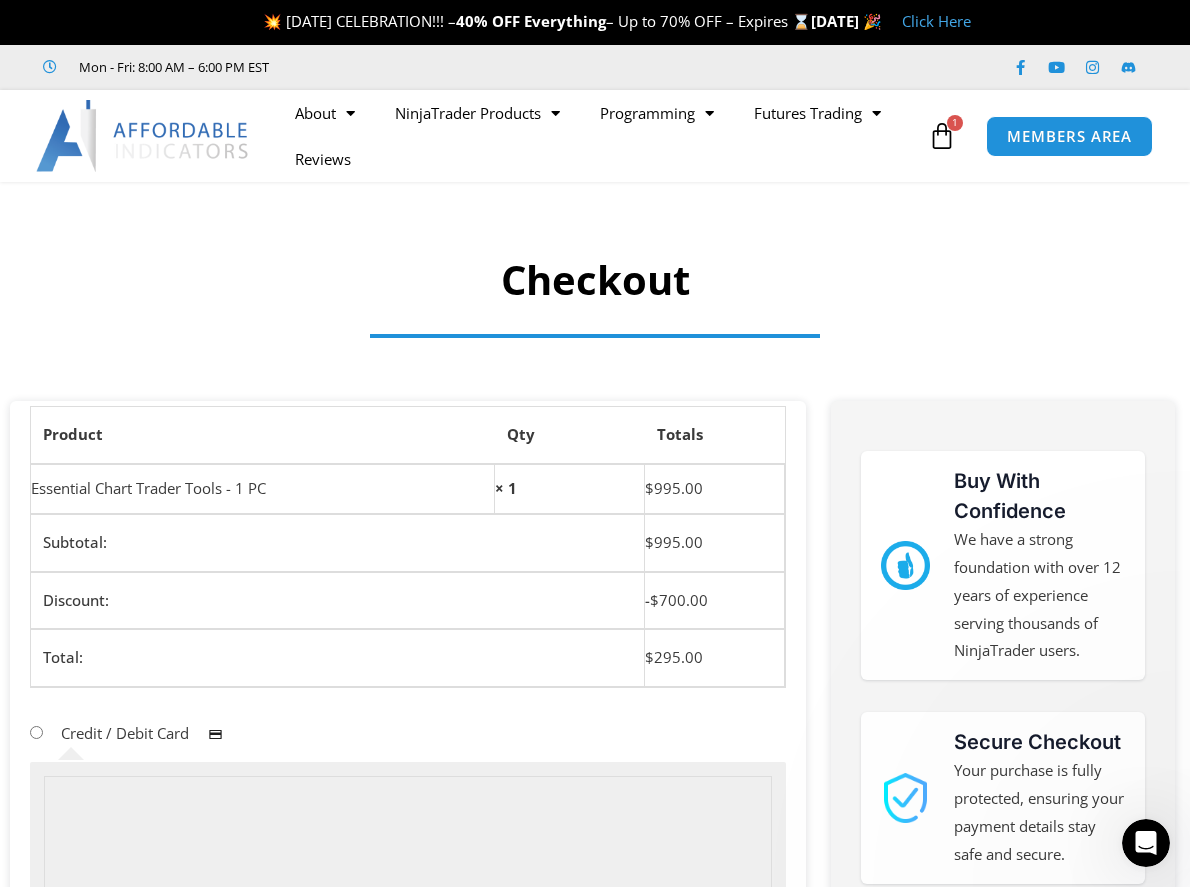 scroll, scrollTop: 0, scrollLeft: 0, axis: both 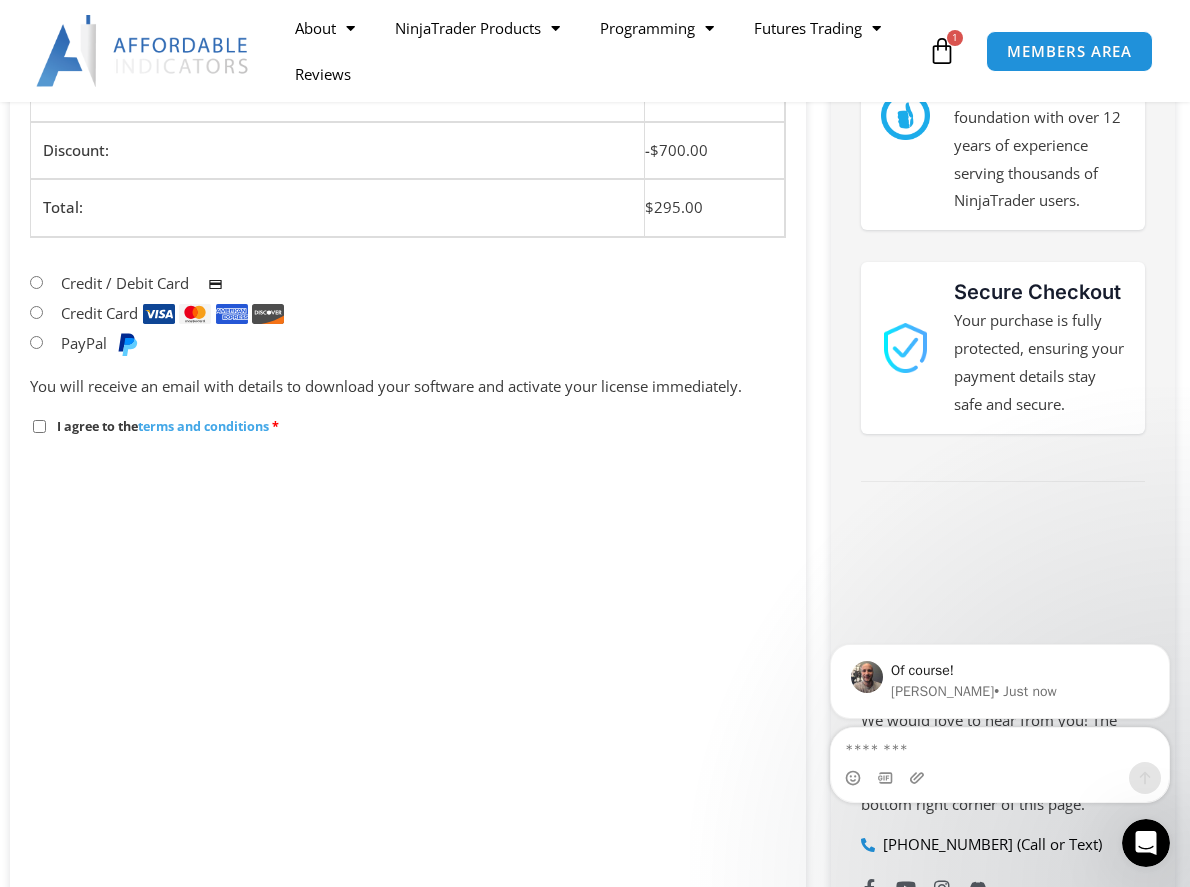 click on "I agree to the  terms and conditions   *" at bounding box center [408, 426] 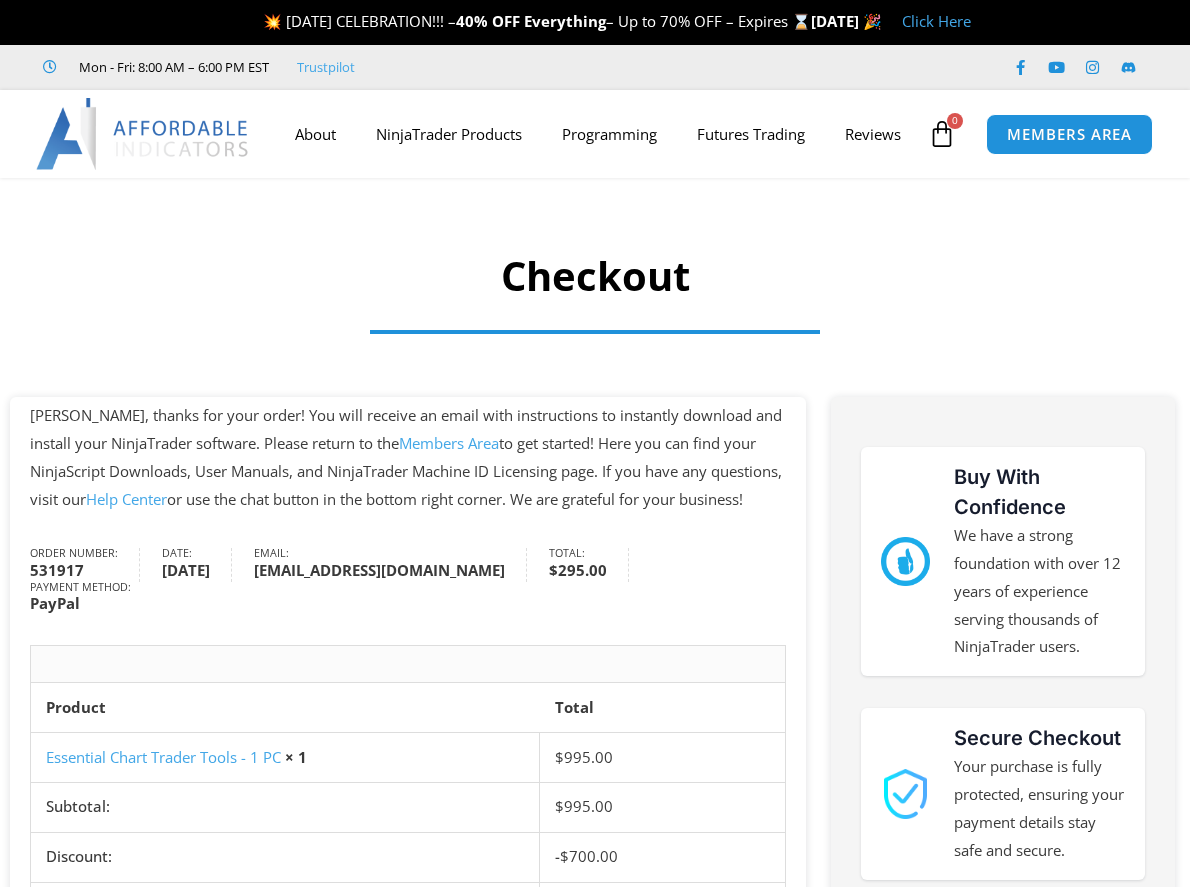 scroll, scrollTop: 0, scrollLeft: 0, axis: both 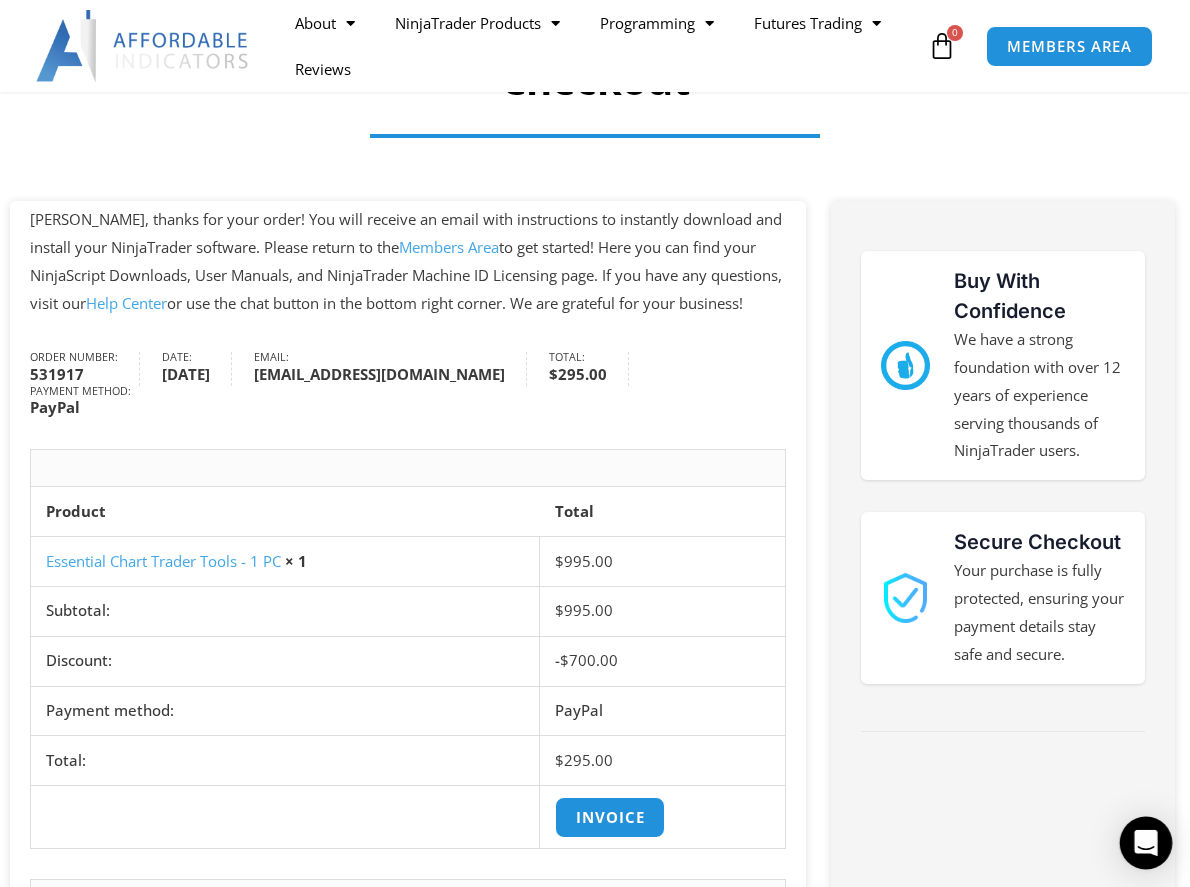 click 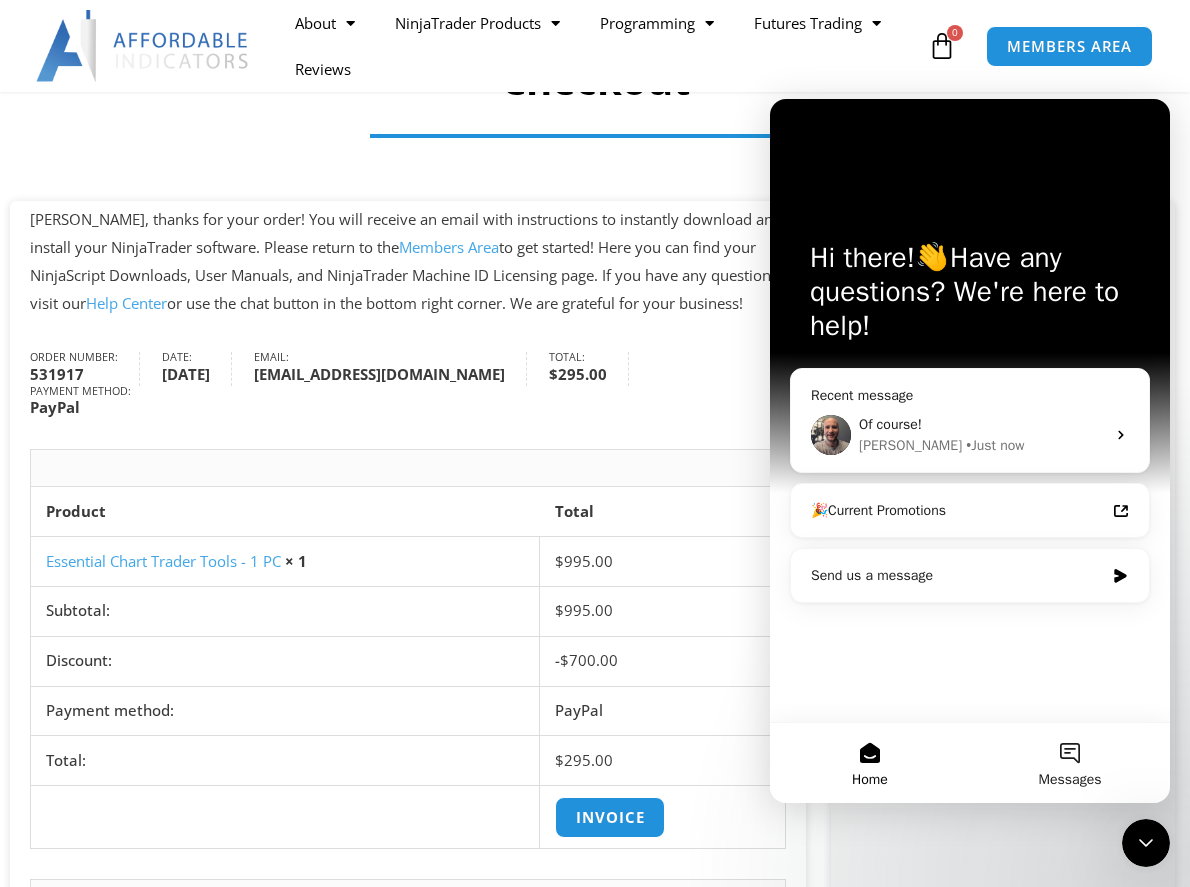 scroll, scrollTop: 0, scrollLeft: 0, axis: both 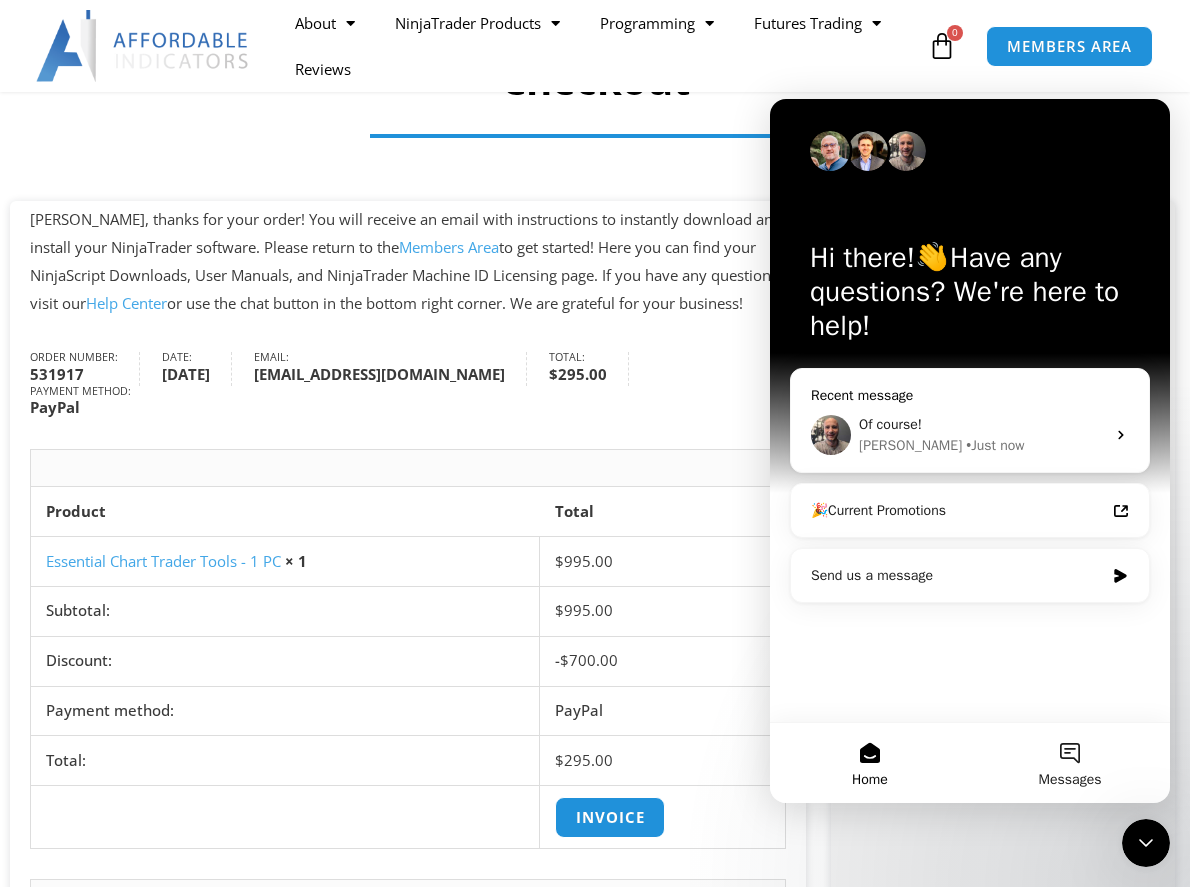 click on "•  Just now" at bounding box center (995, 445) 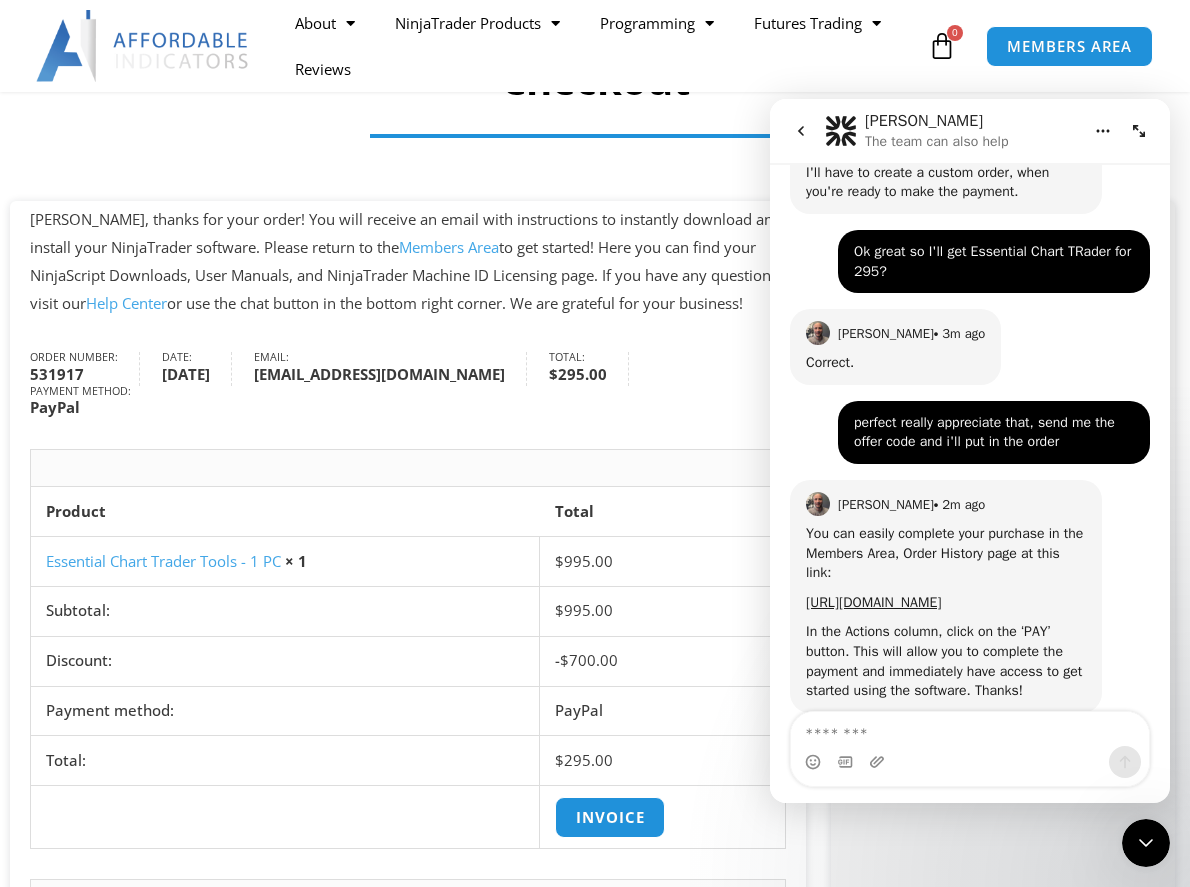 scroll, scrollTop: 3817, scrollLeft: 0, axis: vertical 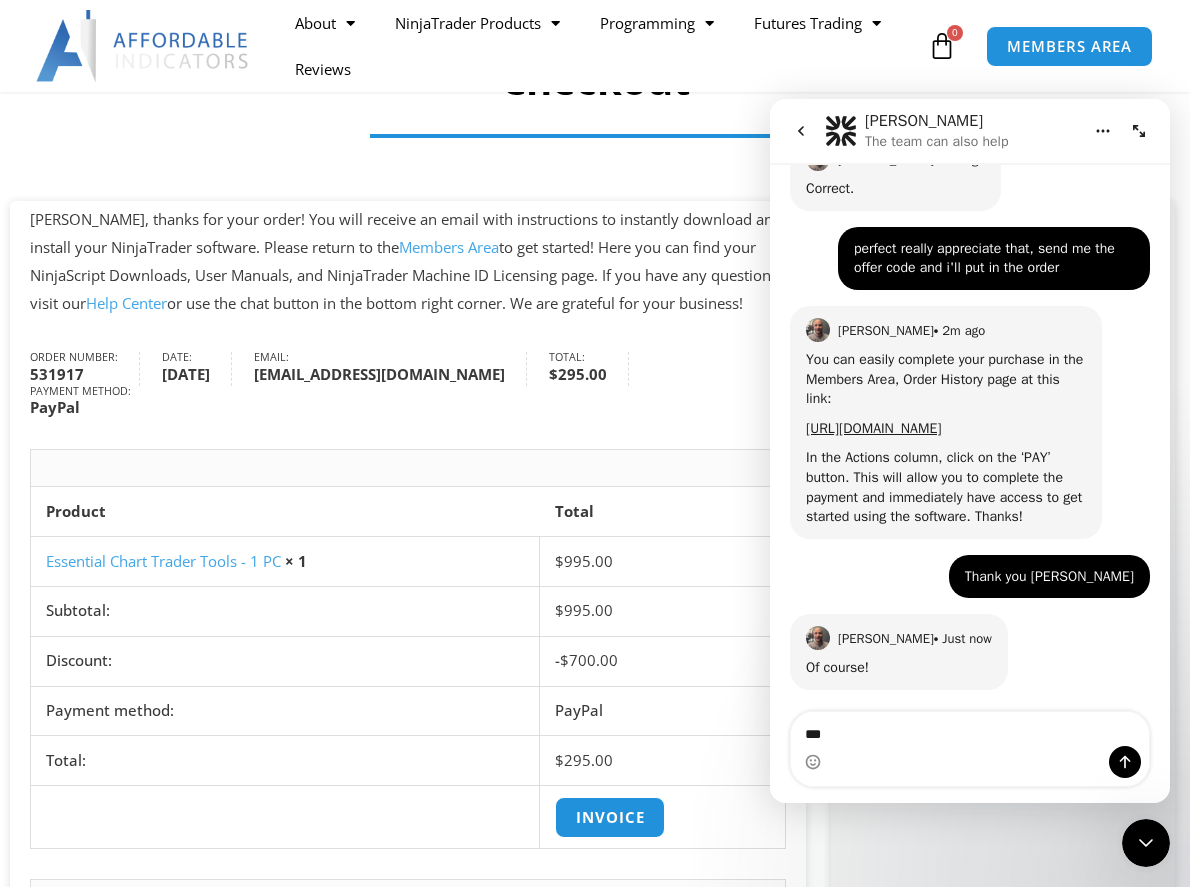 type on "****" 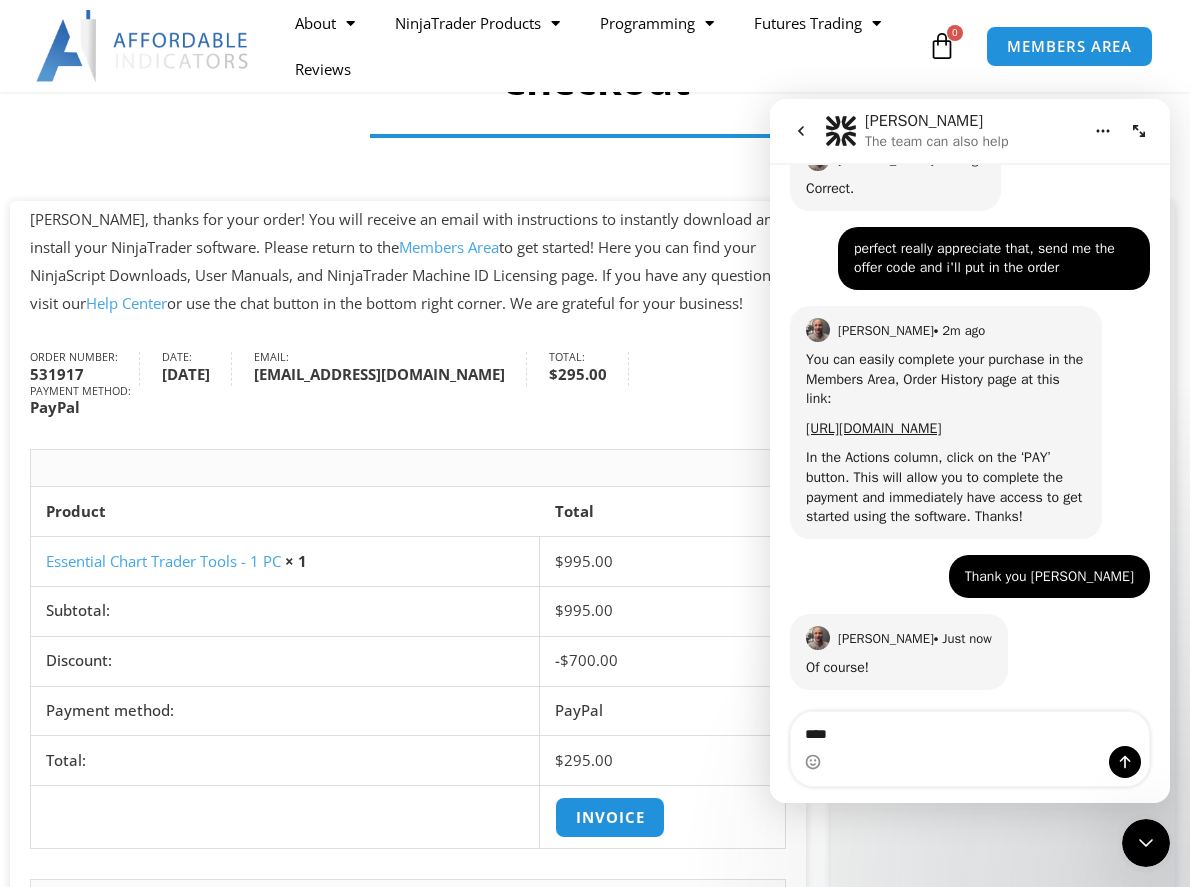 type 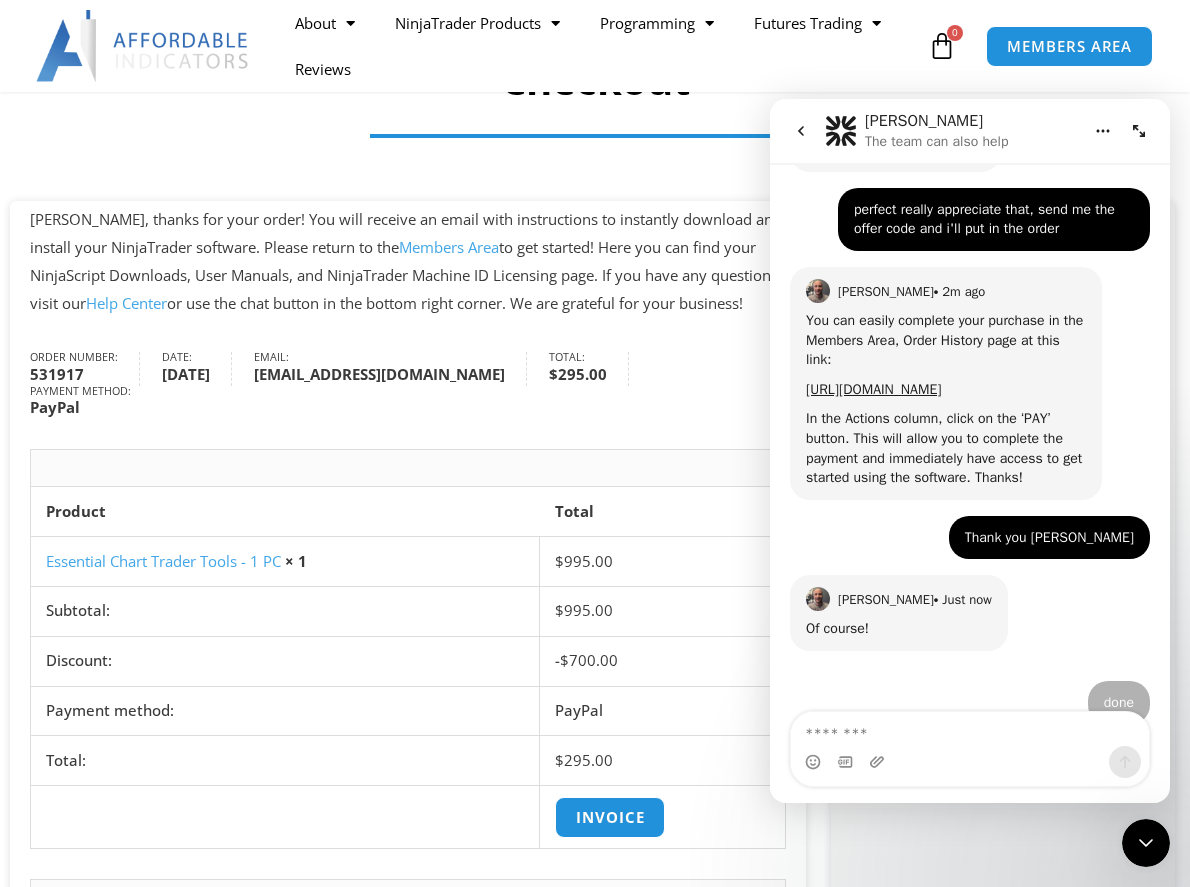 scroll, scrollTop: 3877, scrollLeft: 0, axis: vertical 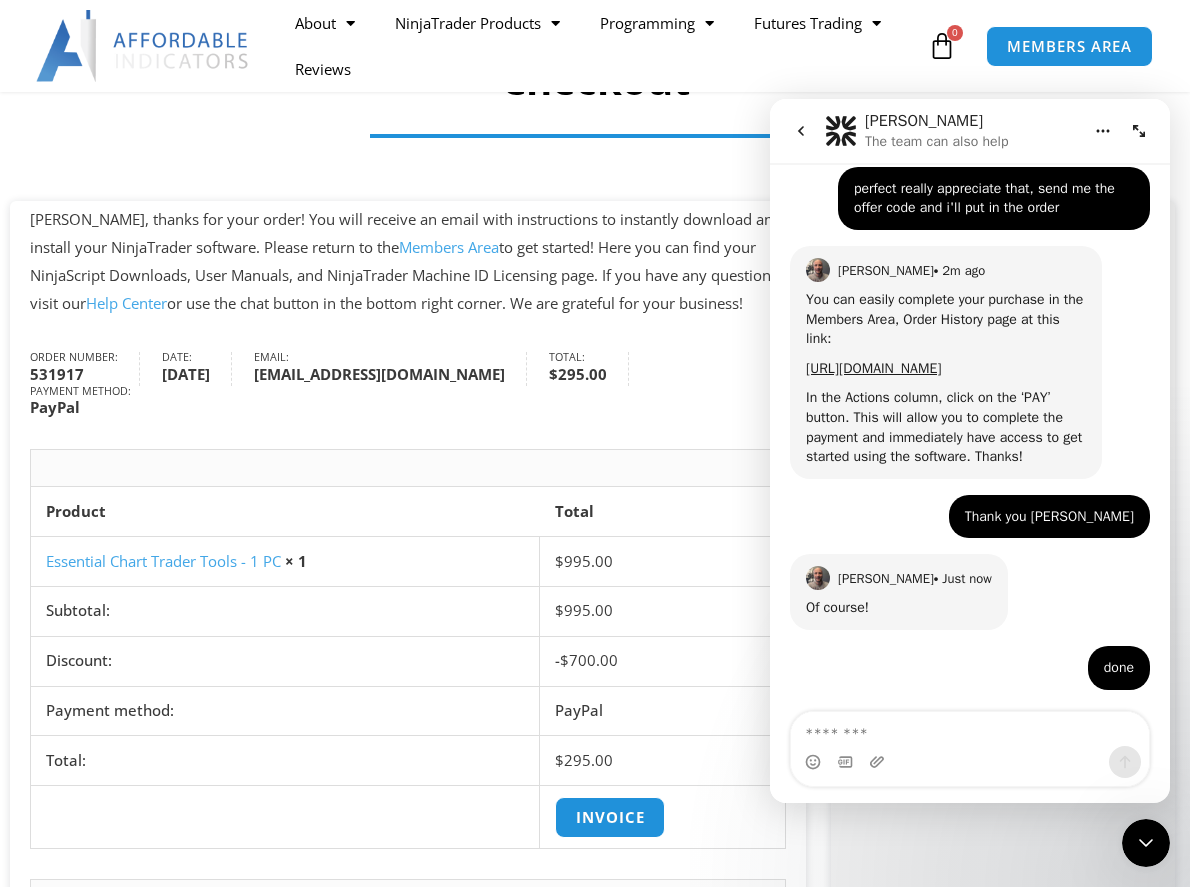 click 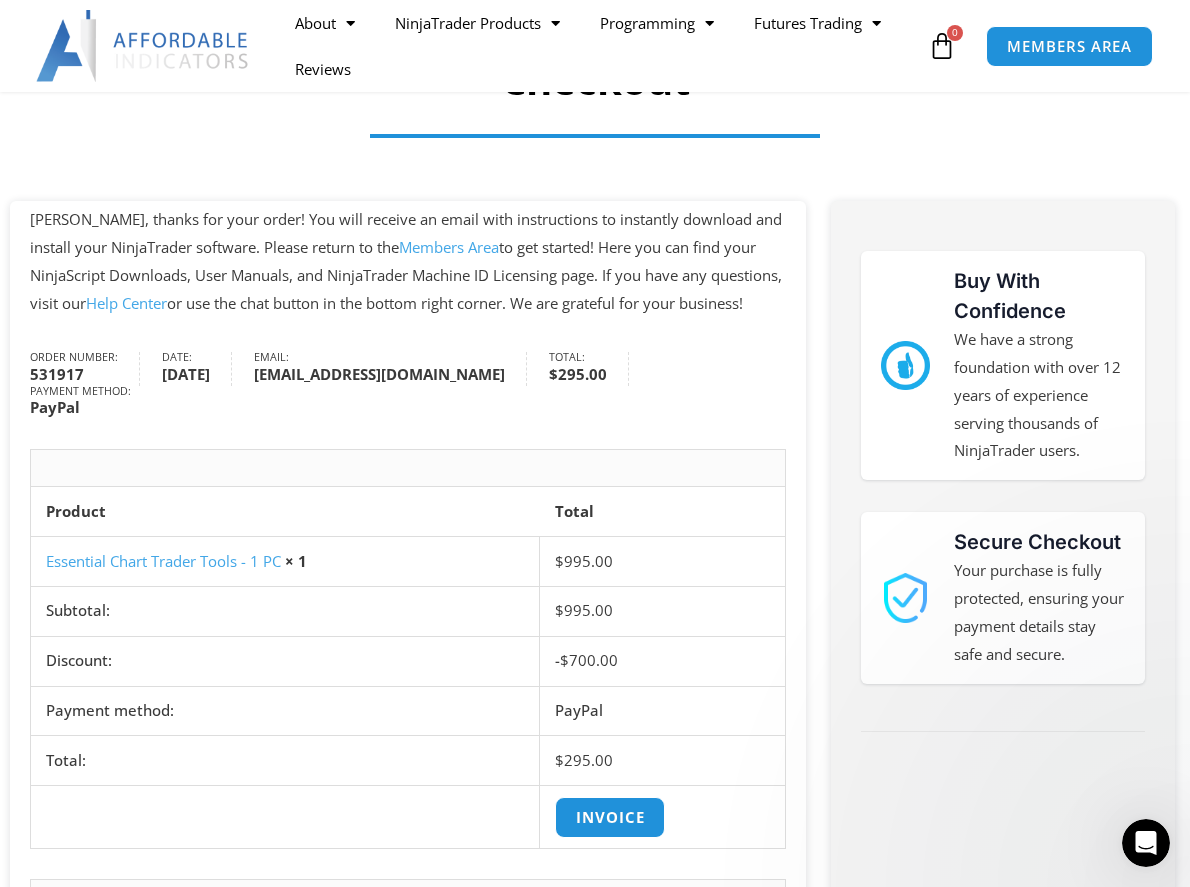 scroll, scrollTop: 0, scrollLeft: 0, axis: both 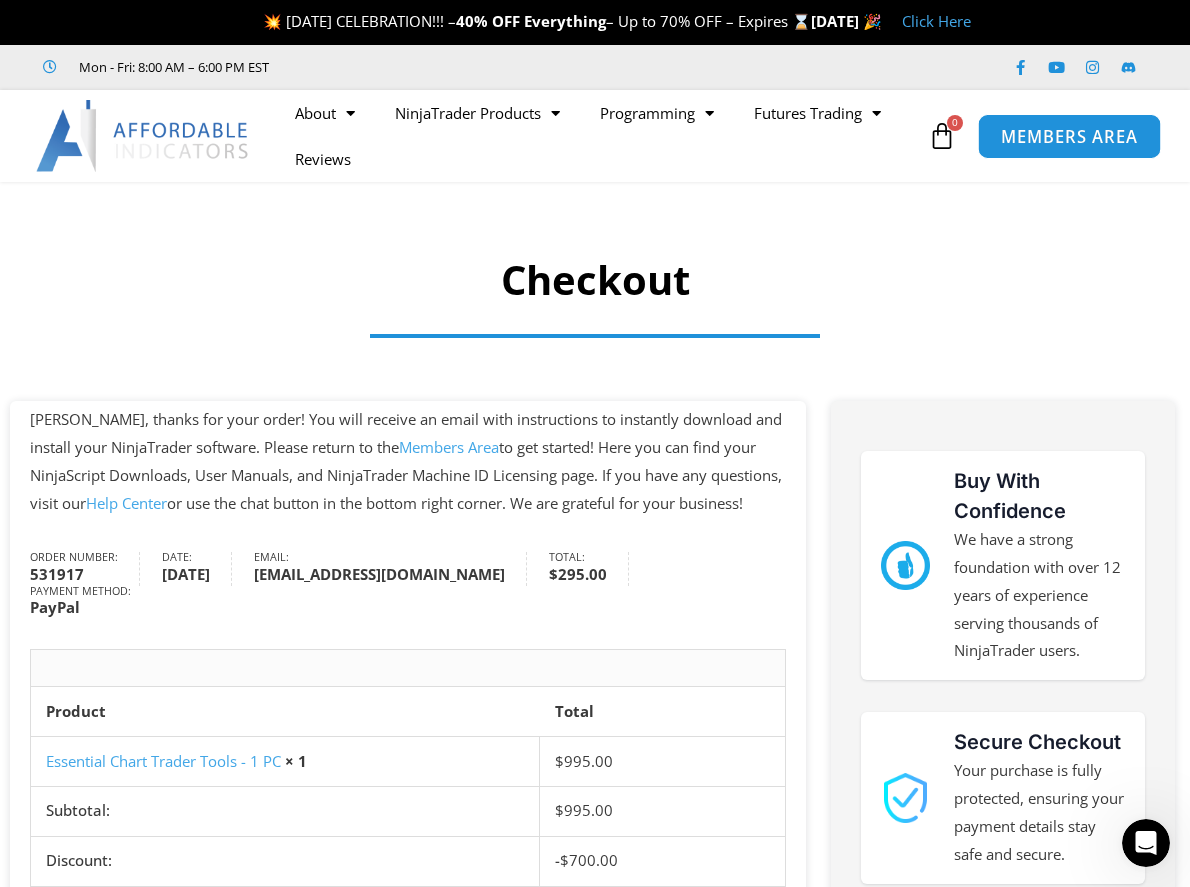 click on "MEMBERS AREA" at bounding box center [1069, 136] 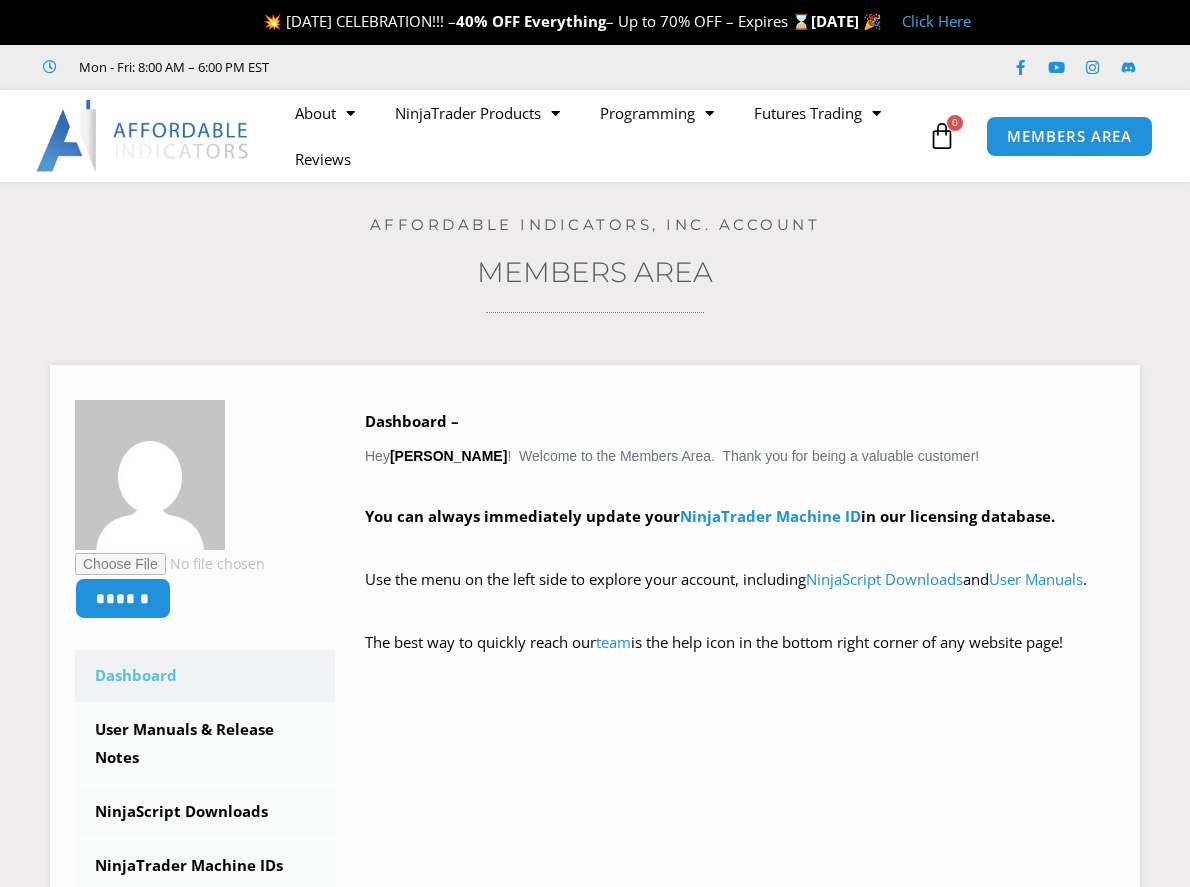 scroll, scrollTop: 0, scrollLeft: 0, axis: both 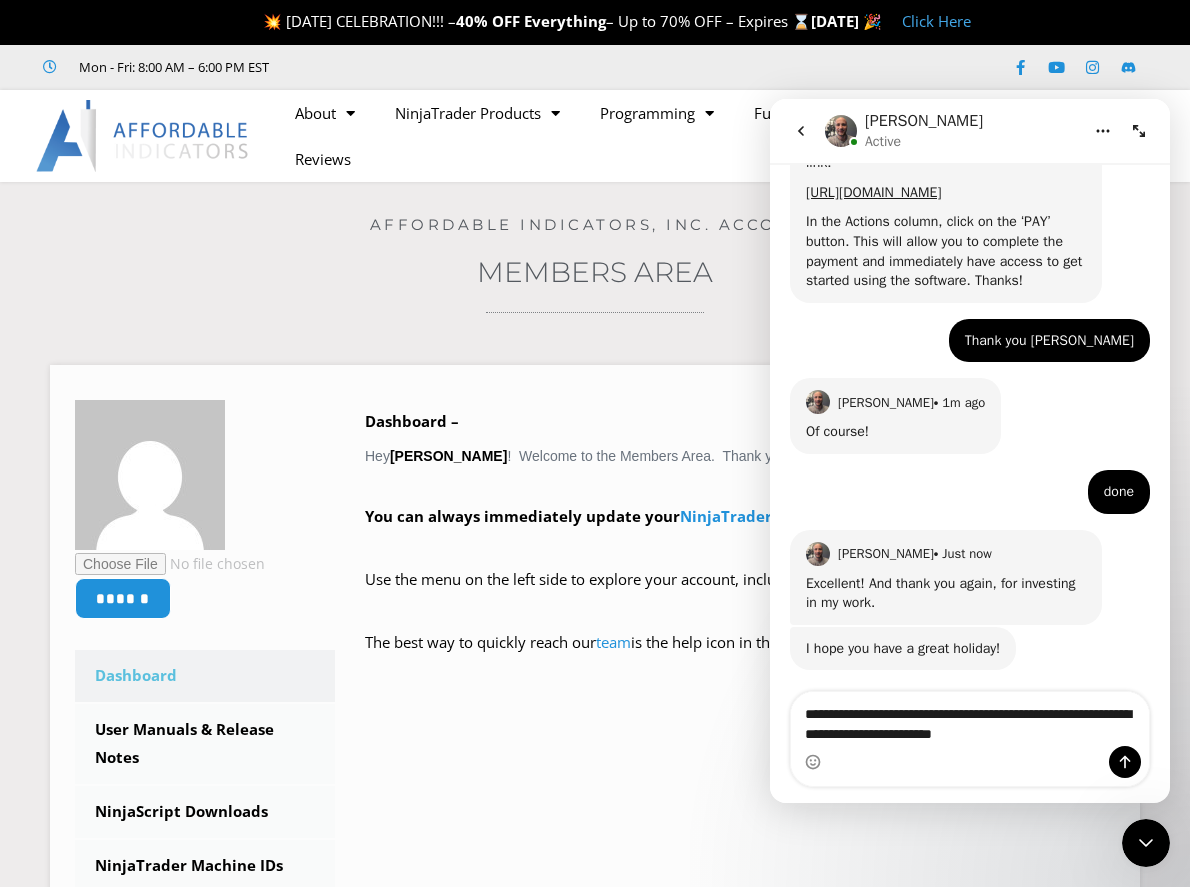 type on "**********" 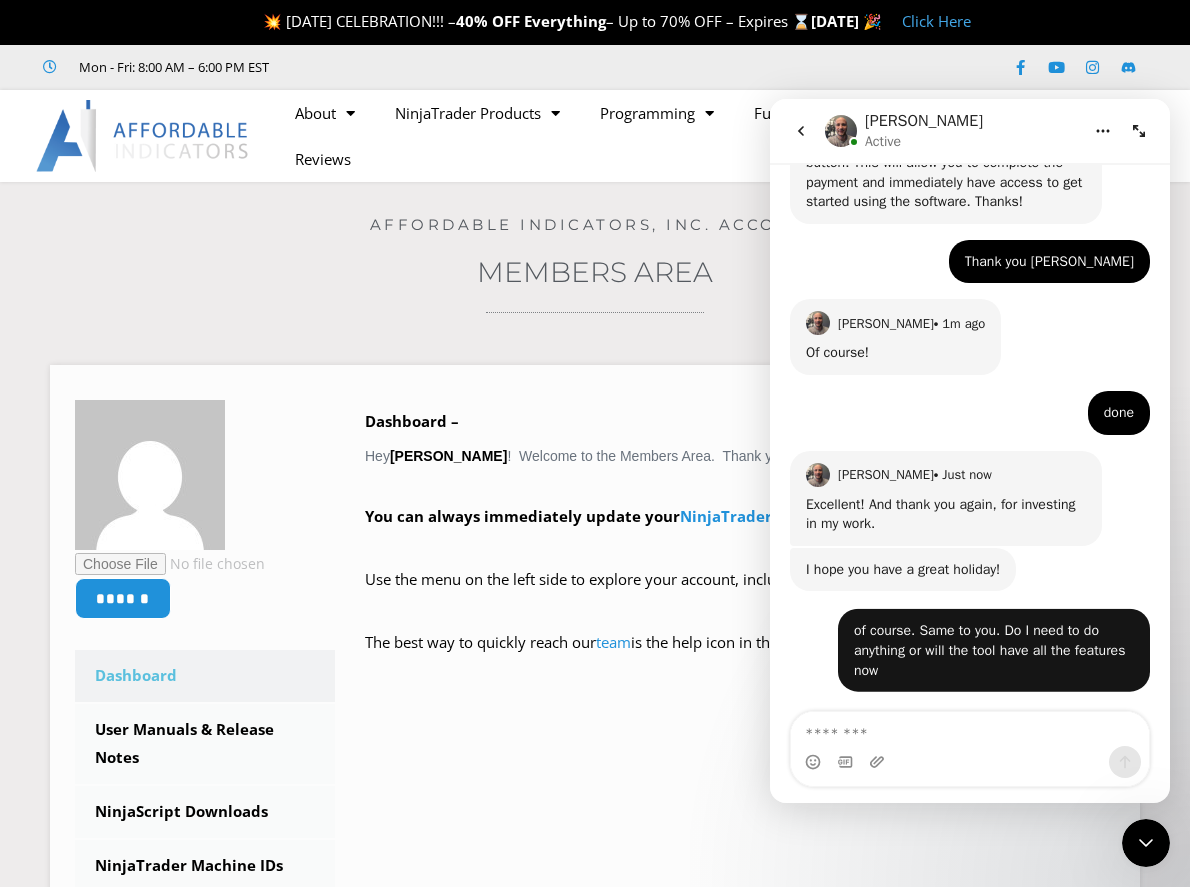 scroll, scrollTop: 4132, scrollLeft: 0, axis: vertical 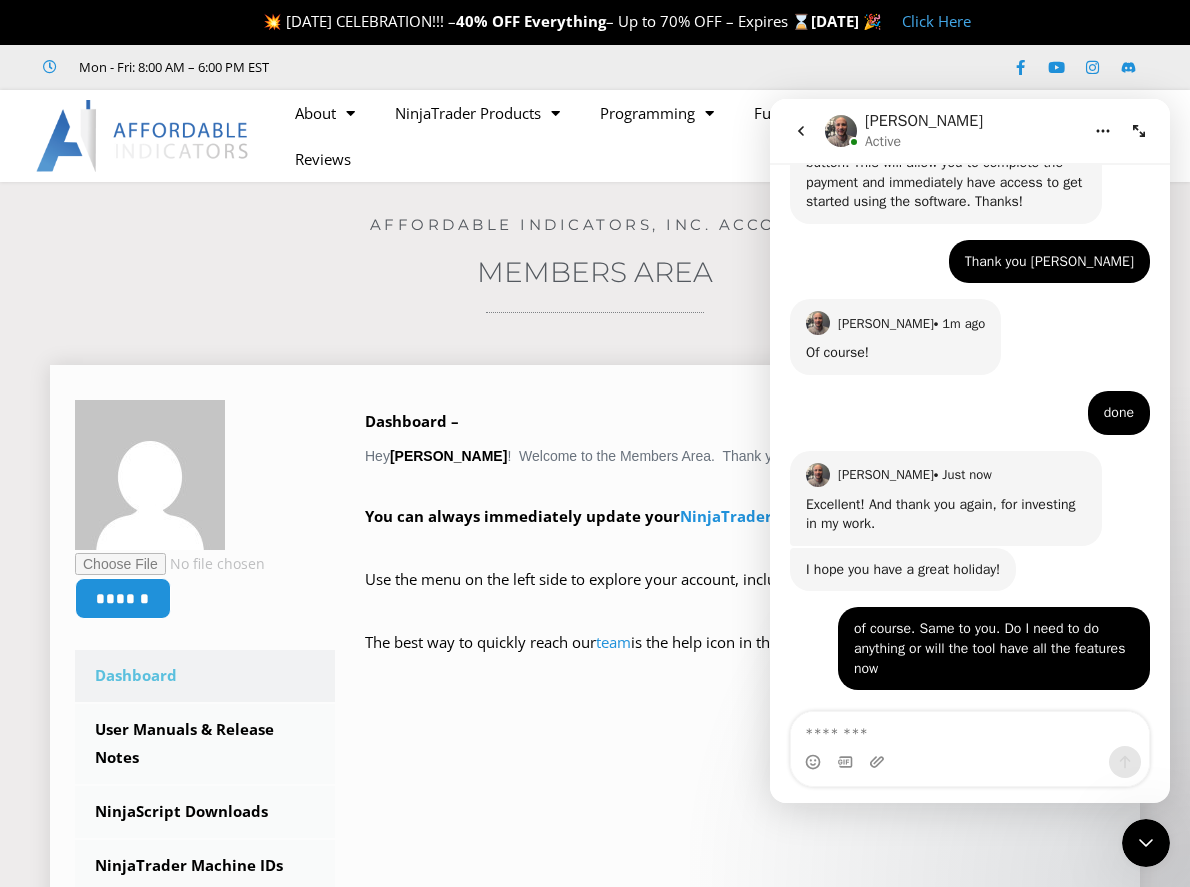 click on "Dashboard –  Hey  Steve Botha !  Welcome to the Members Area.  Thank you for being a valuable customer!
You can always immediately update your
NinjaTrader Machine ID  in our licensing database.
Use the menu on the left side to explore your account, including  NinjaScript Downloads  and  User Manuals .
The best way to quickly reach our  team  is the help icon in the bottom right corner of any website page!" at bounding box center (725, 546) 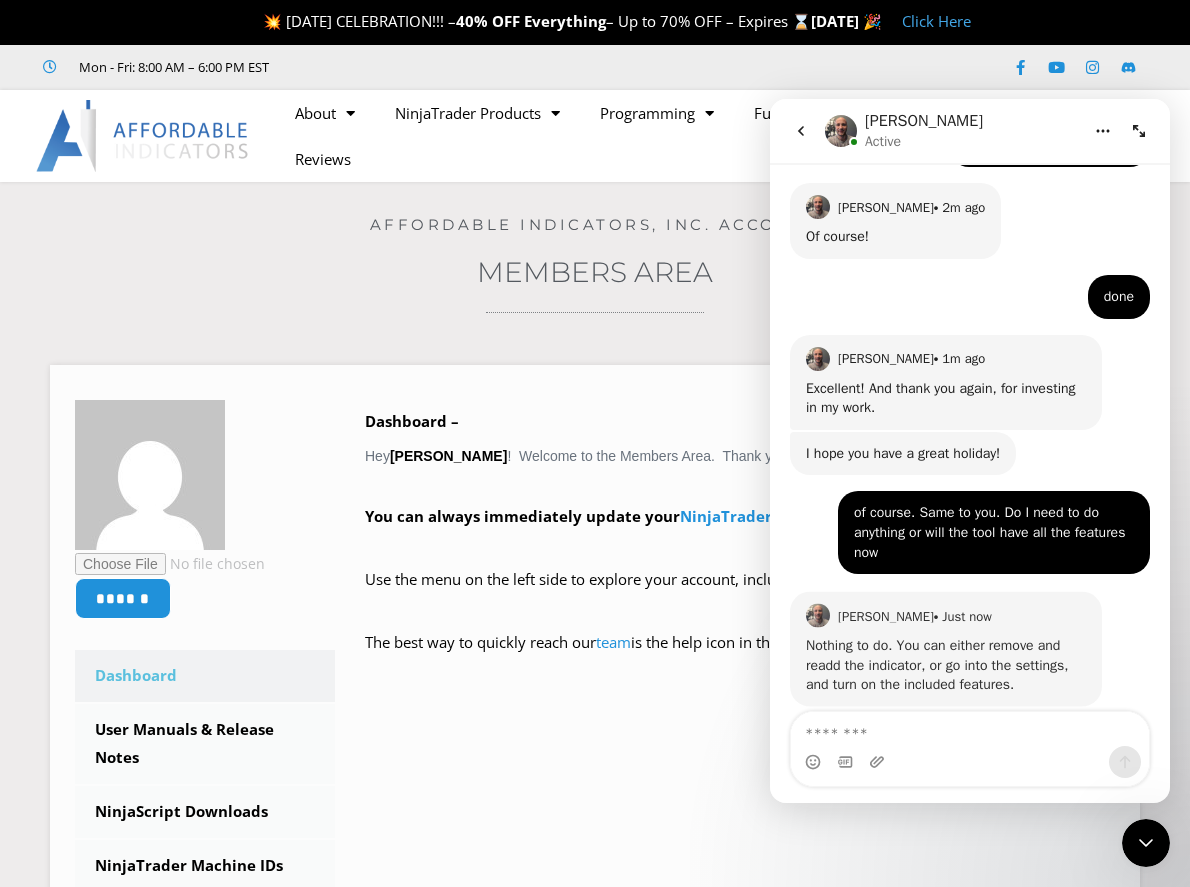 scroll, scrollTop: 4263, scrollLeft: 0, axis: vertical 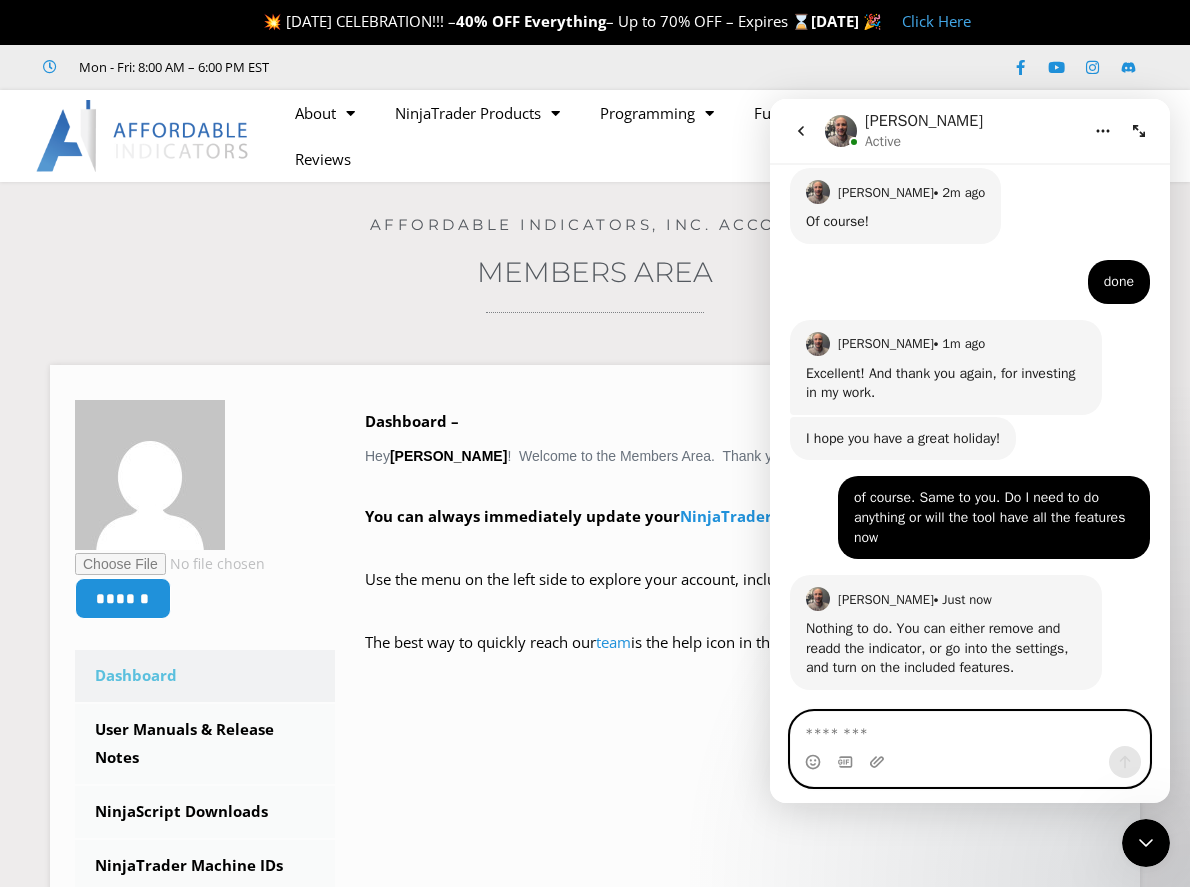 click at bounding box center [970, 729] 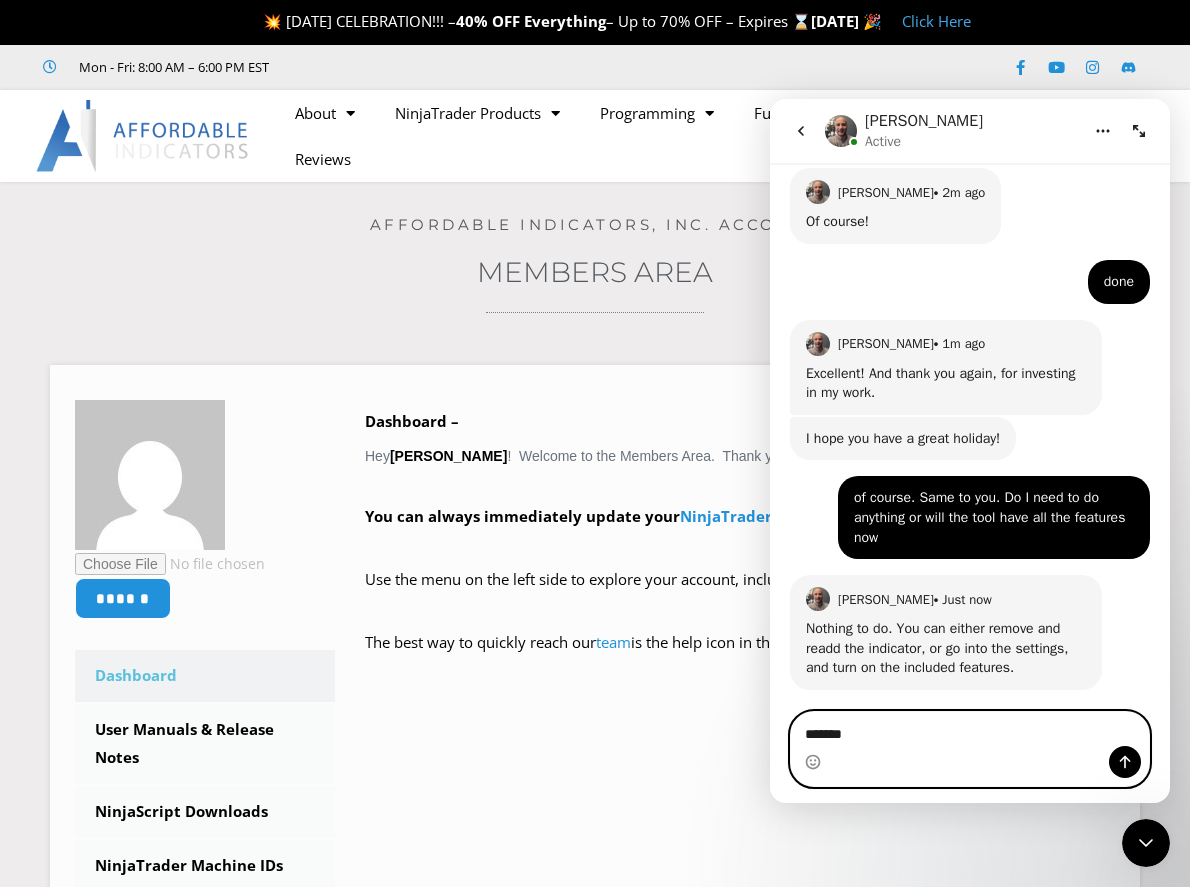 type on "********" 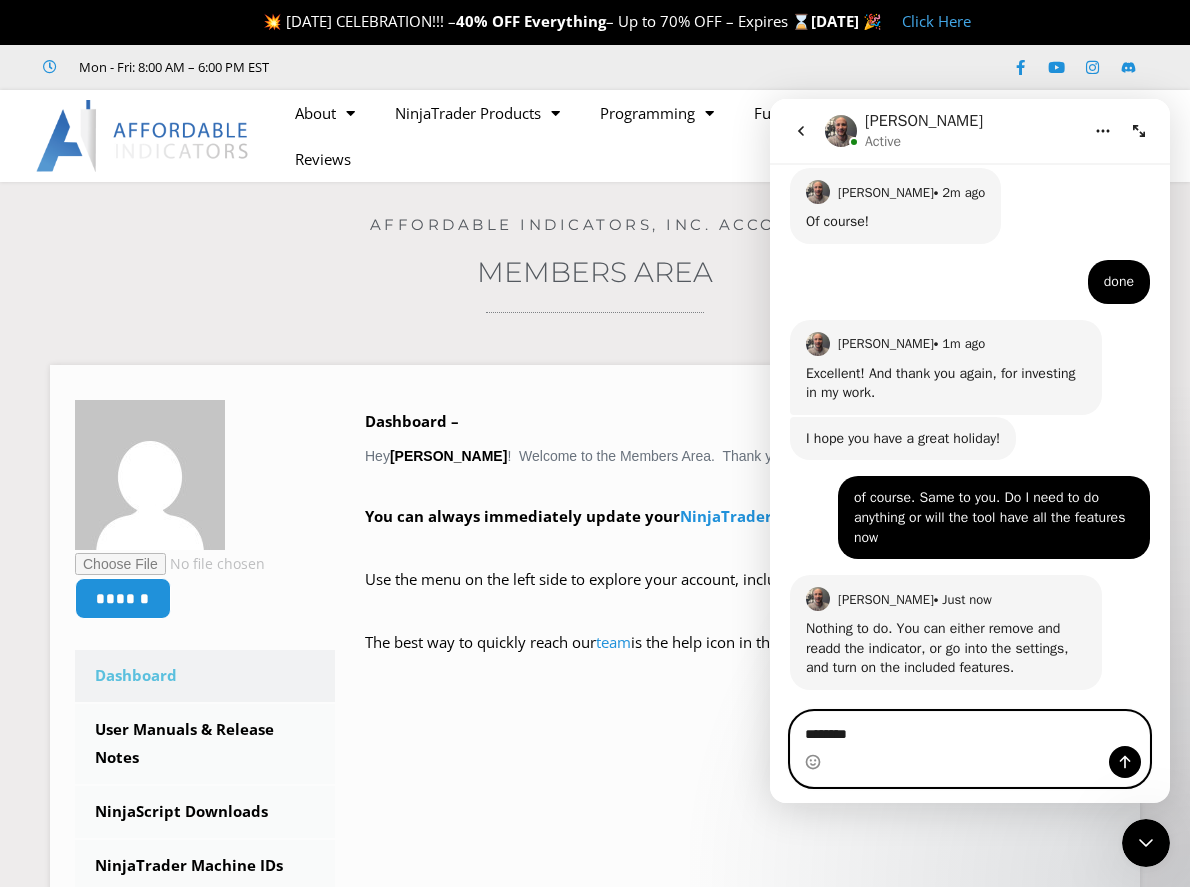 type 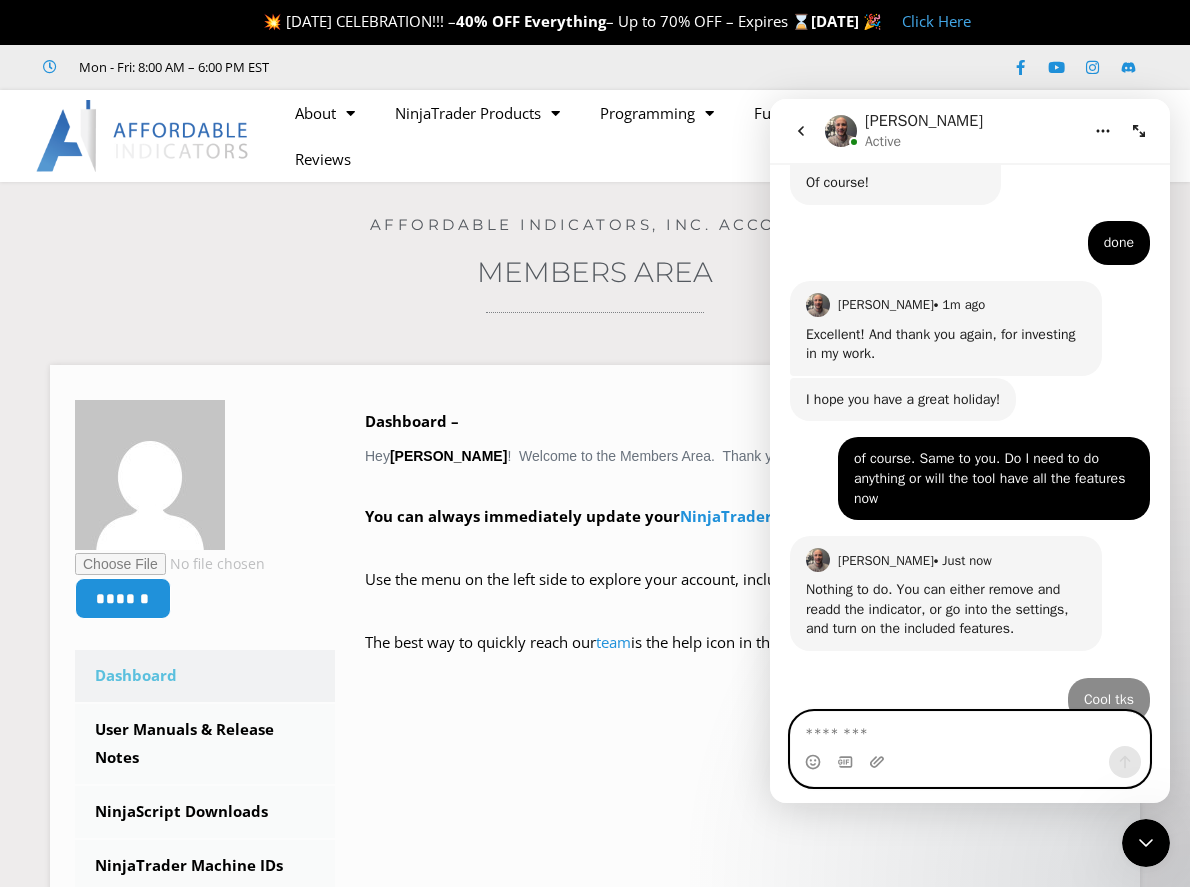 scroll, scrollTop: 4323, scrollLeft: 0, axis: vertical 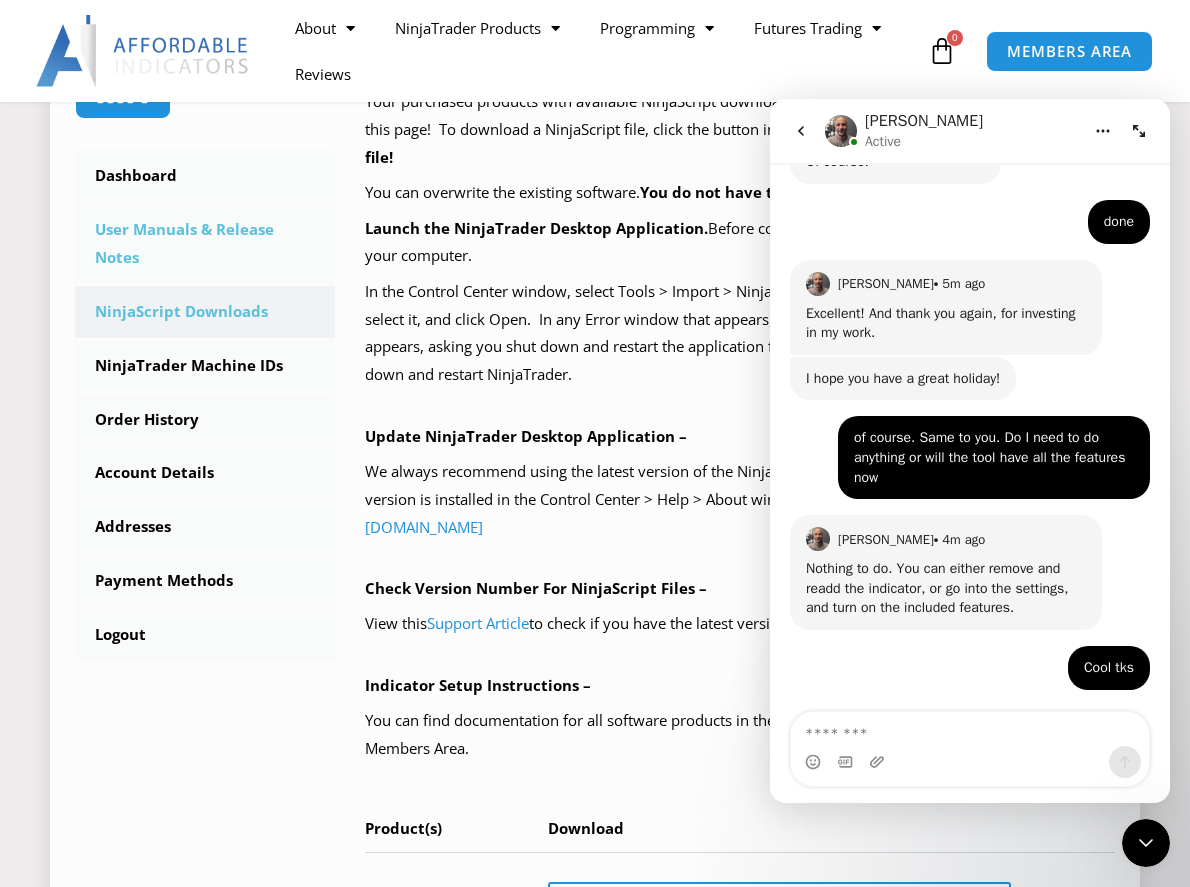 click on "User Manuals & Release Notes" at bounding box center (205, 244) 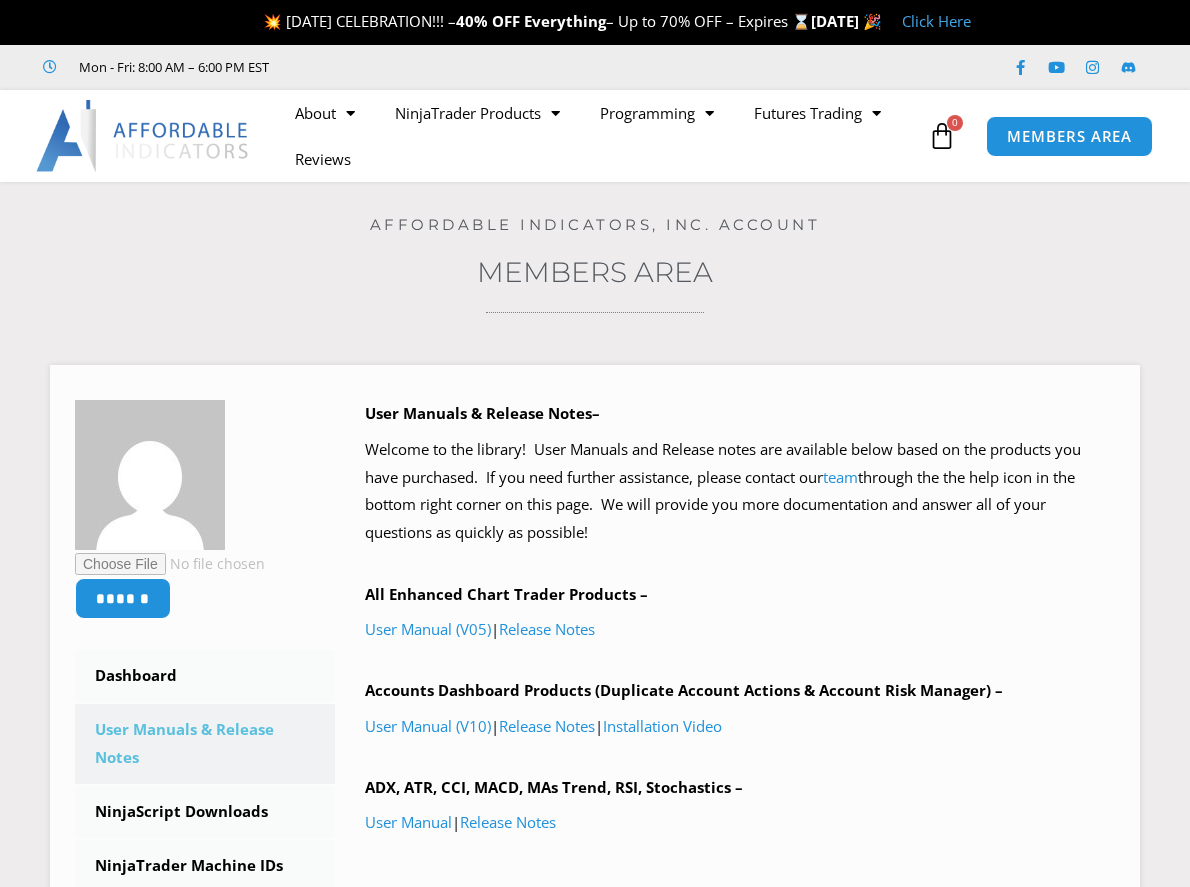 scroll, scrollTop: 0, scrollLeft: 0, axis: both 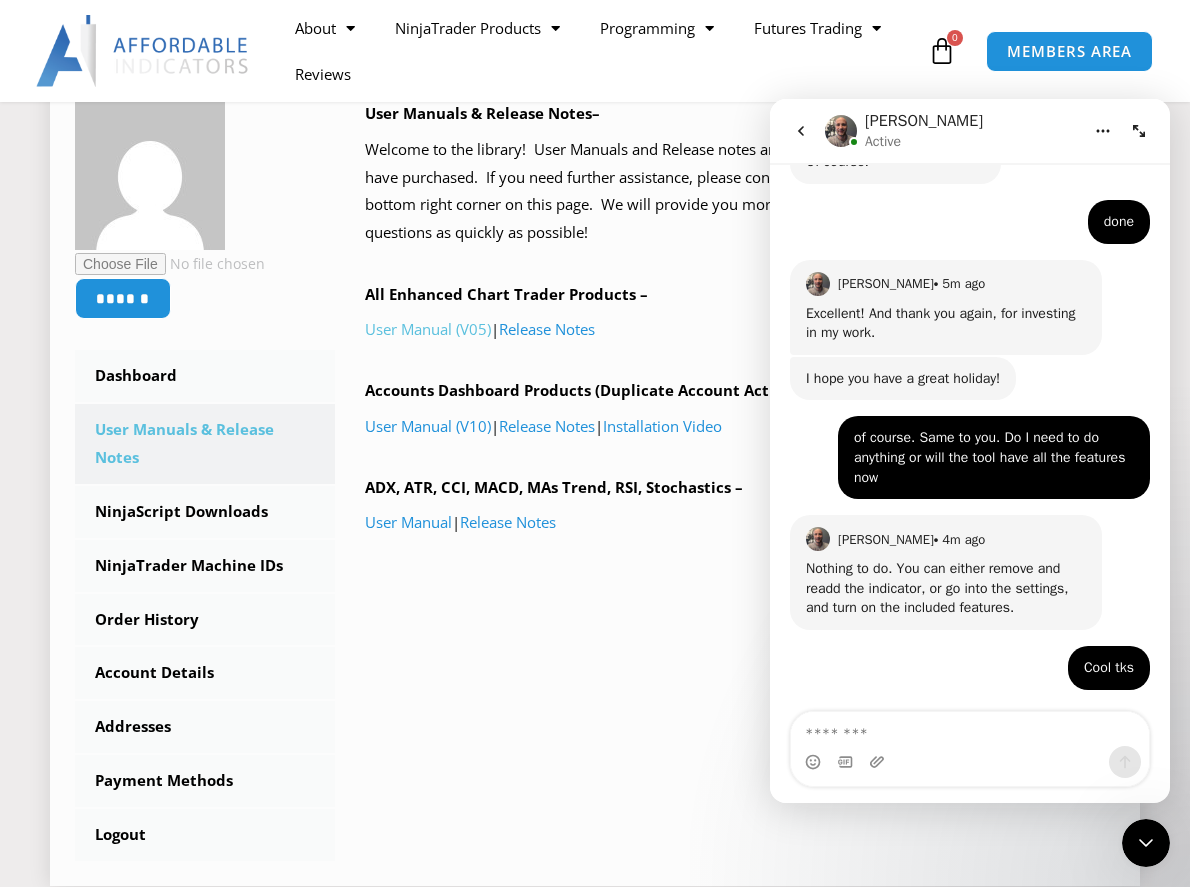 click on "User Manual (V05)" at bounding box center (428, 329) 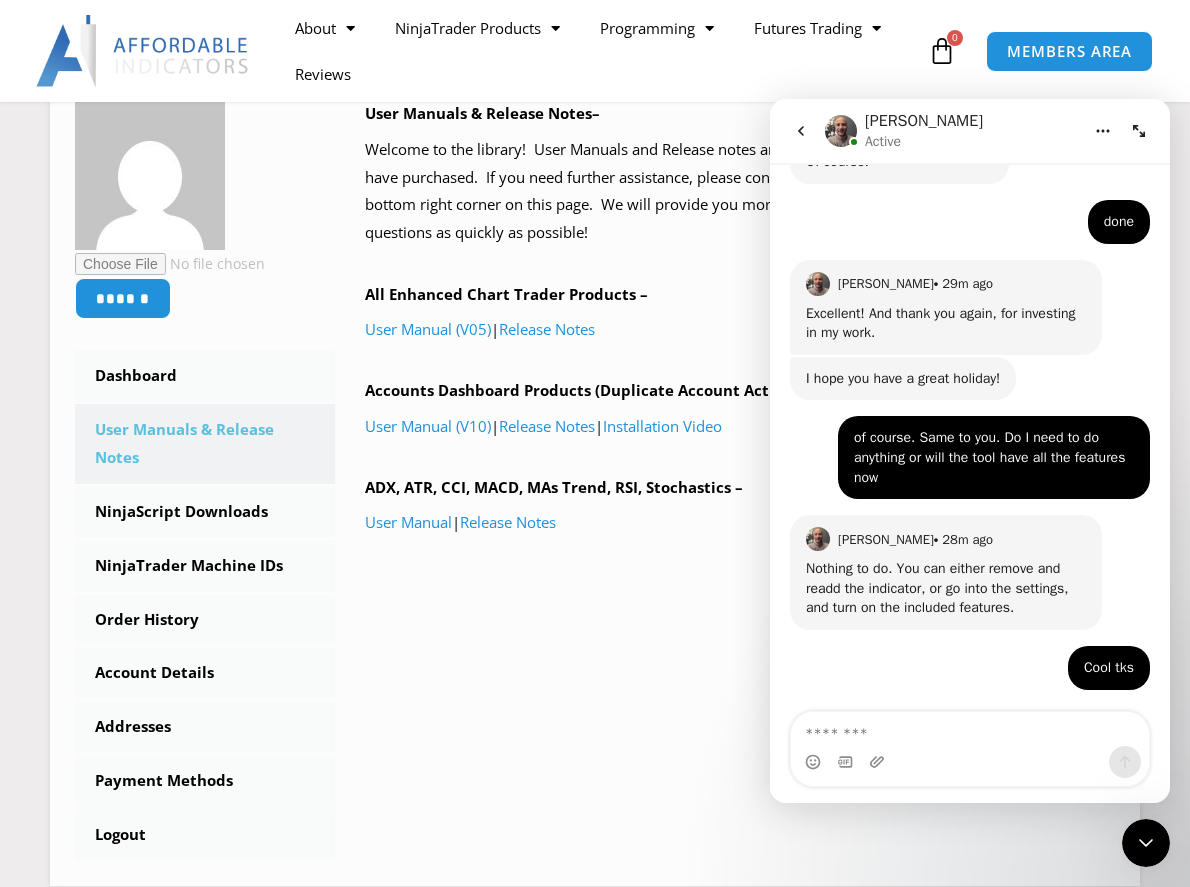 click 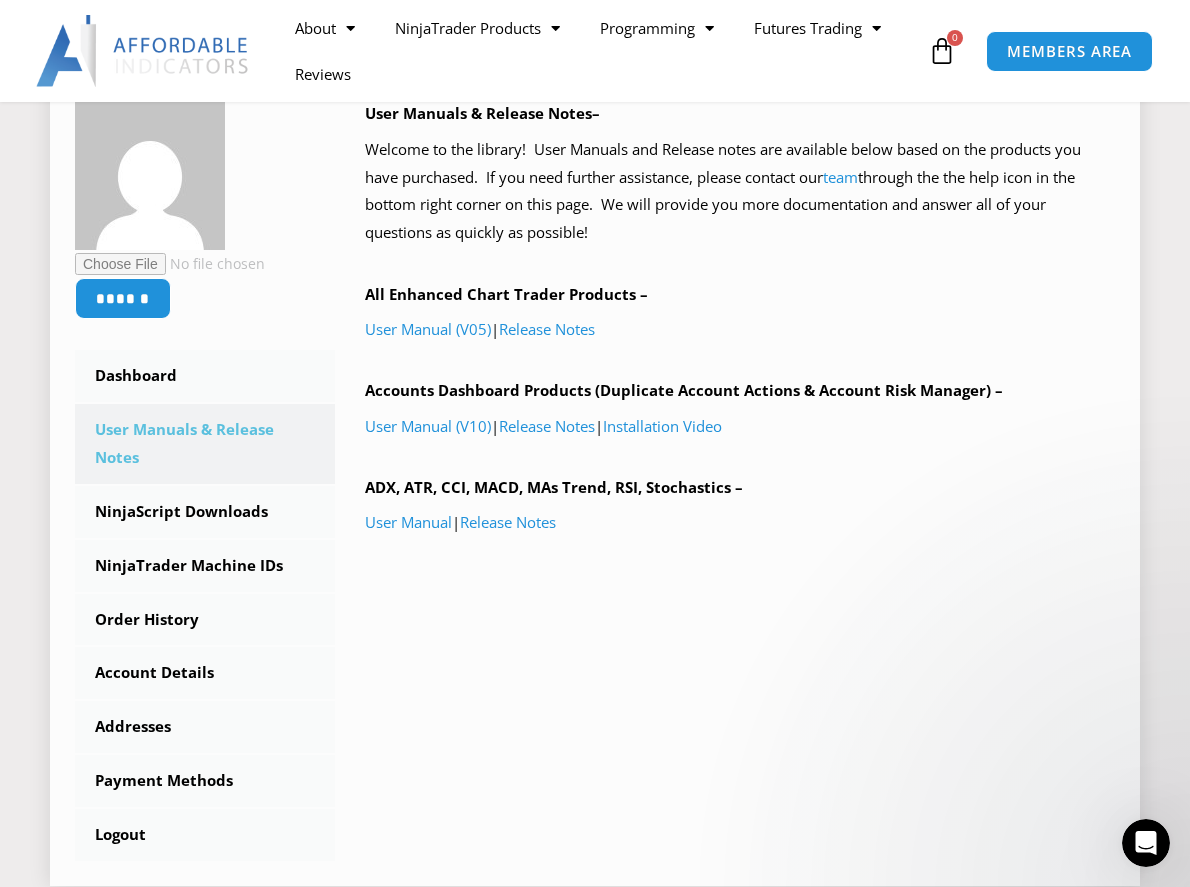 scroll, scrollTop: 0, scrollLeft: 0, axis: both 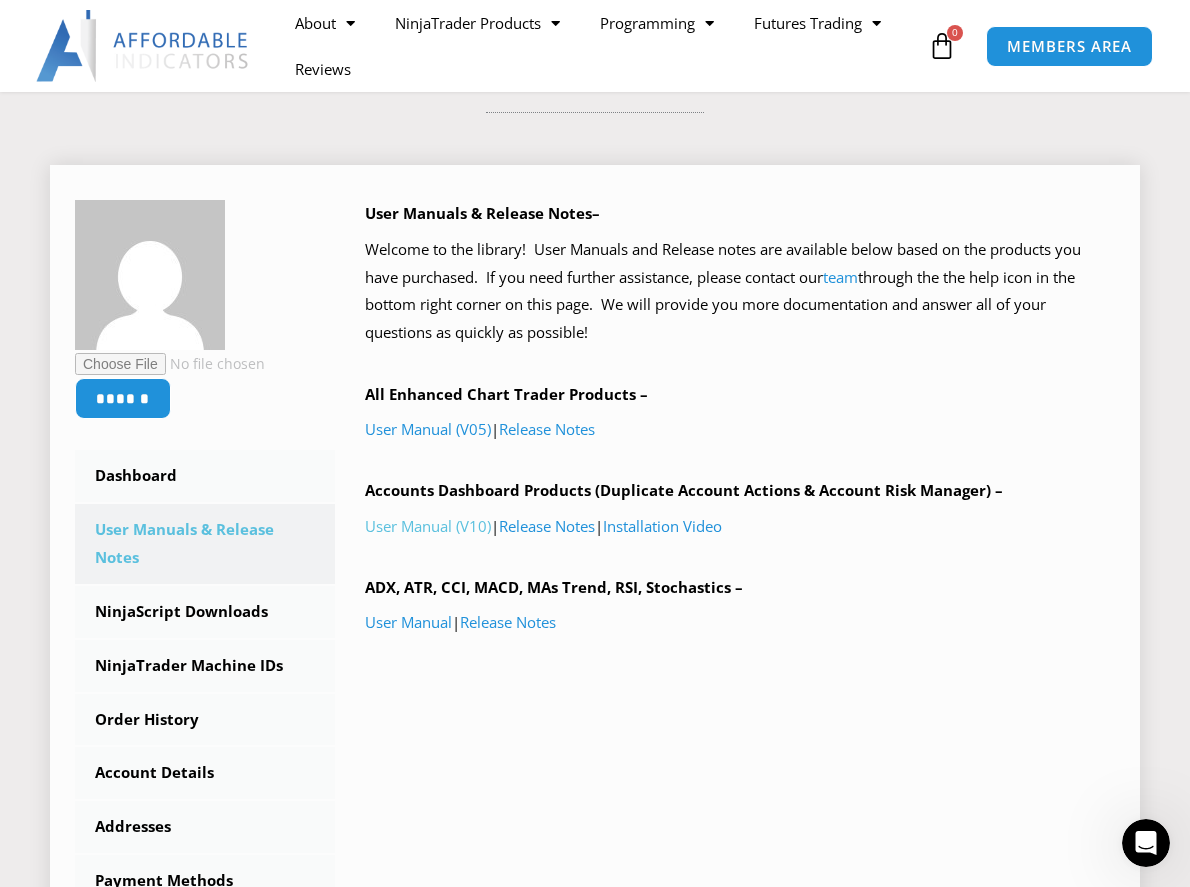 click on "User Manual (V10)" at bounding box center [428, 526] 